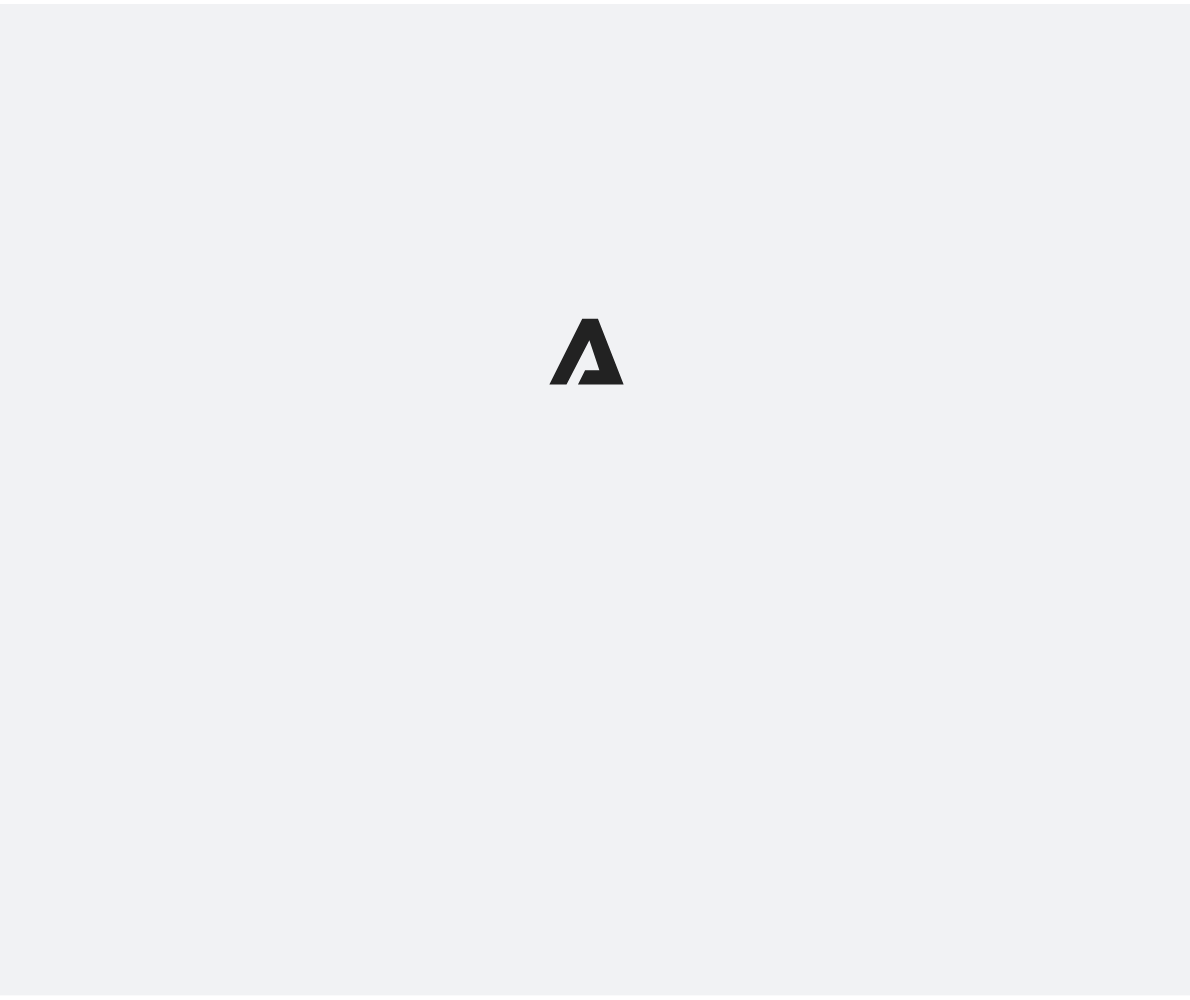 scroll, scrollTop: 0, scrollLeft: 0, axis: both 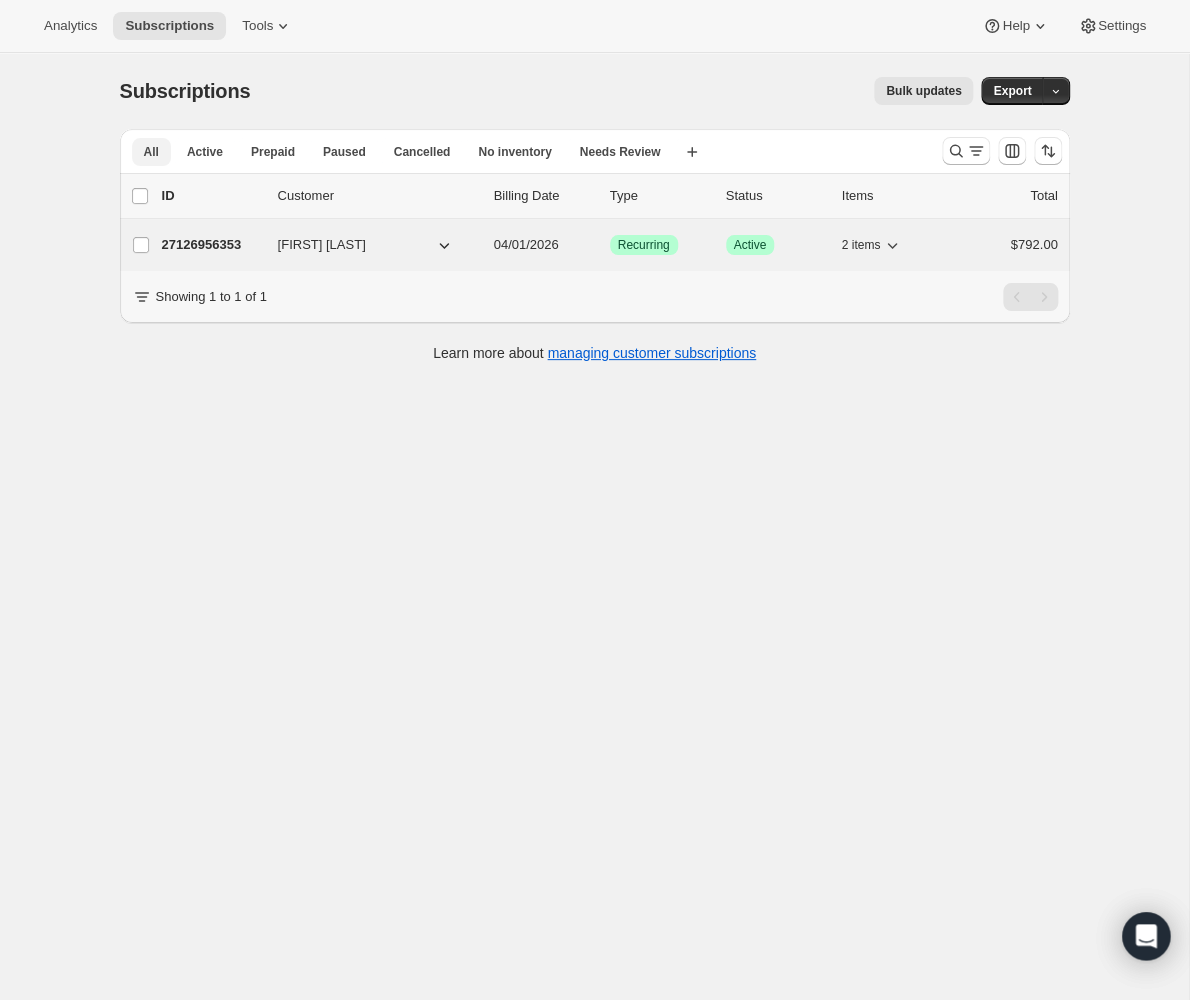 drag, startPoint x: 209, startPoint y: 153, endPoint x: 246, endPoint y: 230, distance: 85.42833 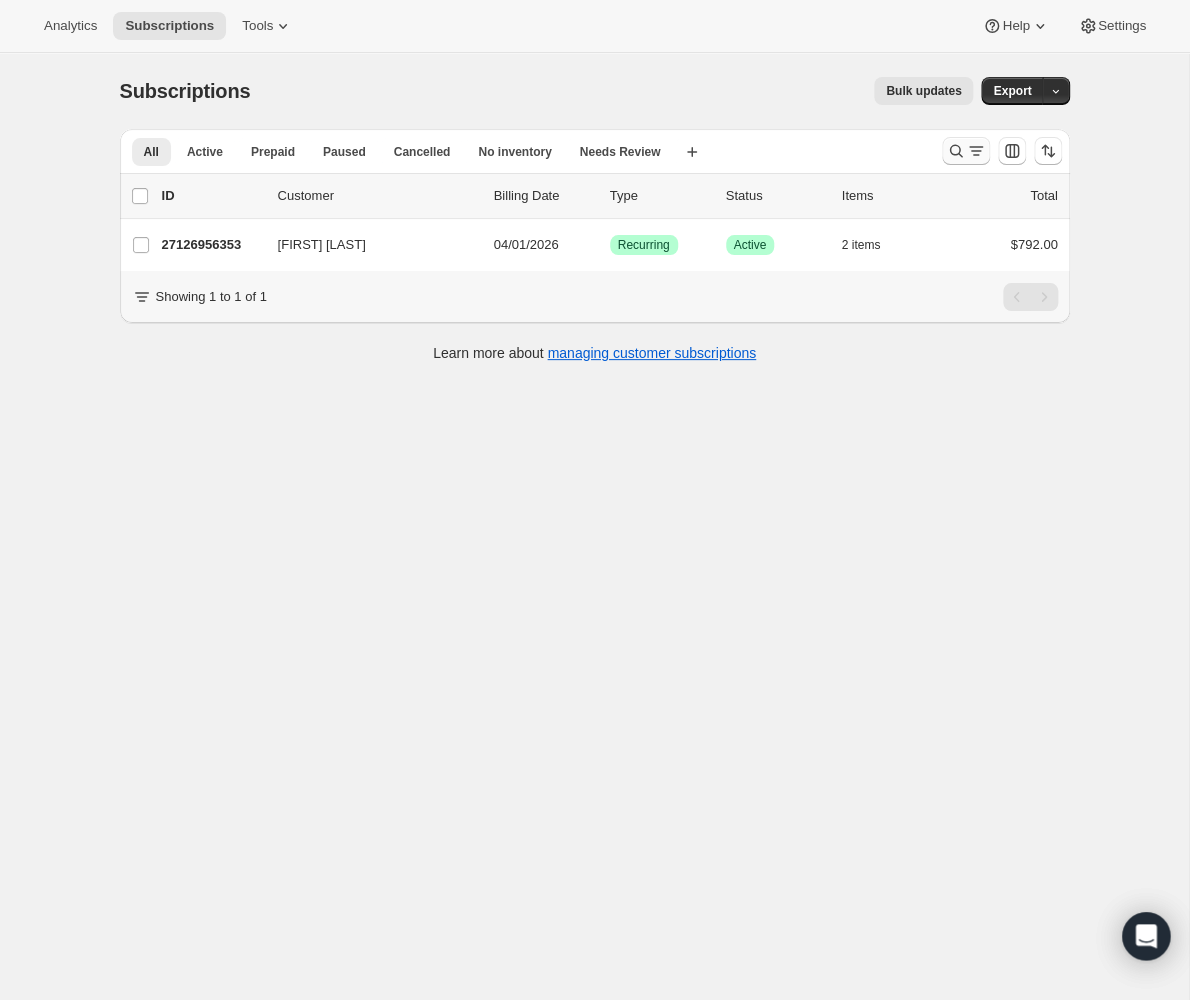 click 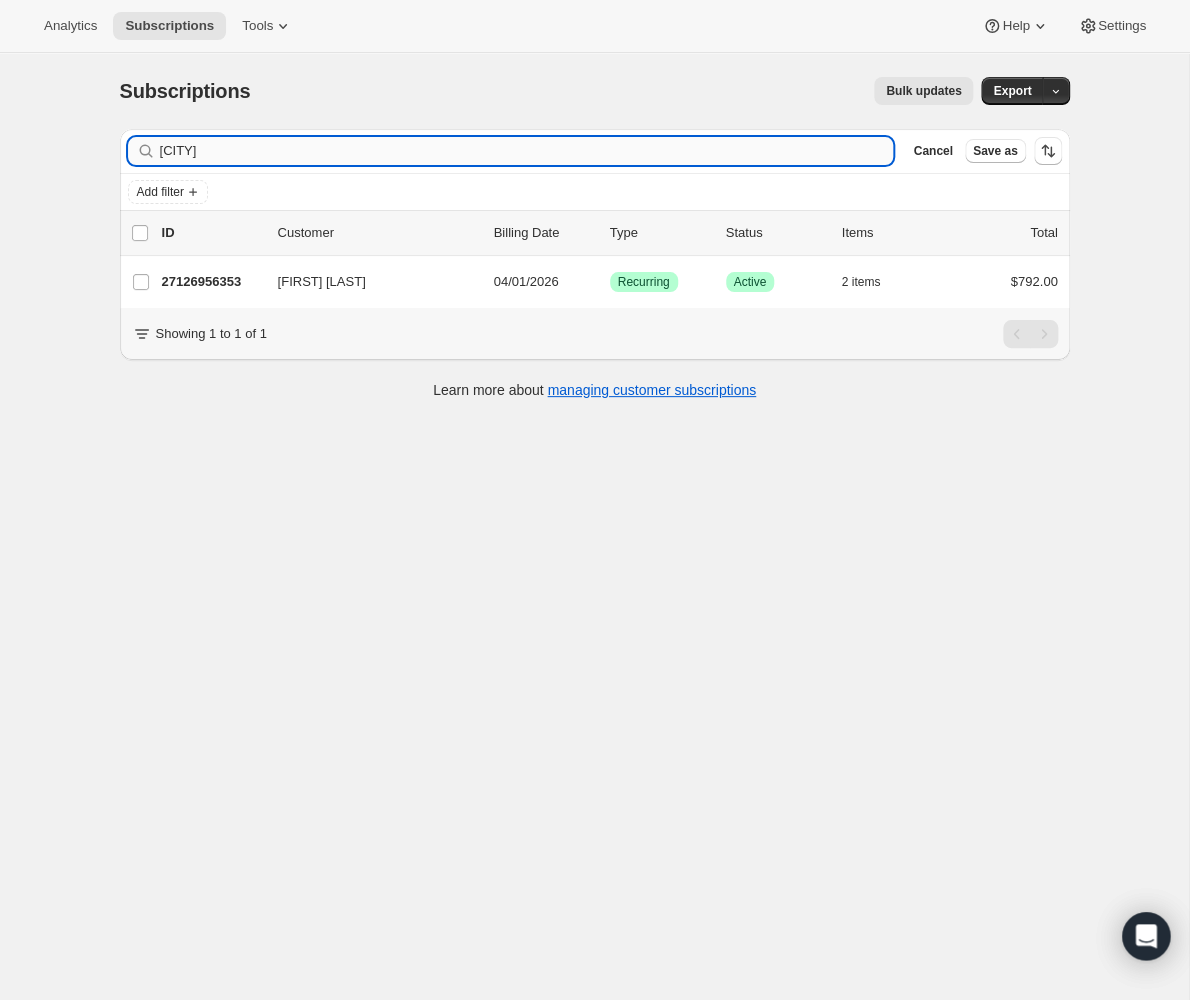 click on "[CITY]" at bounding box center [527, 151] 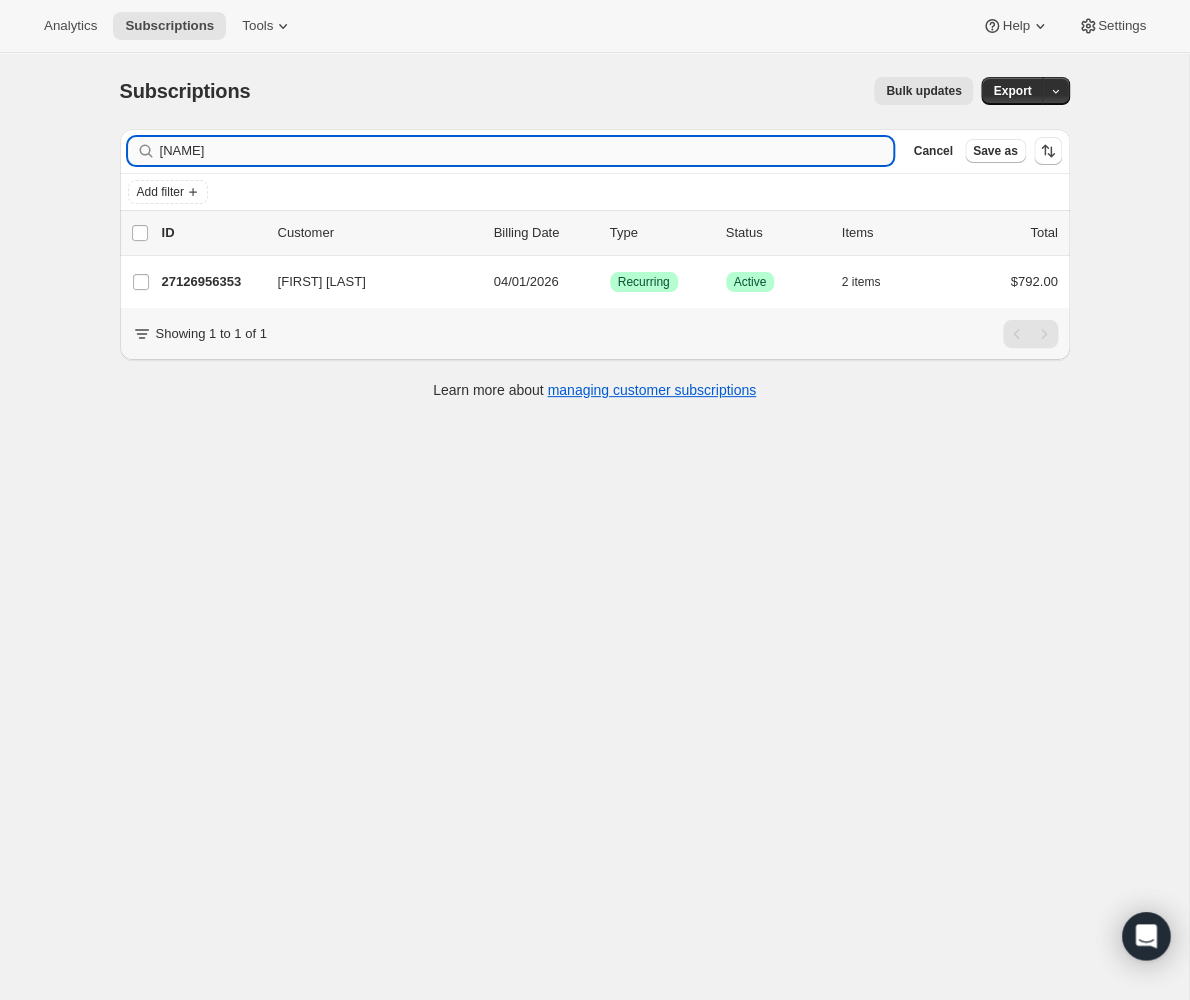 type on "[NAME]" 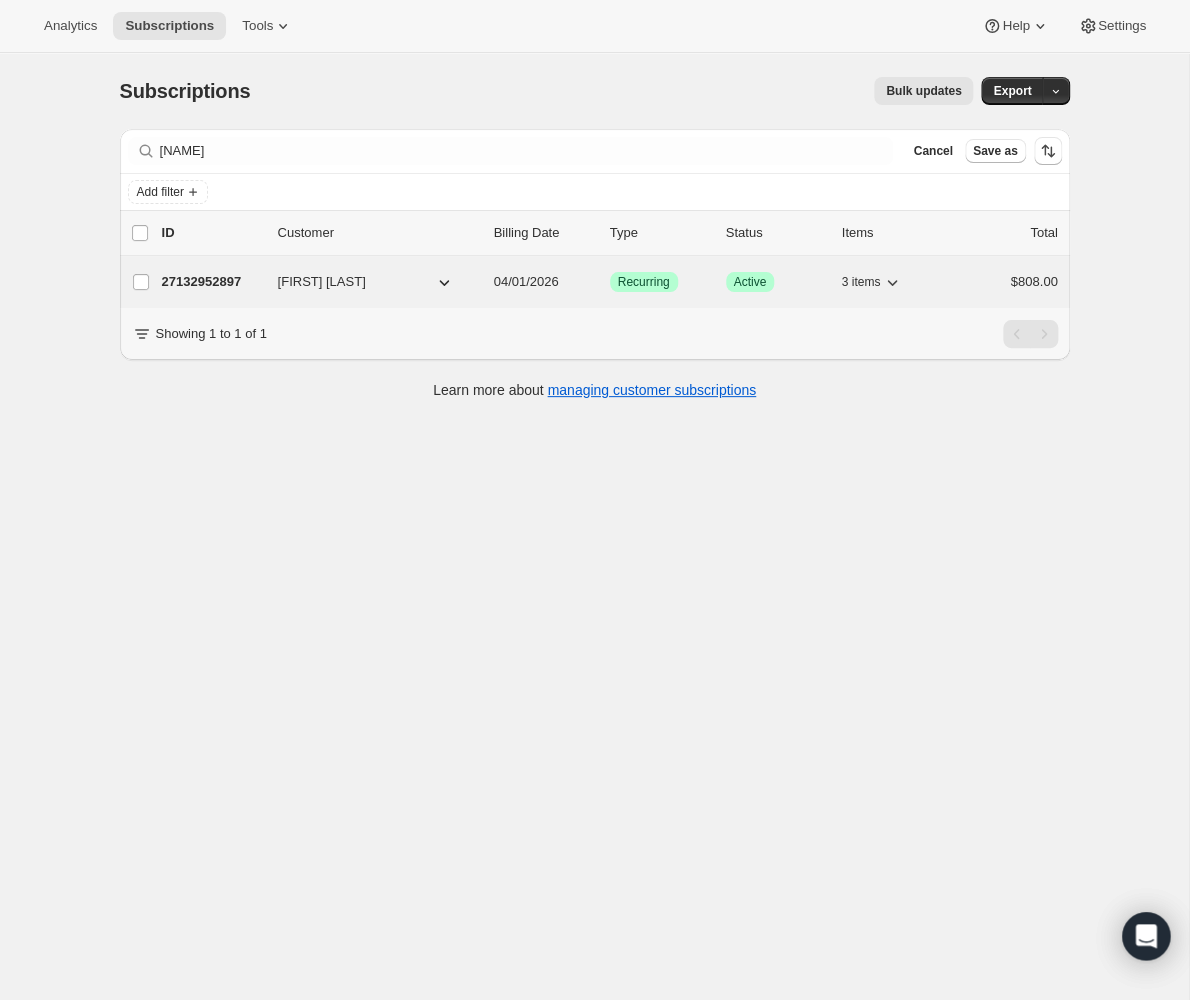 click on "[FIRST] [LAST]" at bounding box center [322, 282] 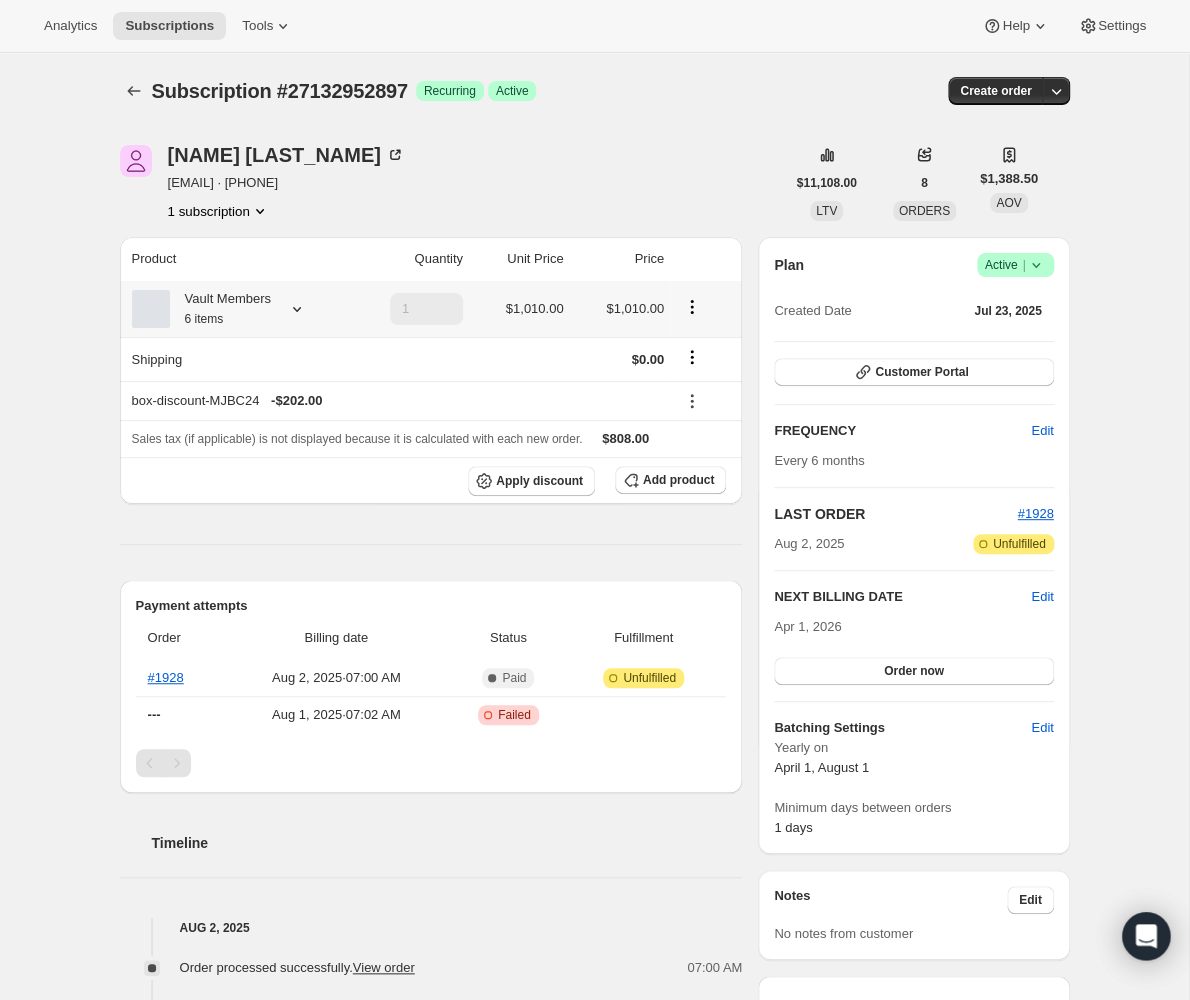 click at bounding box center (293, 309) 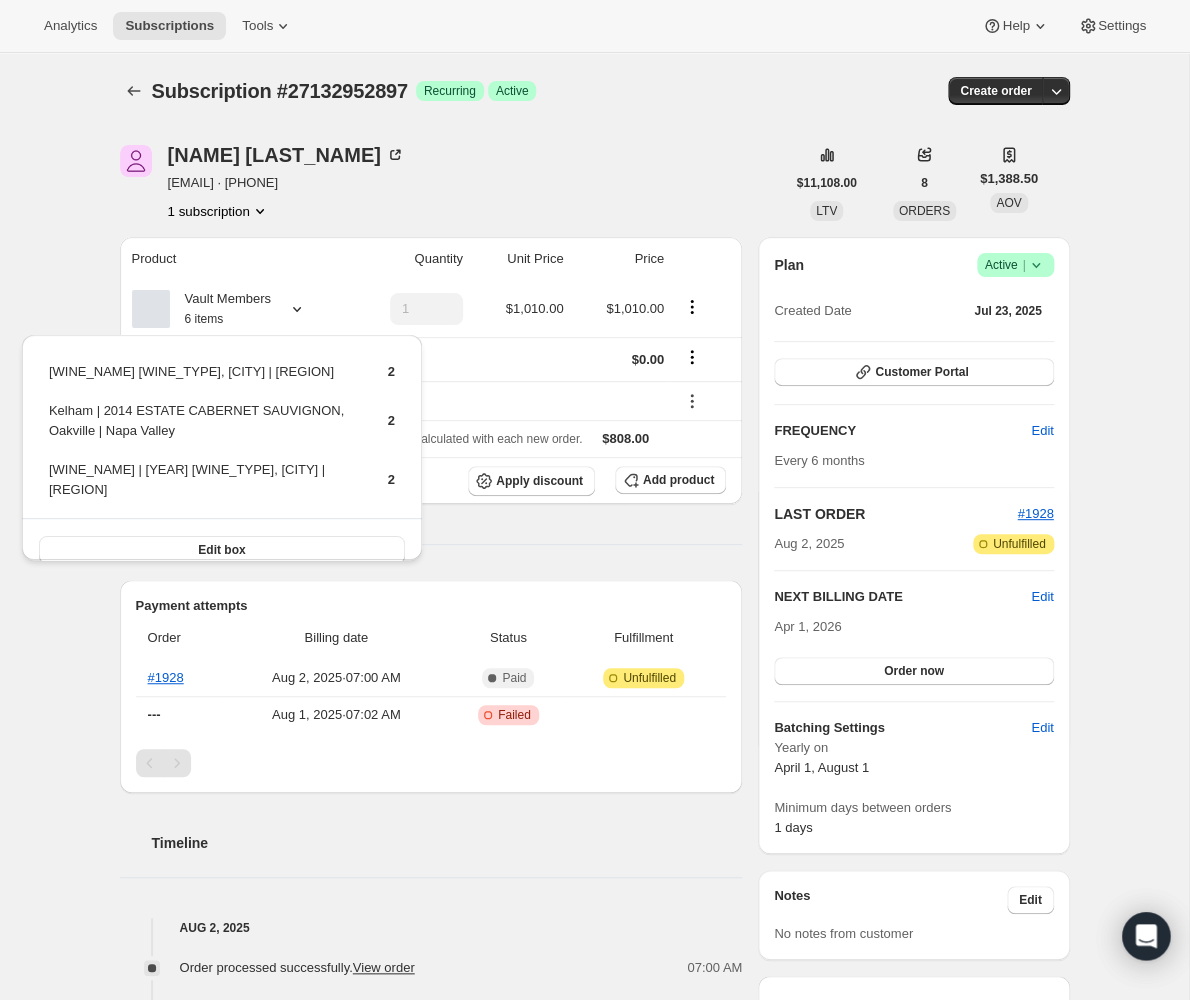 click on "Subscription #27132952897. This page is ready Subscription #27132952897 Success Recurring Success Active Create order [FIRST]   [LAST] [EMAIL] · [PHONE] 1 subscription $11,108.00 LTV 8 ORDERS $1,388.50 AOV Product Quantity Unit Price Price Vault Members  6 items 1 $1,010.00 $1,010.00 Shipping $0.00 box-discount-MJBC24   - $202.00 Sales tax (if applicable) is not displayed because it is calculated with each new order.   $808.00 Apply discount Add product Payment attempts Order Billing date Status Fulfillment #1928 [DATE]  ·  [TIME]  Complete Paid Attention Incomplete Unfulfilled --- [DATE]  ·  [TIME] Critical Incomplete Failed Timeline [DATE] Order processed successfully.  View order [TIME] [DATE] Subscription reactivated and next billing date set to  [DAY], [MONTH] [DATE], [YEAR]  via  Awtomic application .  View bulk process [TIME] Subscription paused via  Awtomic application .  View bulk process [TIME] Payment attempt failed. Attempt 1 of 6. [TIME] ." at bounding box center [594, 829] 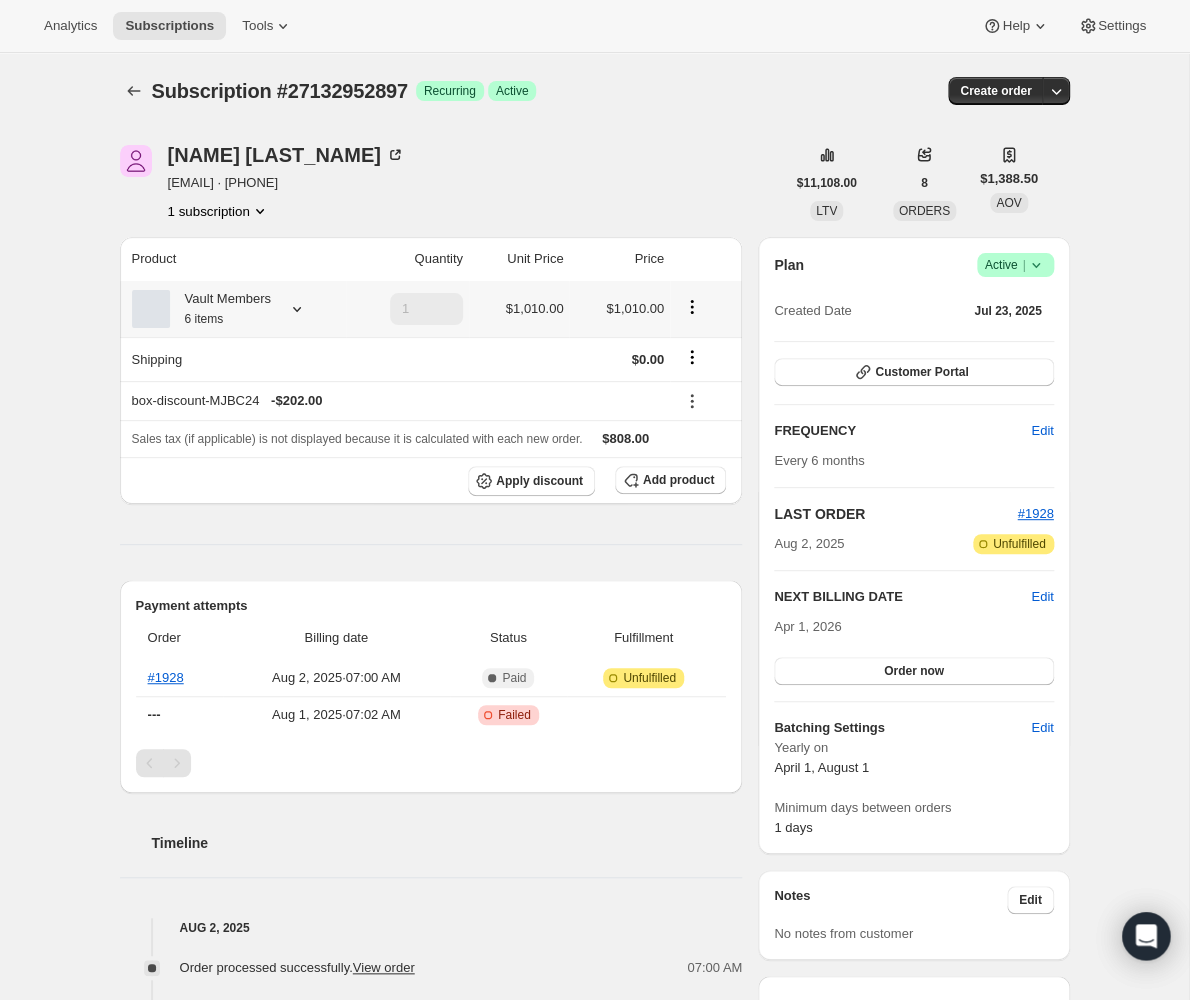 click on "6 items" at bounding box center (204, 319) 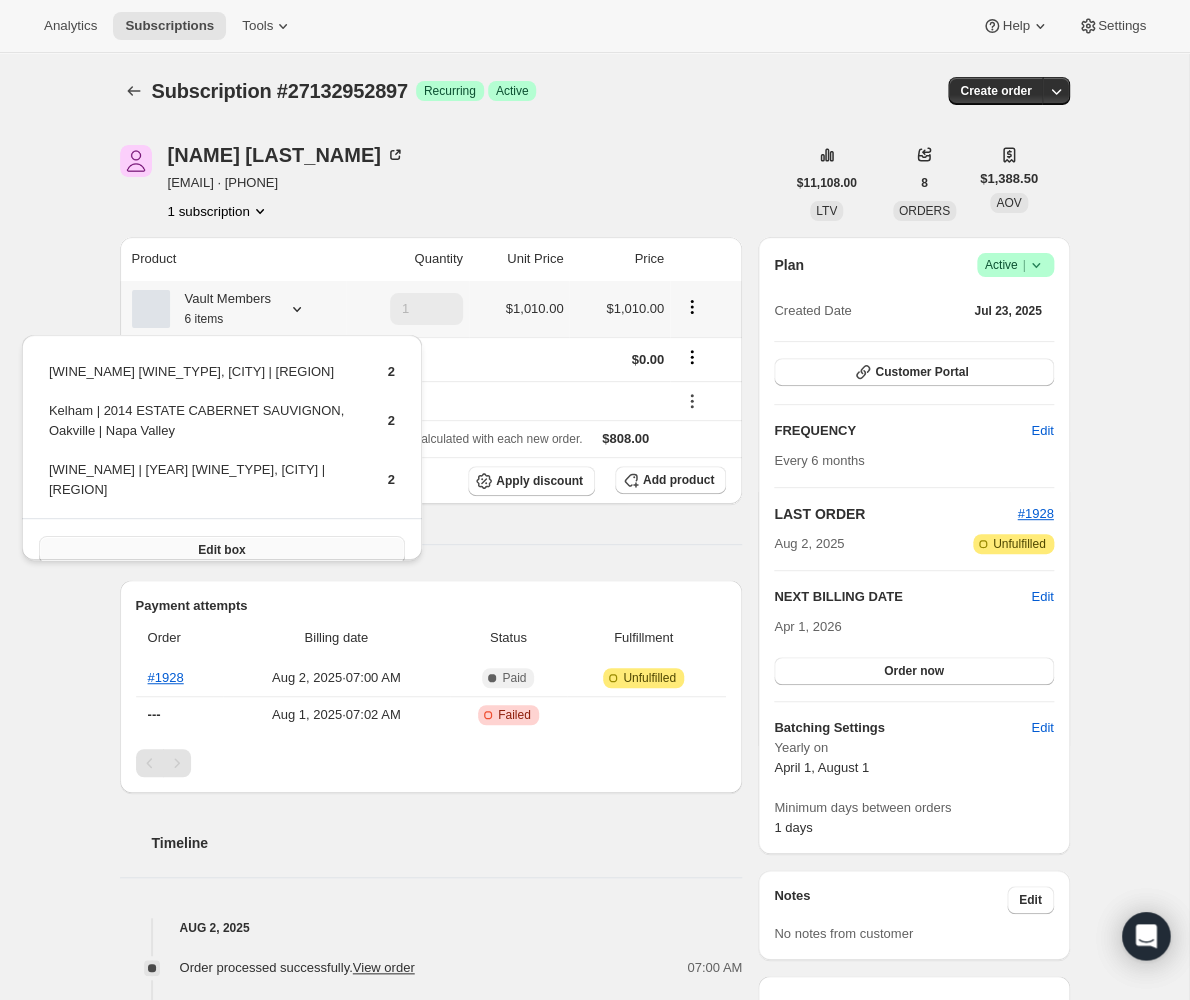 click on "Edit box" at bounding box center [221, 550] 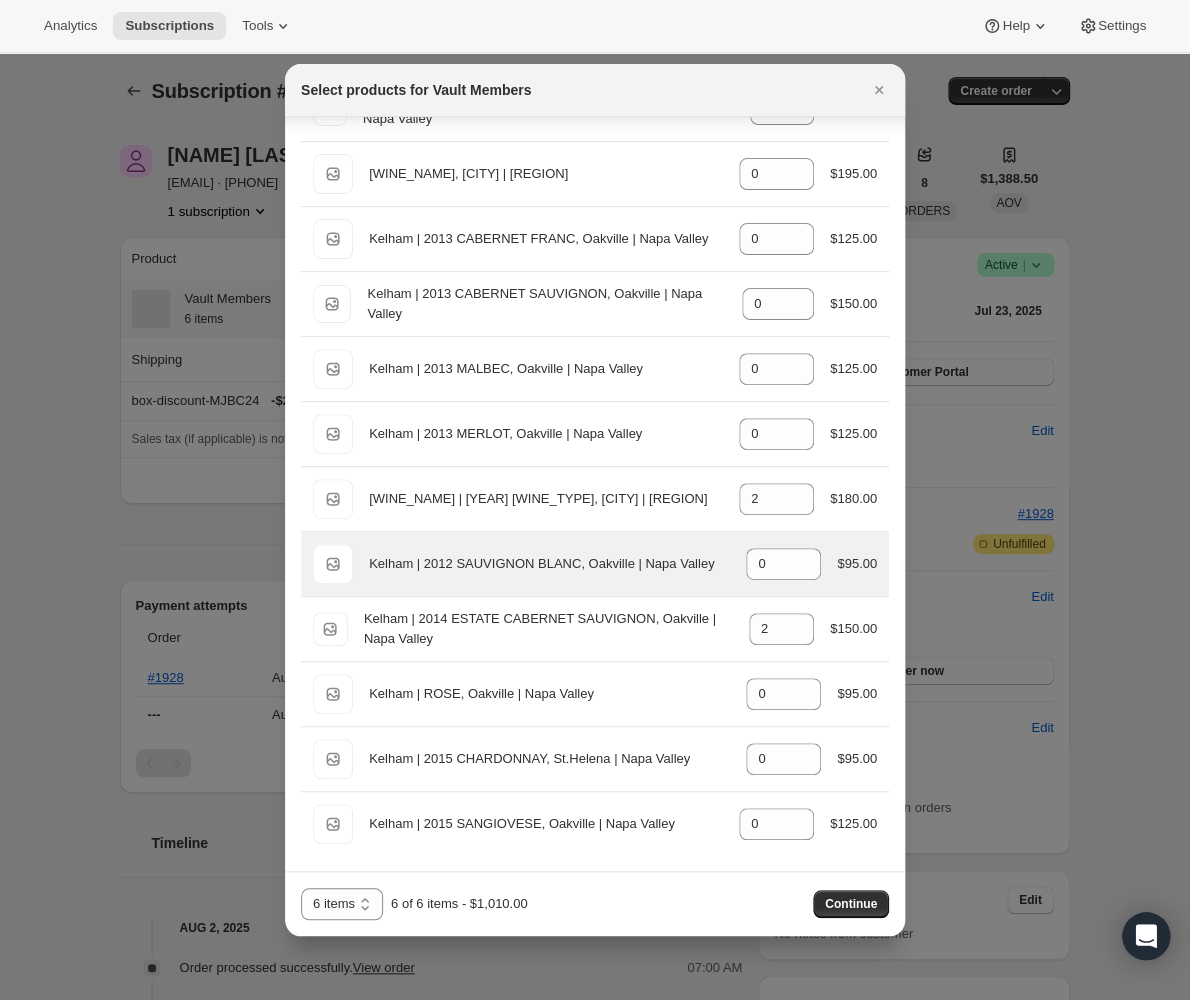 scroll, scrollTop: 515, scrollLeft: 0, axis: vertical 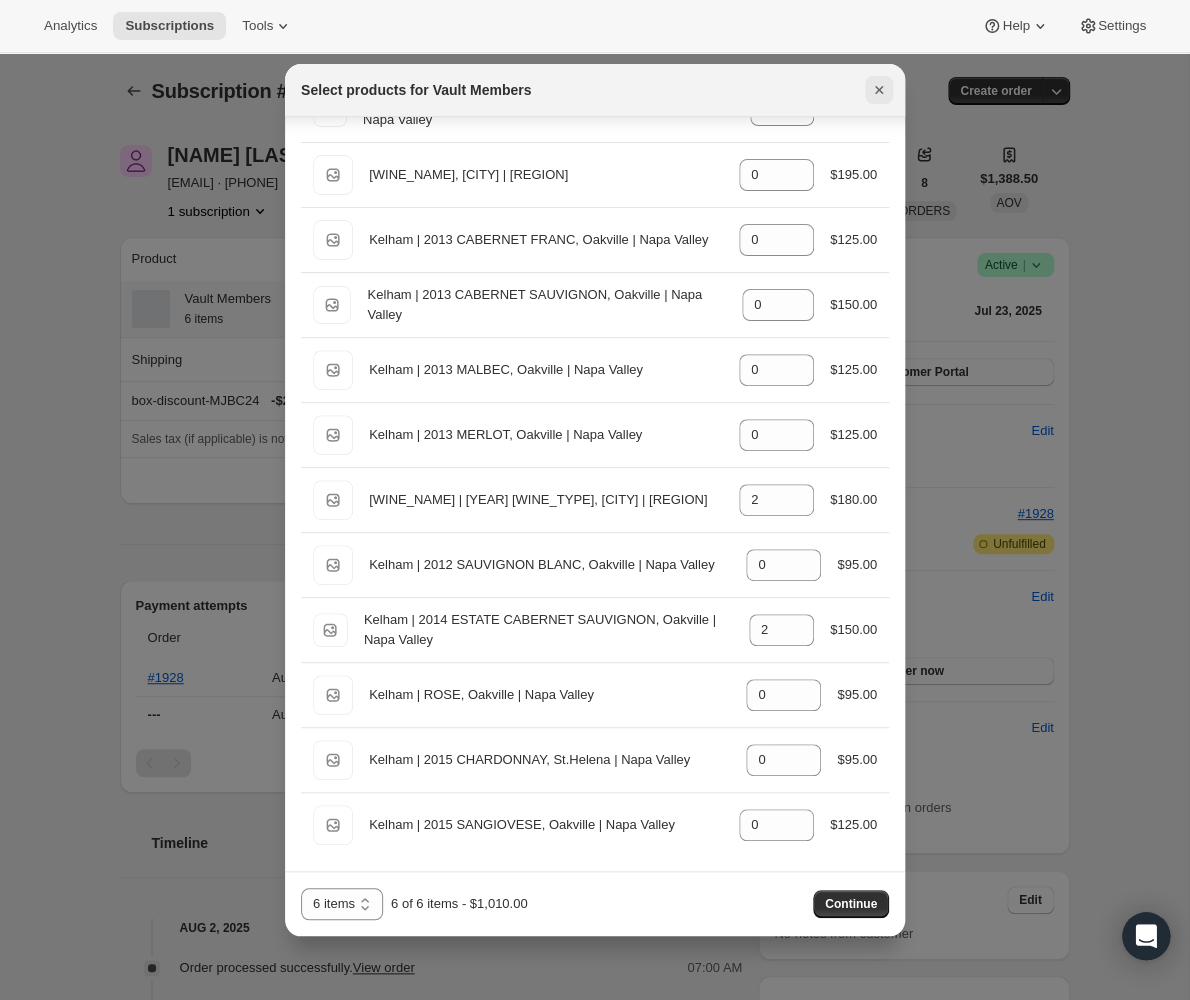 click 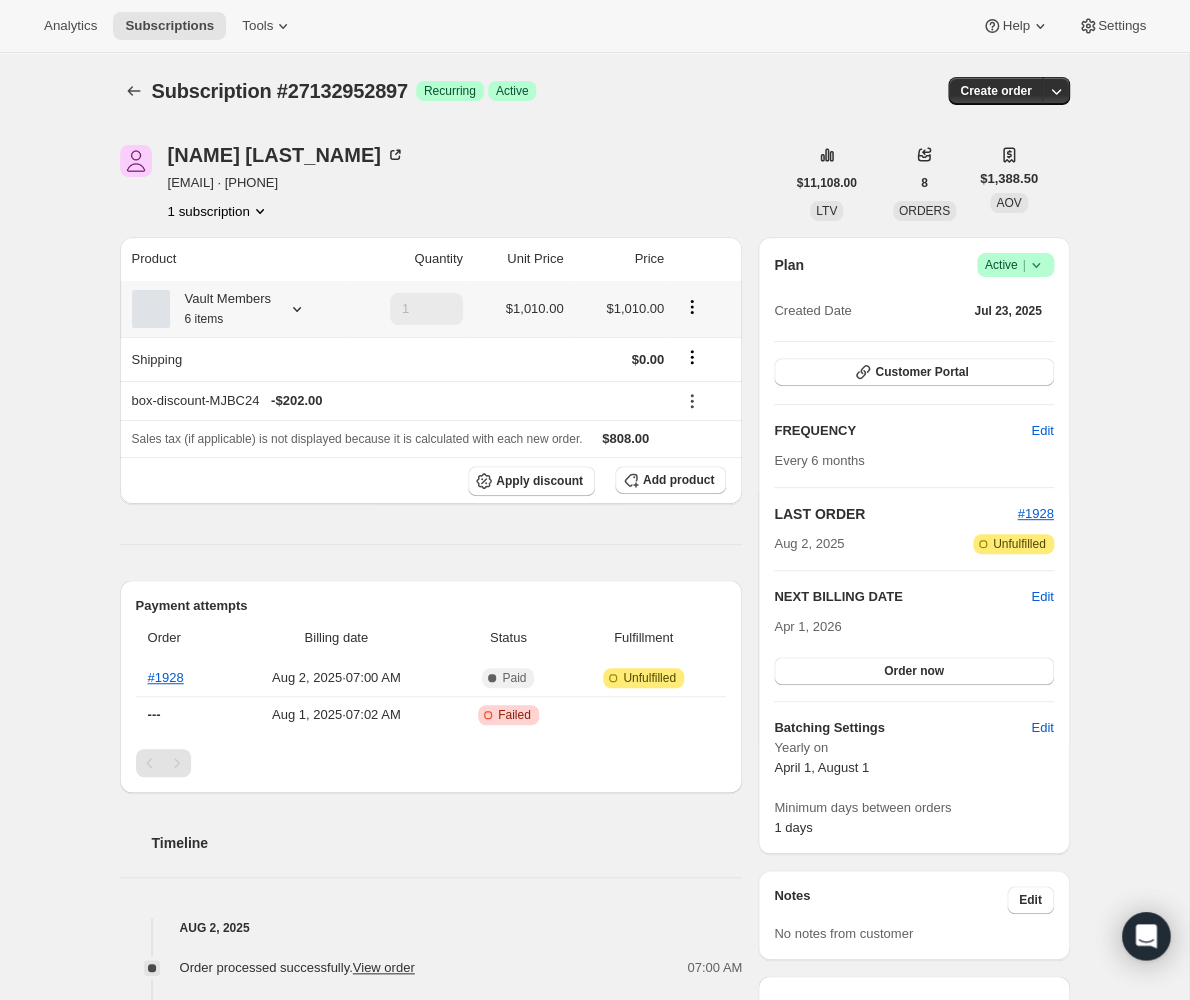 click 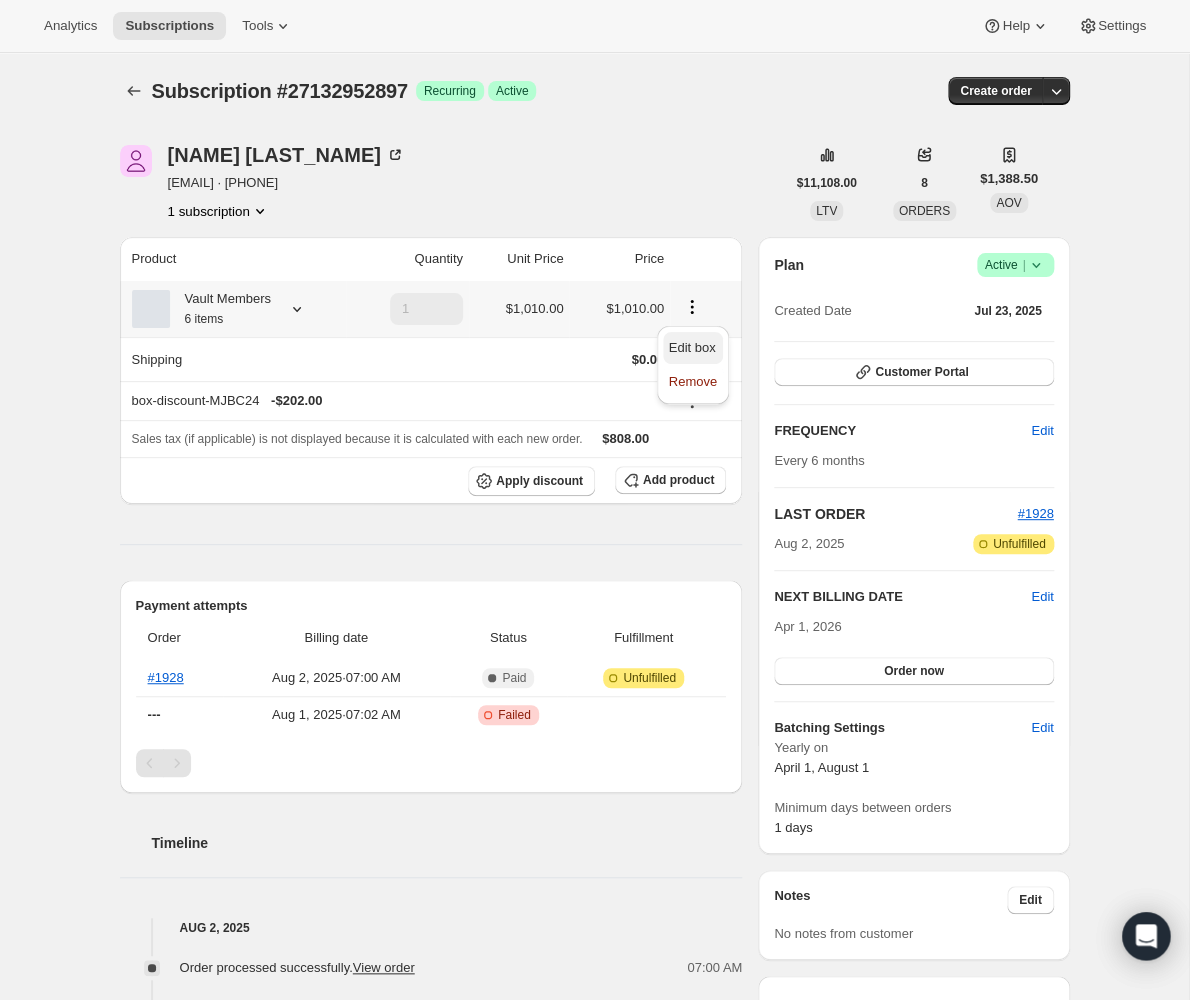 click on "Edit box" at bounding box center [692, 347] 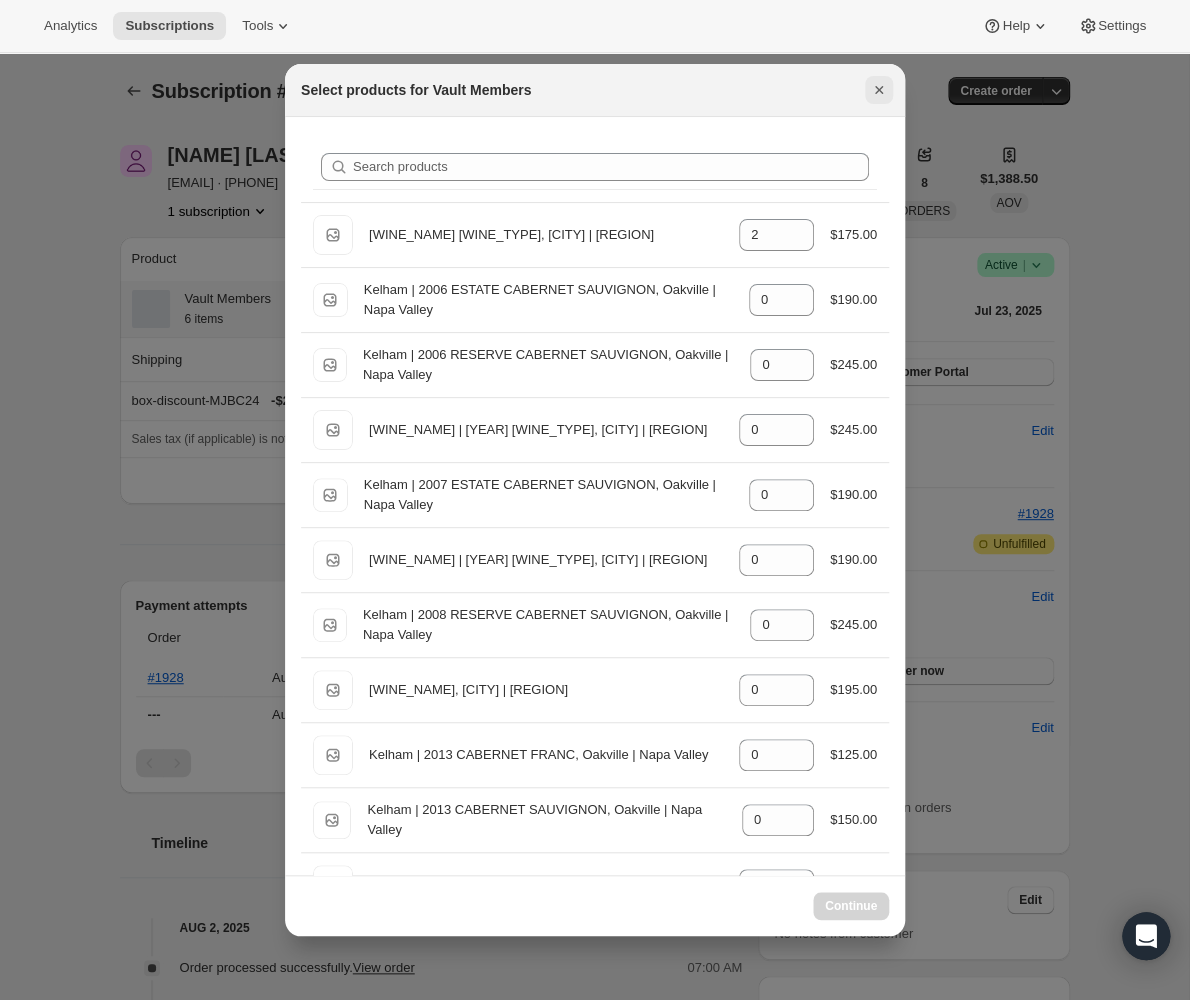 click 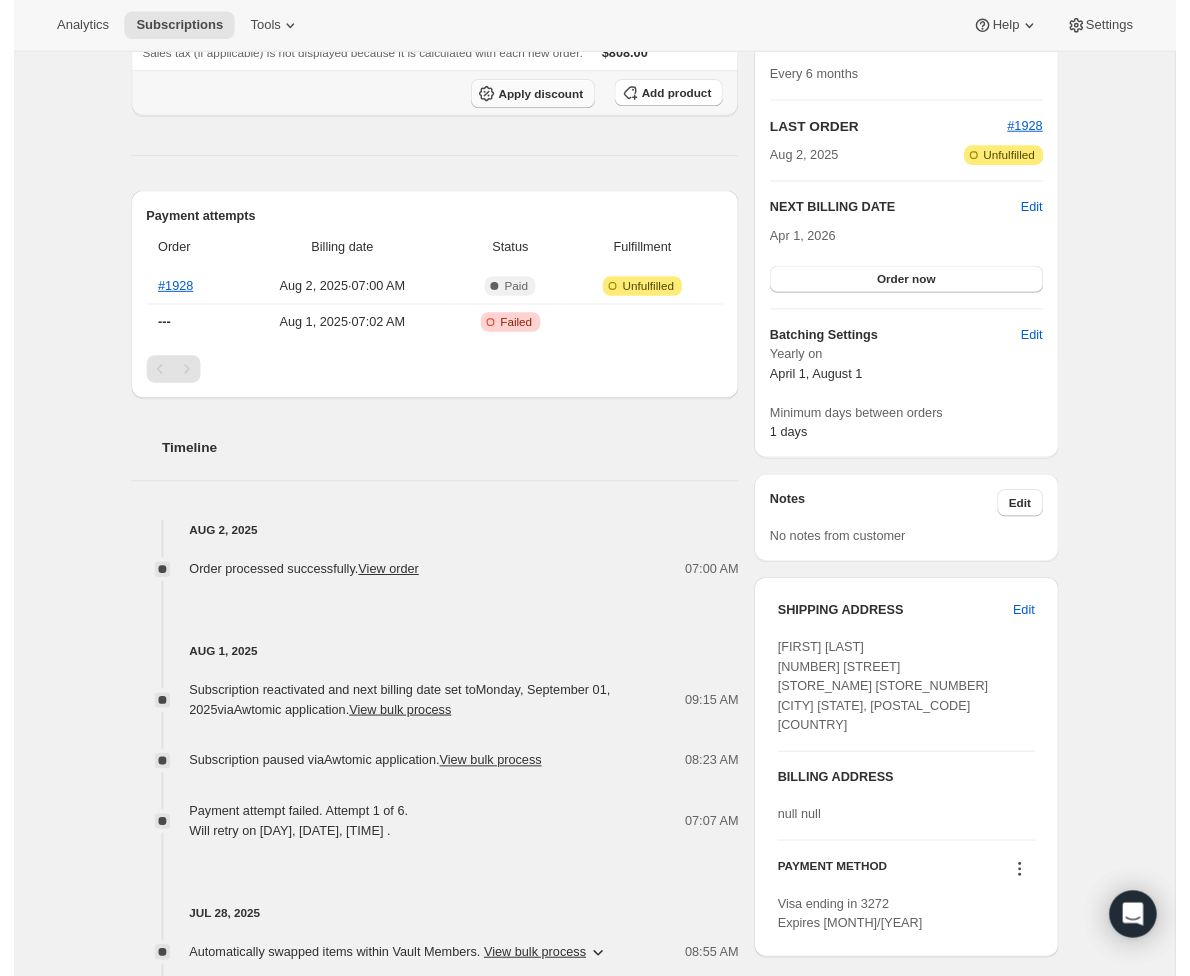 scroll, scrollTop: 381, scrollLeft: 0, axis: vertical 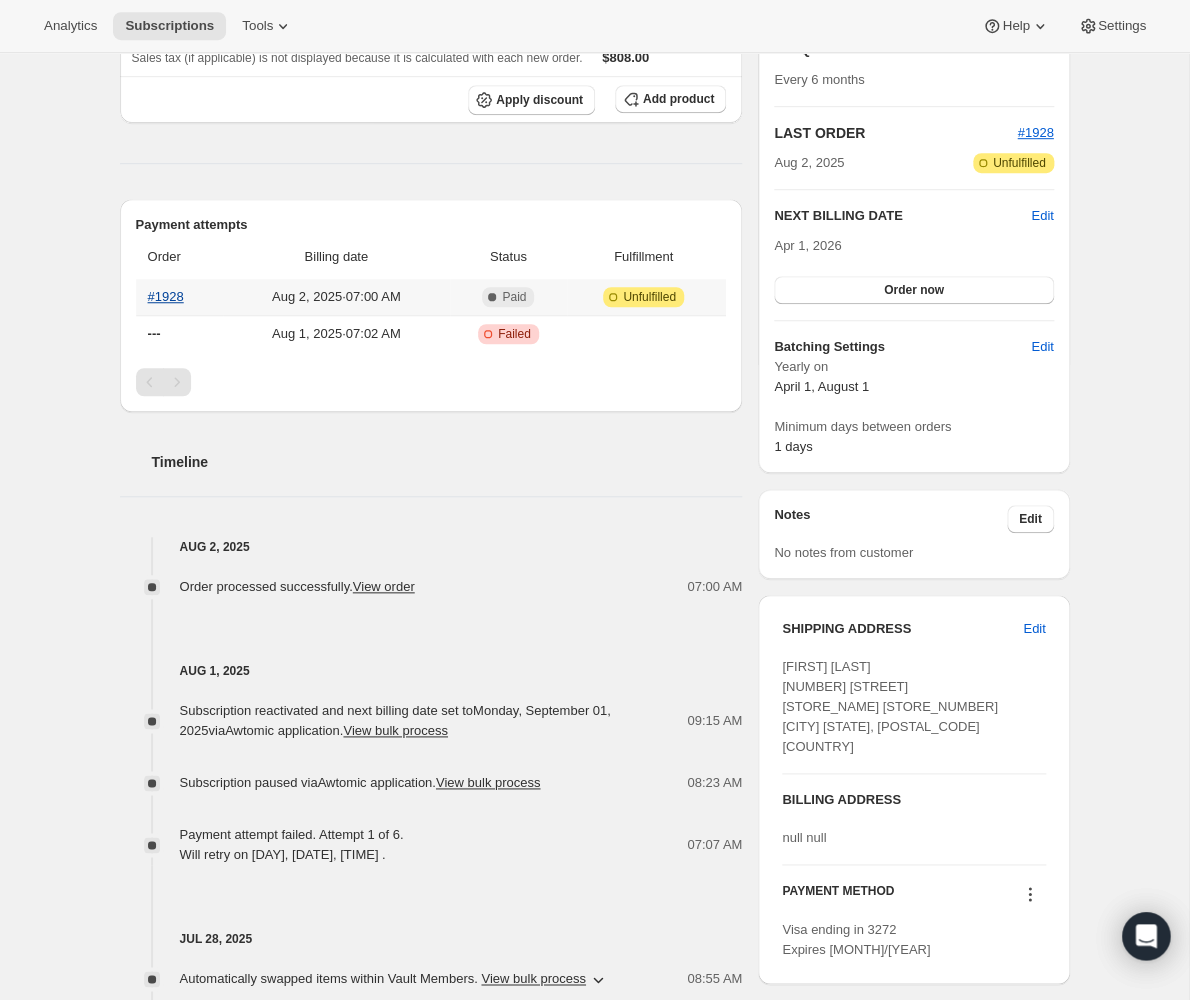 click on "#1928" at bounding box center [166, 296] 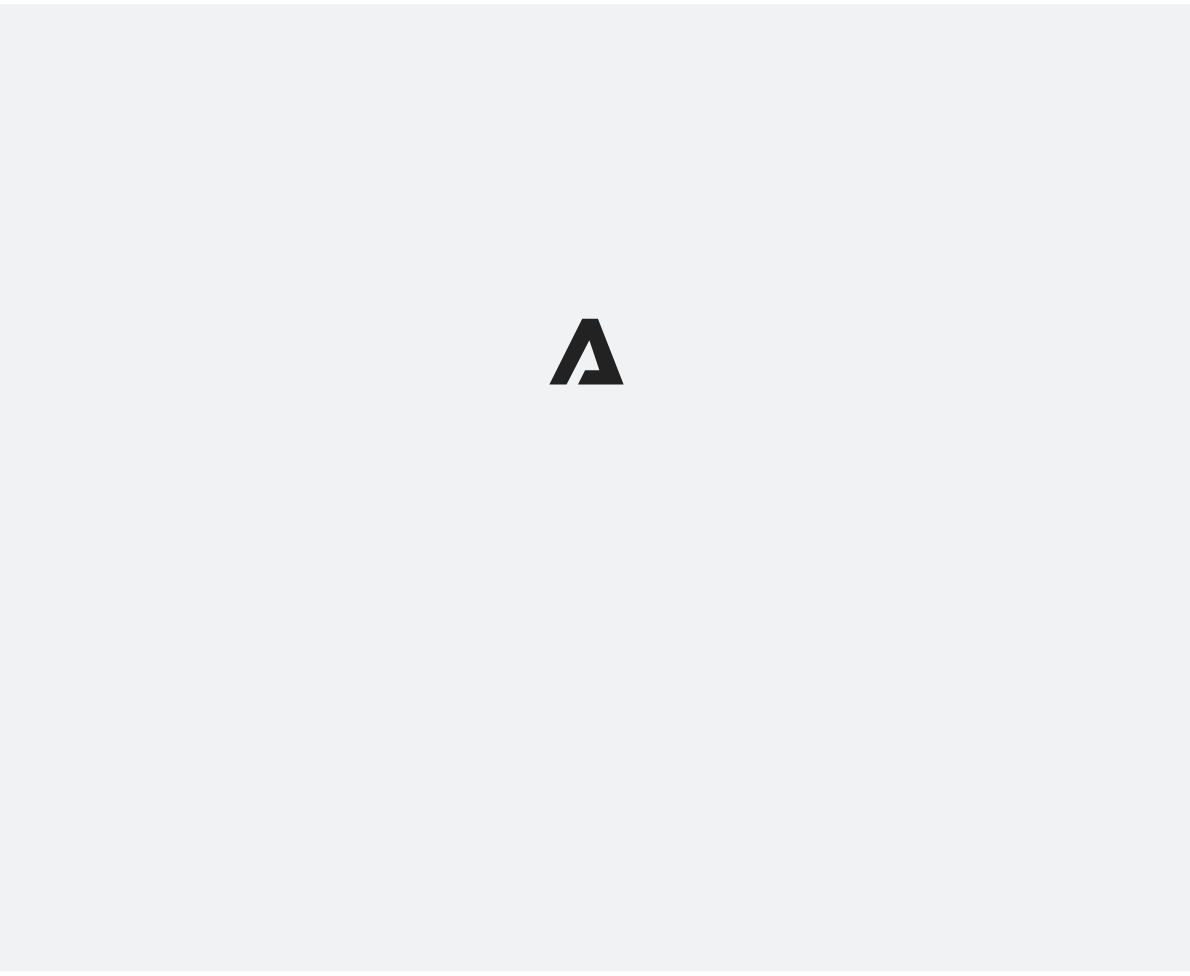 scroll, scrollTop: 0, scrollLeft: 0, axis: both 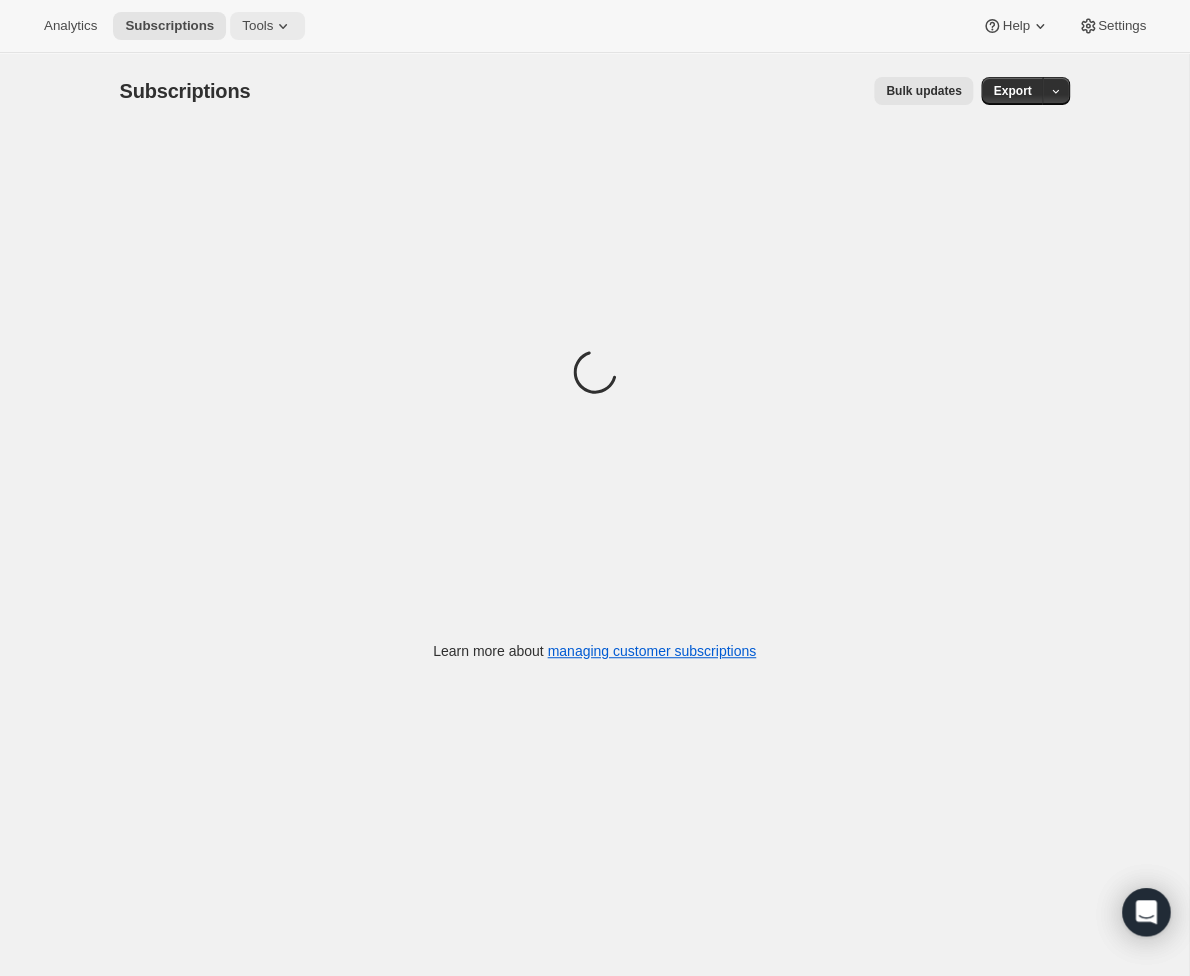 click on "Tools" at bounding box center [267, 26] 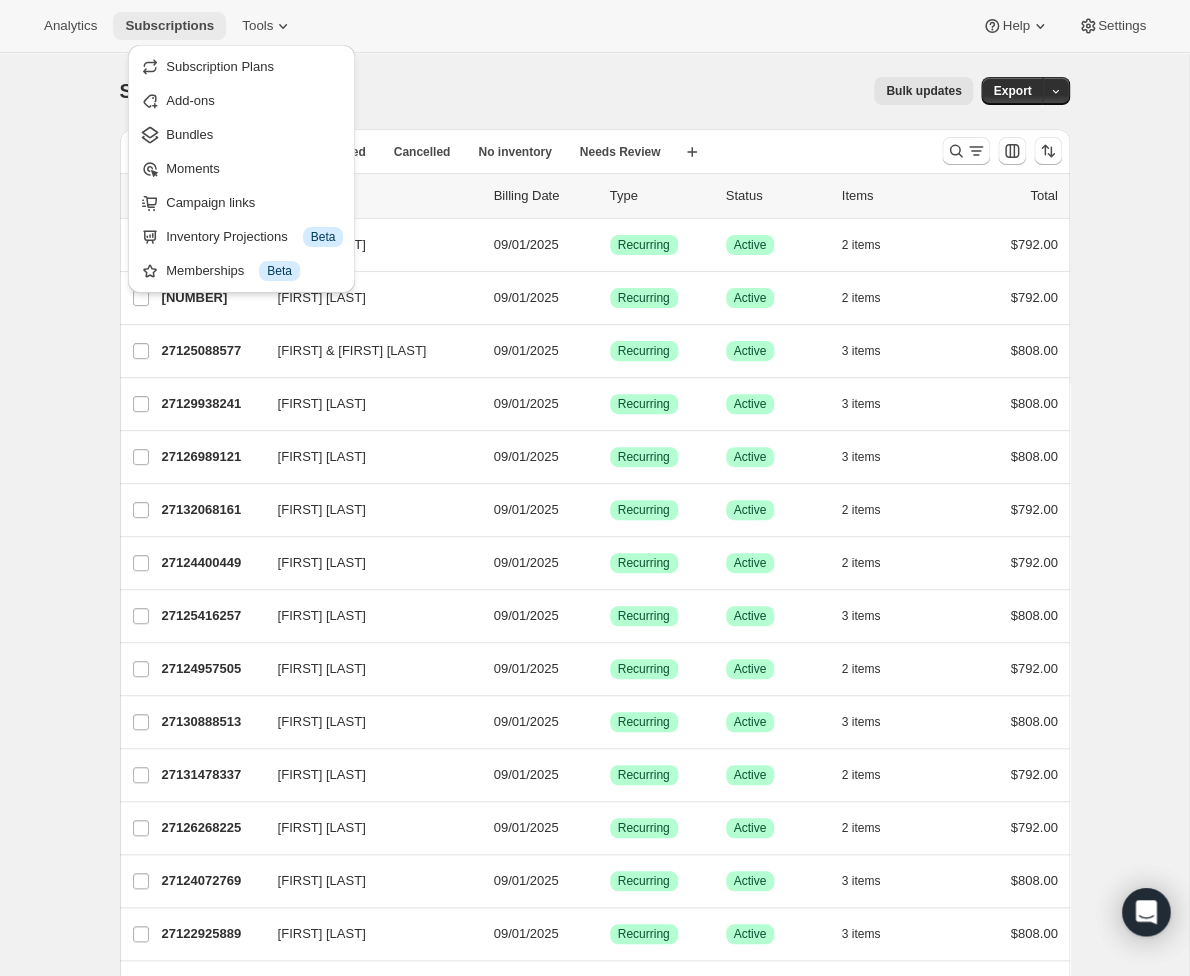 click on "Subscriptions" at bounding box center (169, 26) 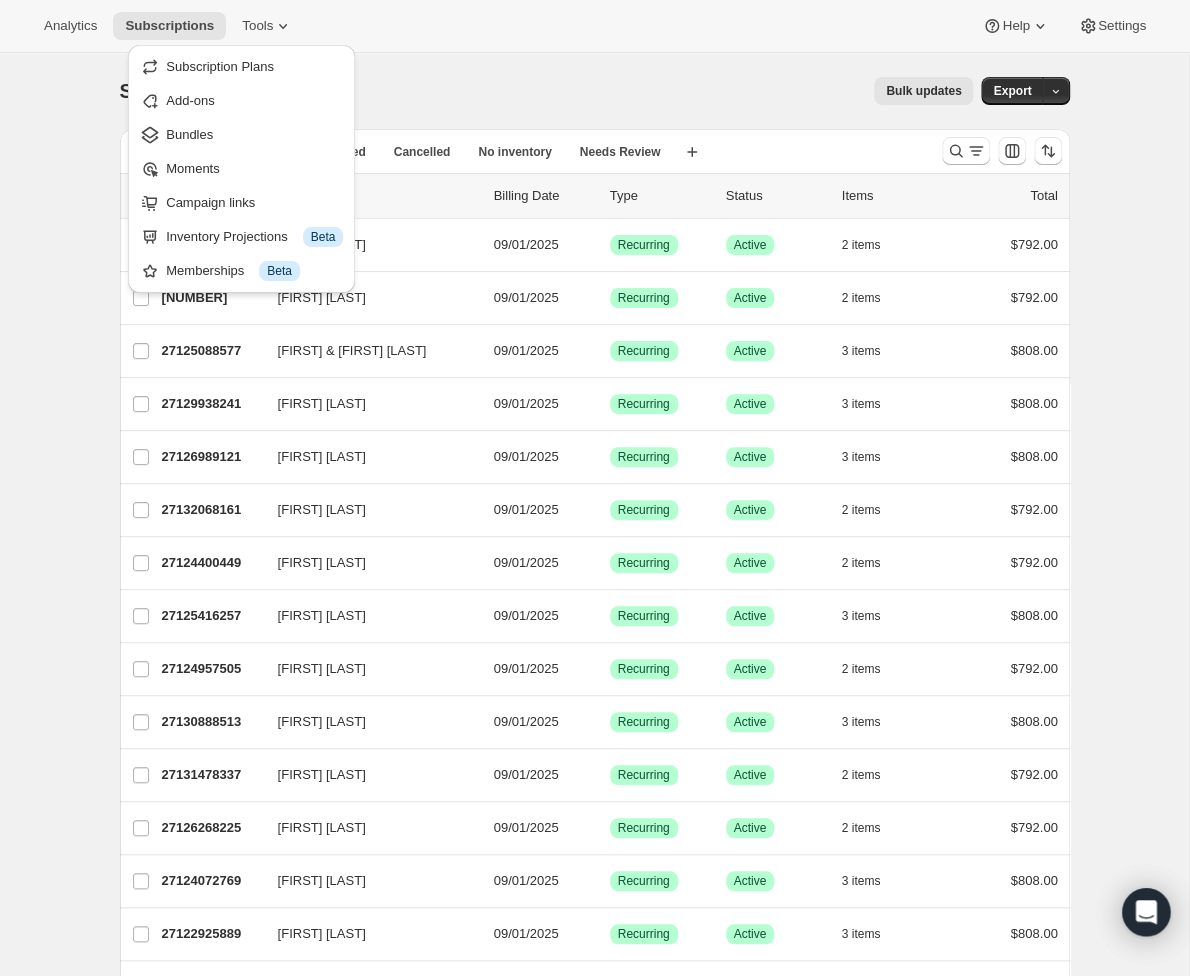 click on "Analytics Subscriptions Tools Help Settings" at bounding box center [595, 26] 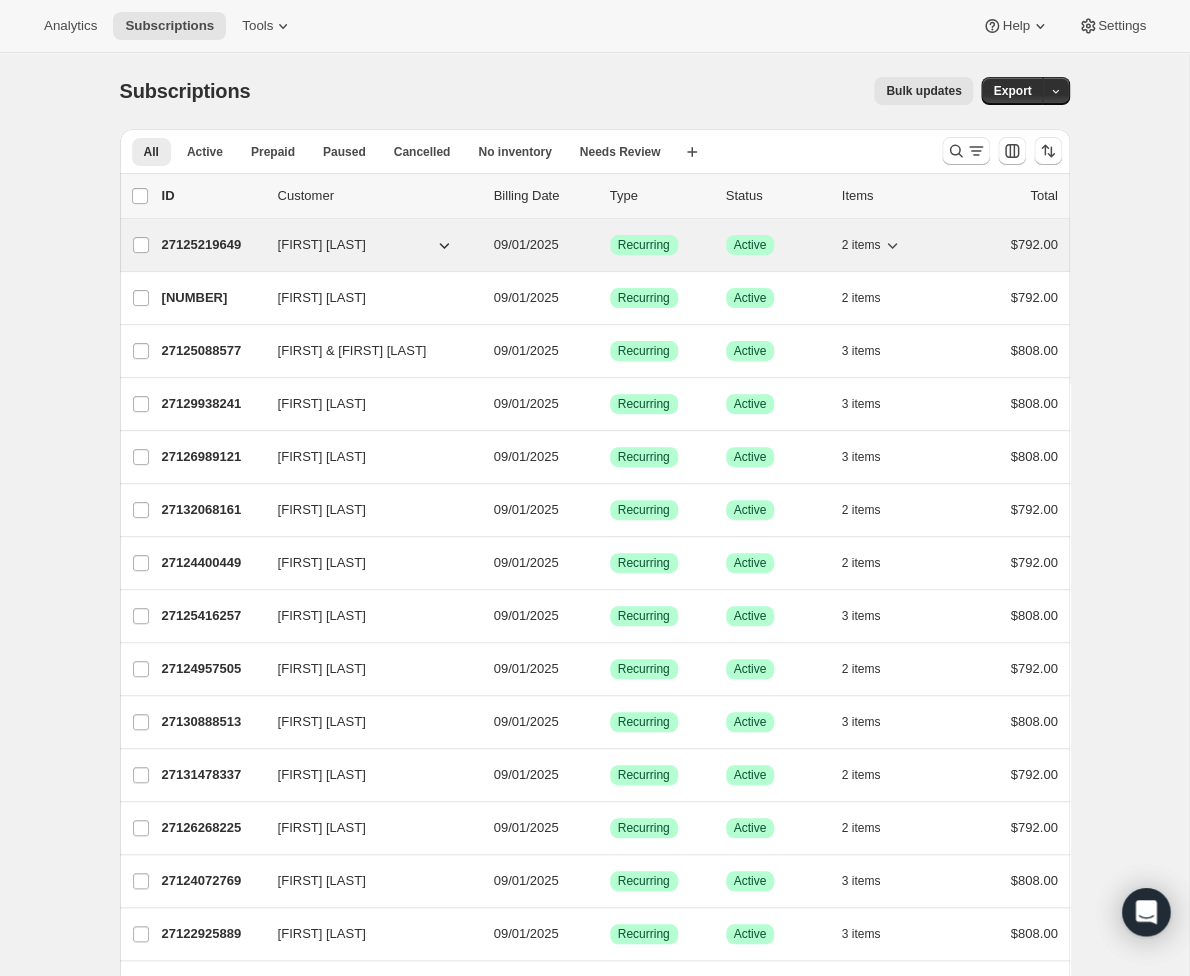 click on "27125219649" at bounding box center (212, 245) 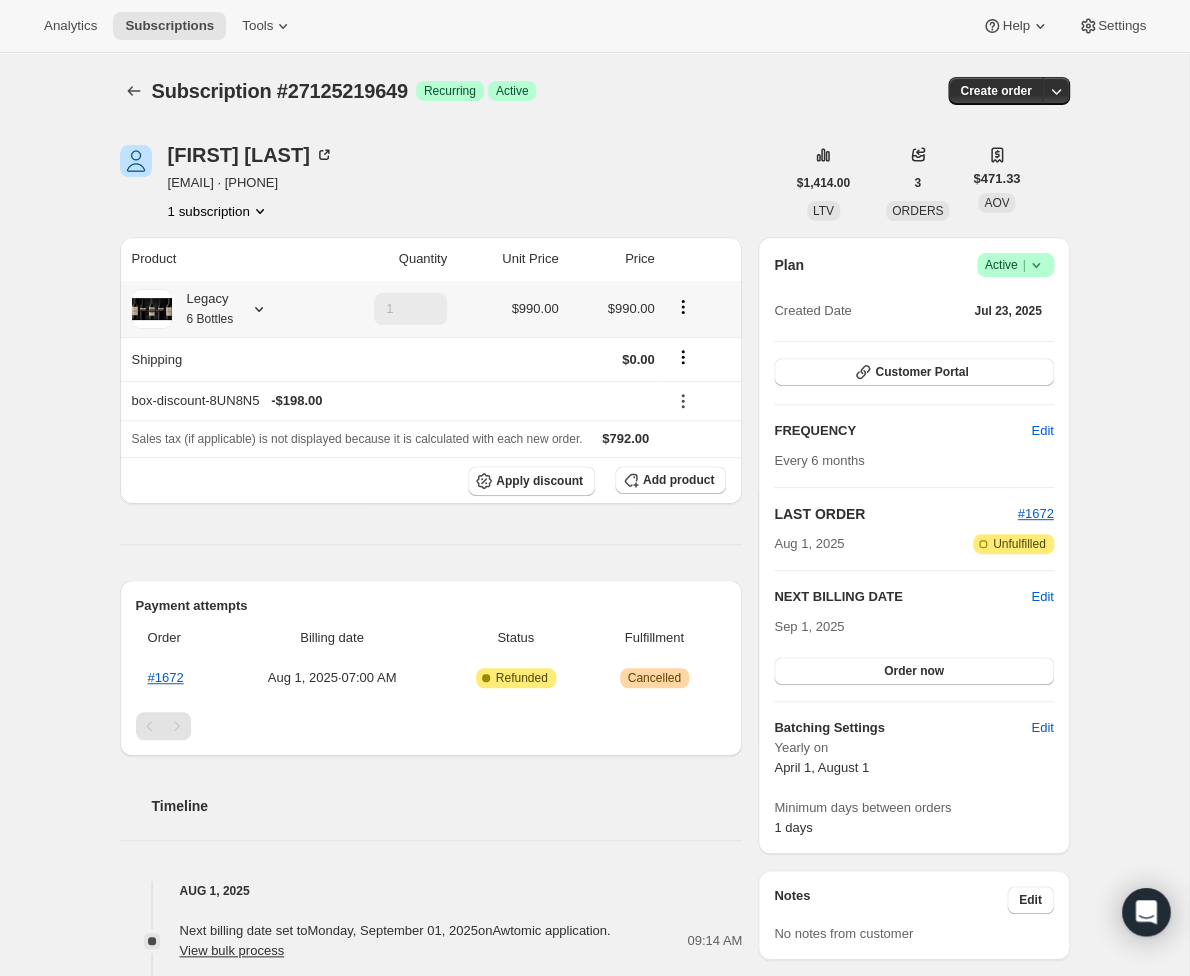 click 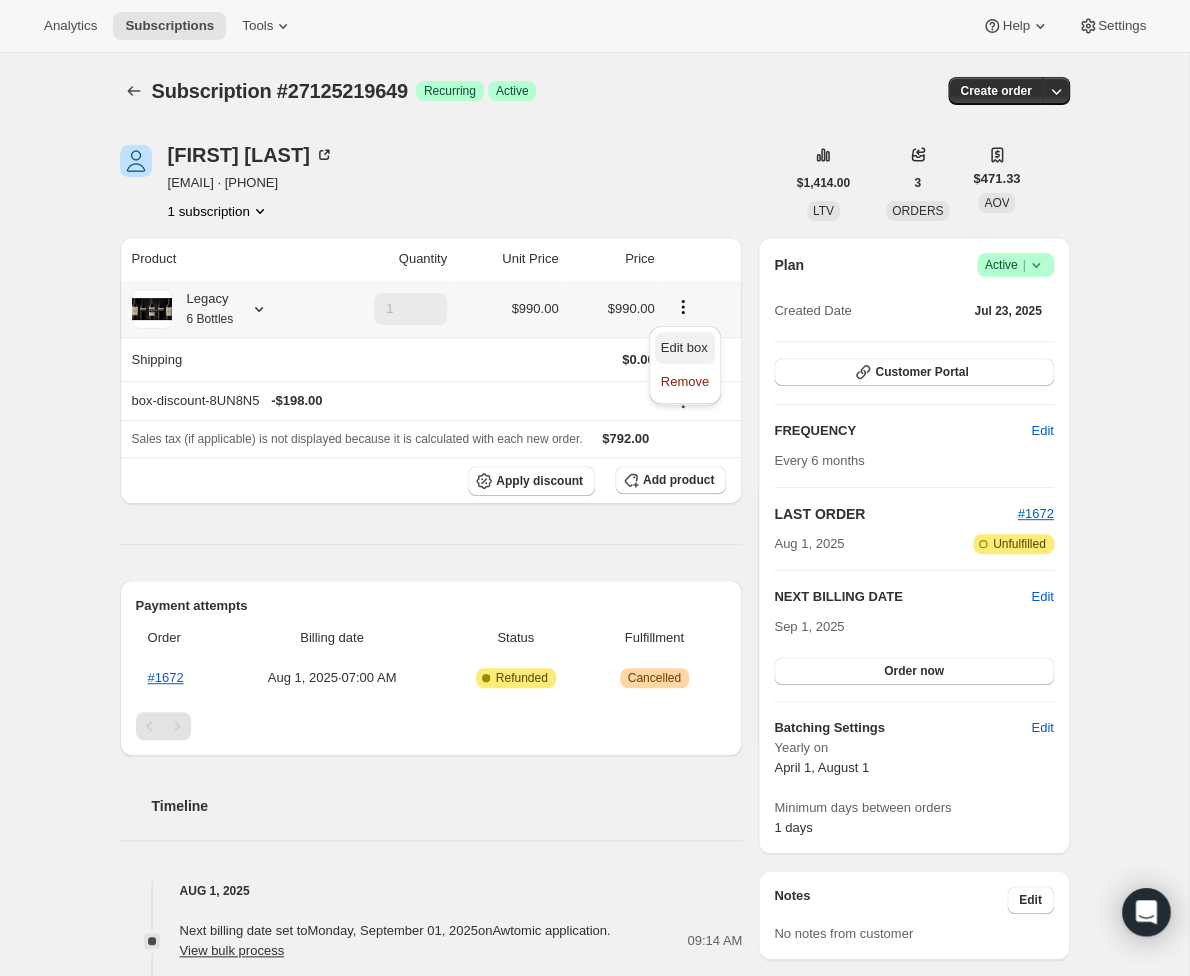 click on "Edit box" at bounding box center [684, 347] 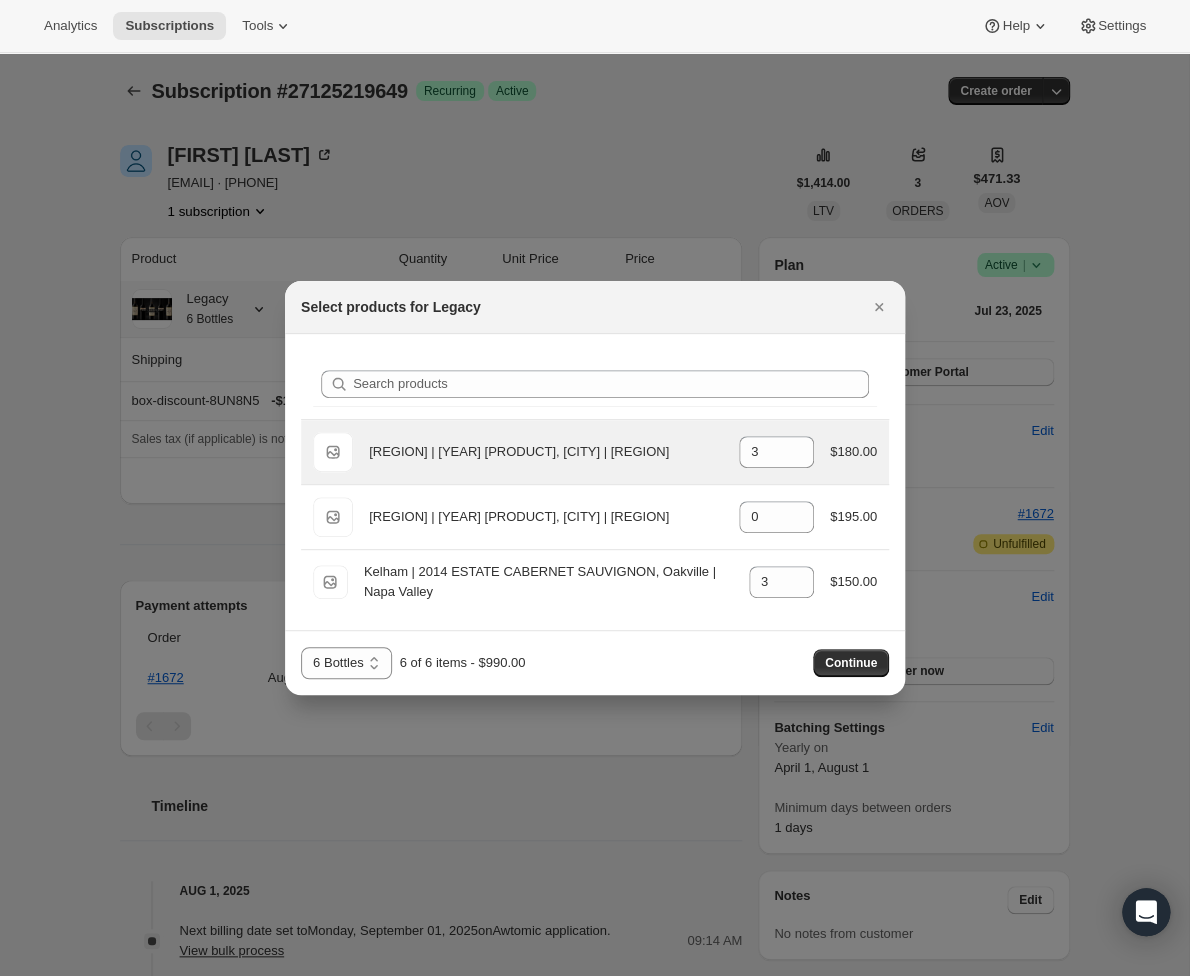 click on "Kelham | 2014 MERLOT, Oakville | Napa Valley" at bounding box center (546, 452) 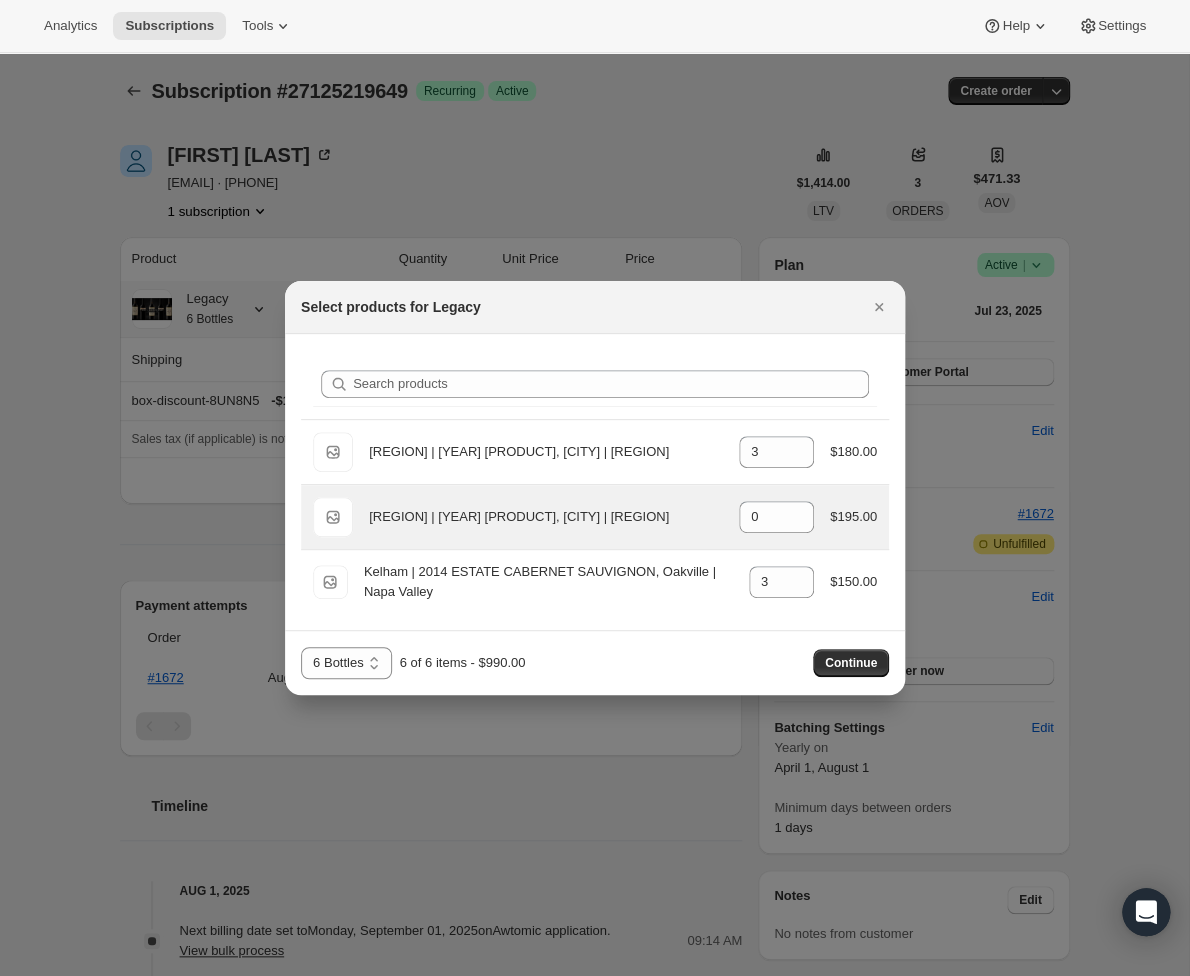 click on "[LAST] | [YEAR] SONS [CITY] | [REGION]" at bounding box center [546, 517] 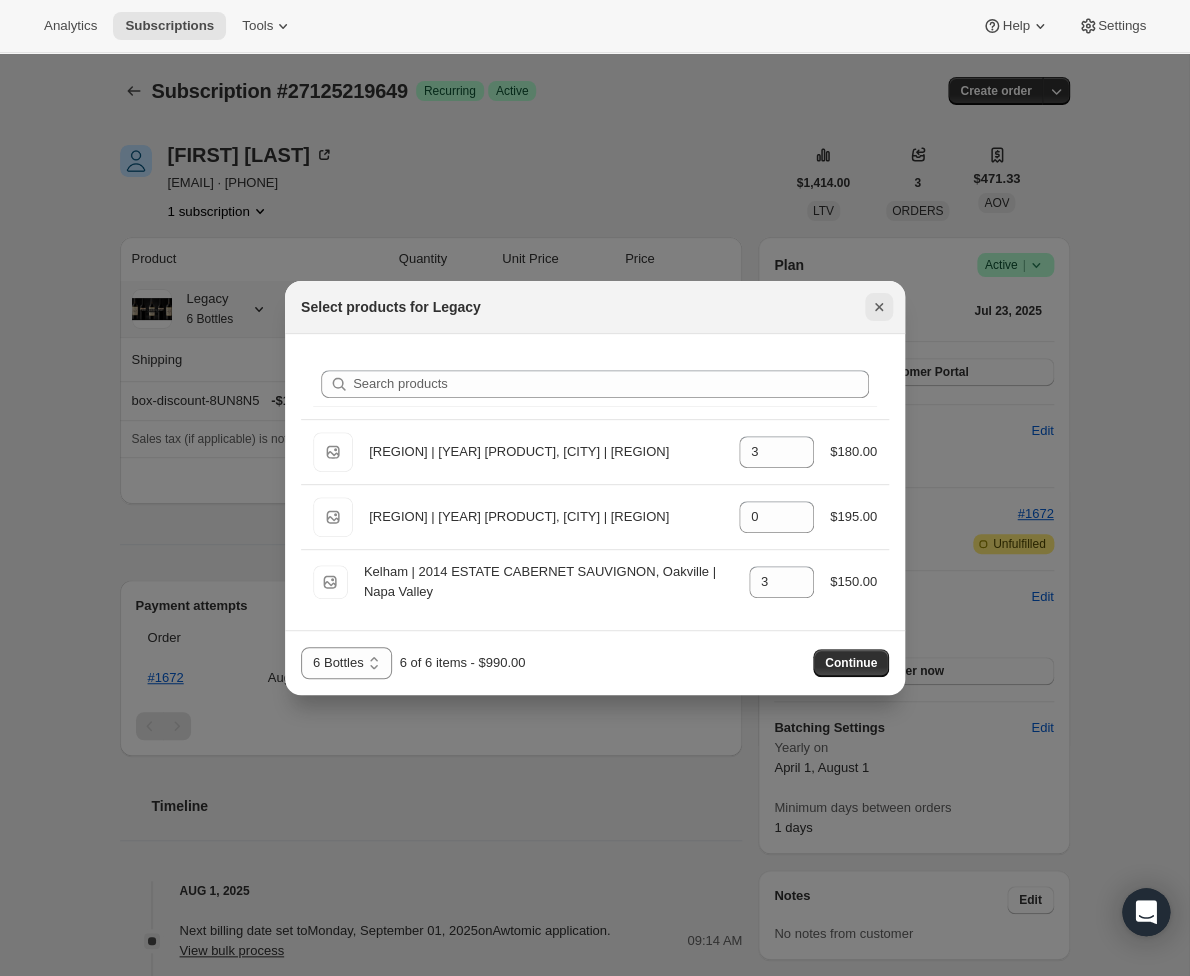 click 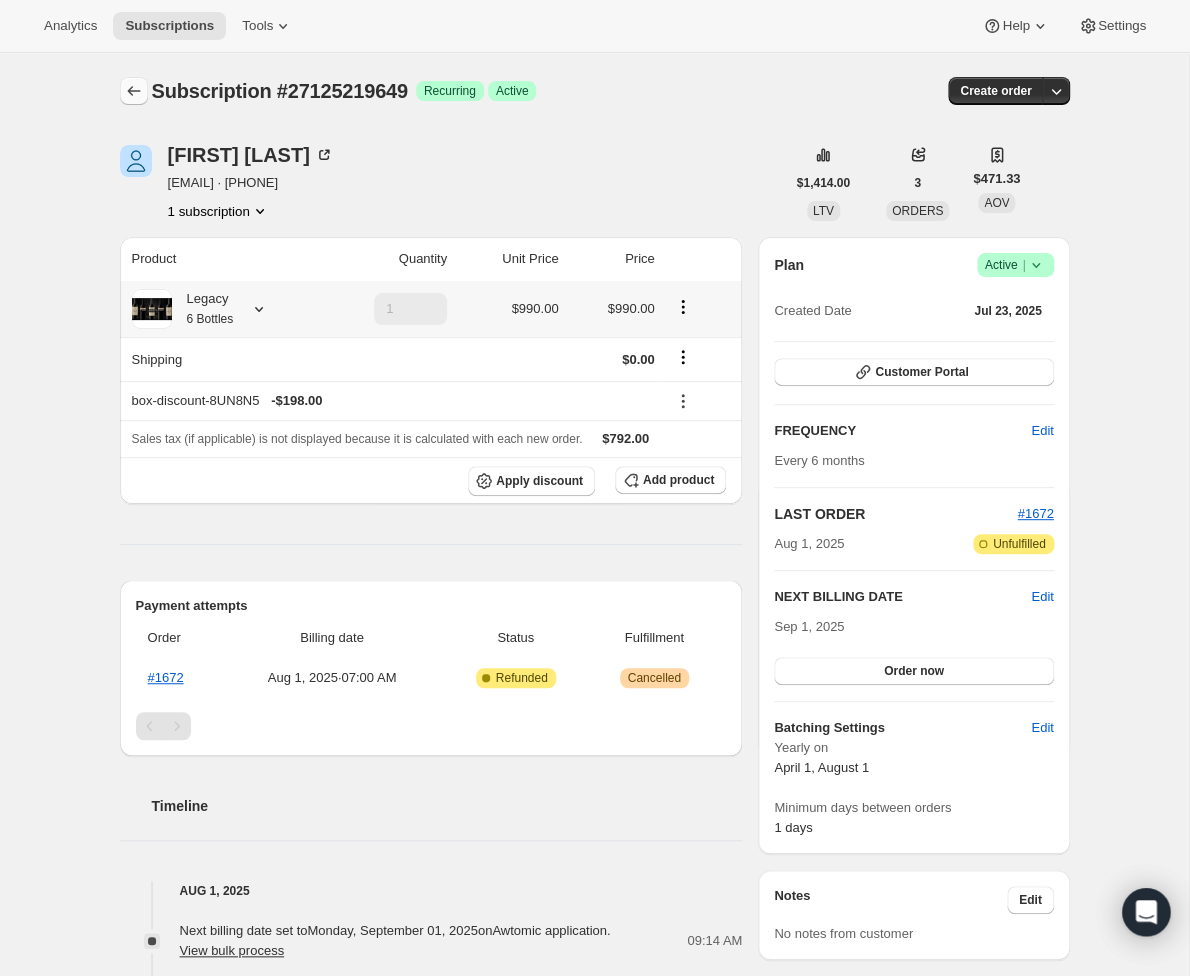 click at bounding box center [134, 91] 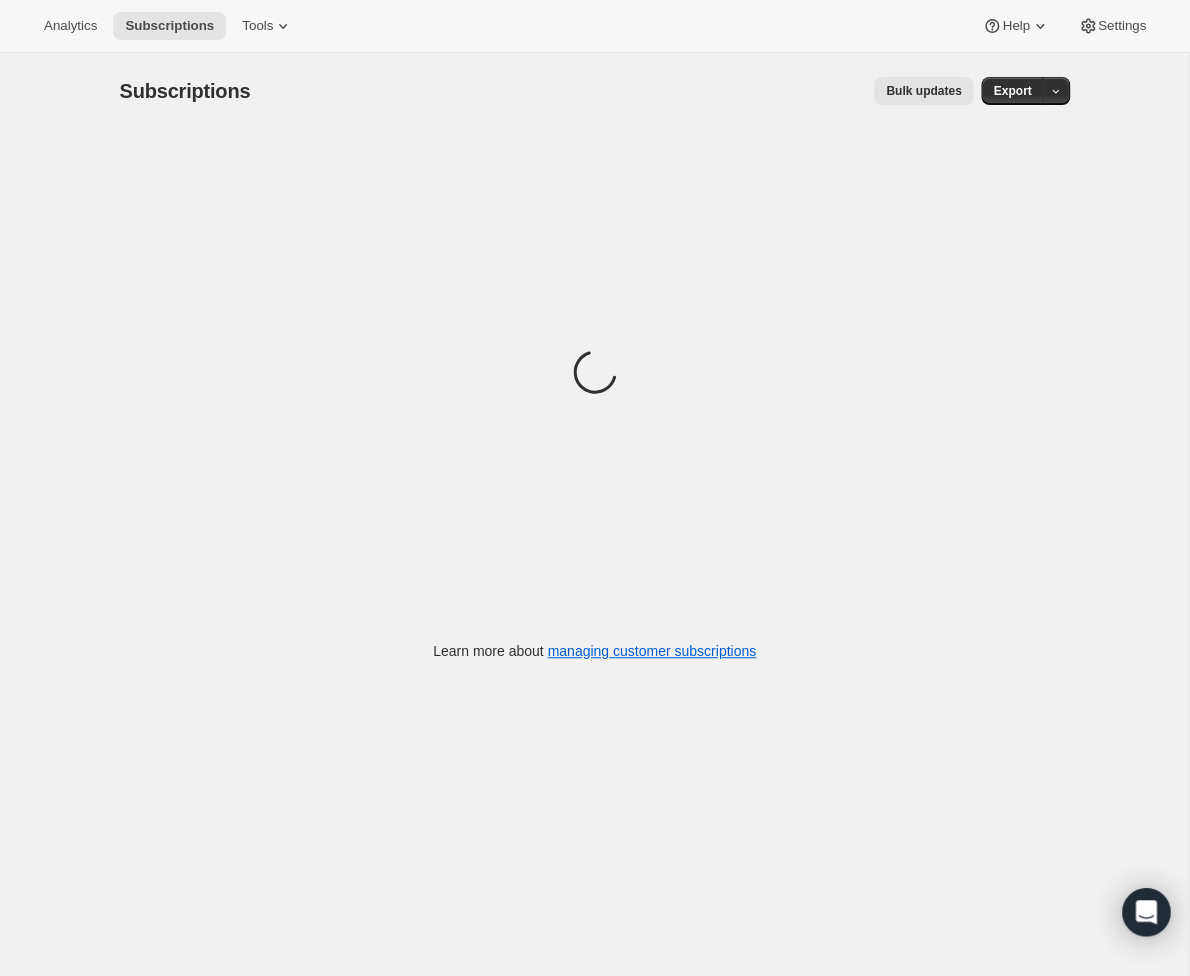 click on "Analytics Subscriptions Tools Help Settings" at bounding box center [595, 26] 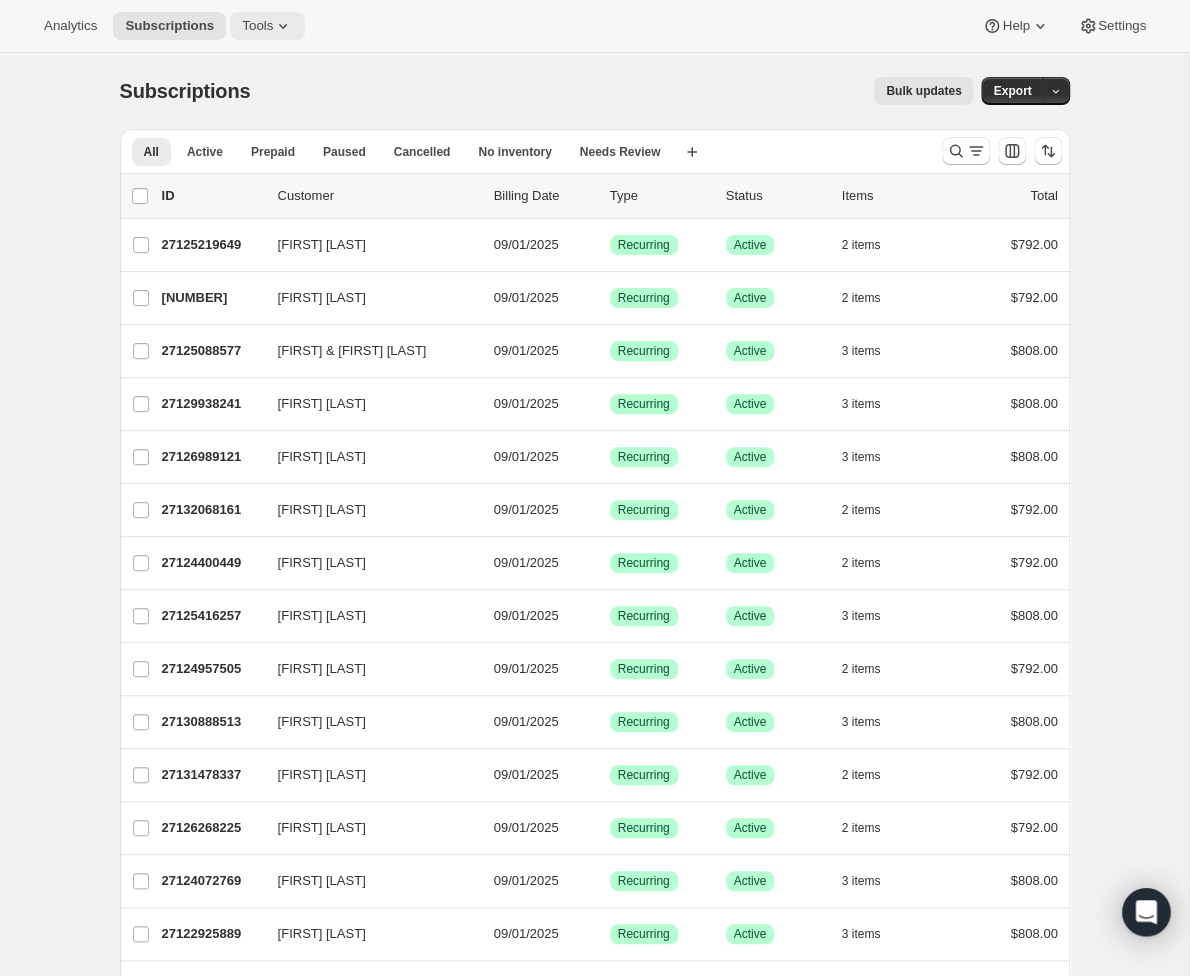 click 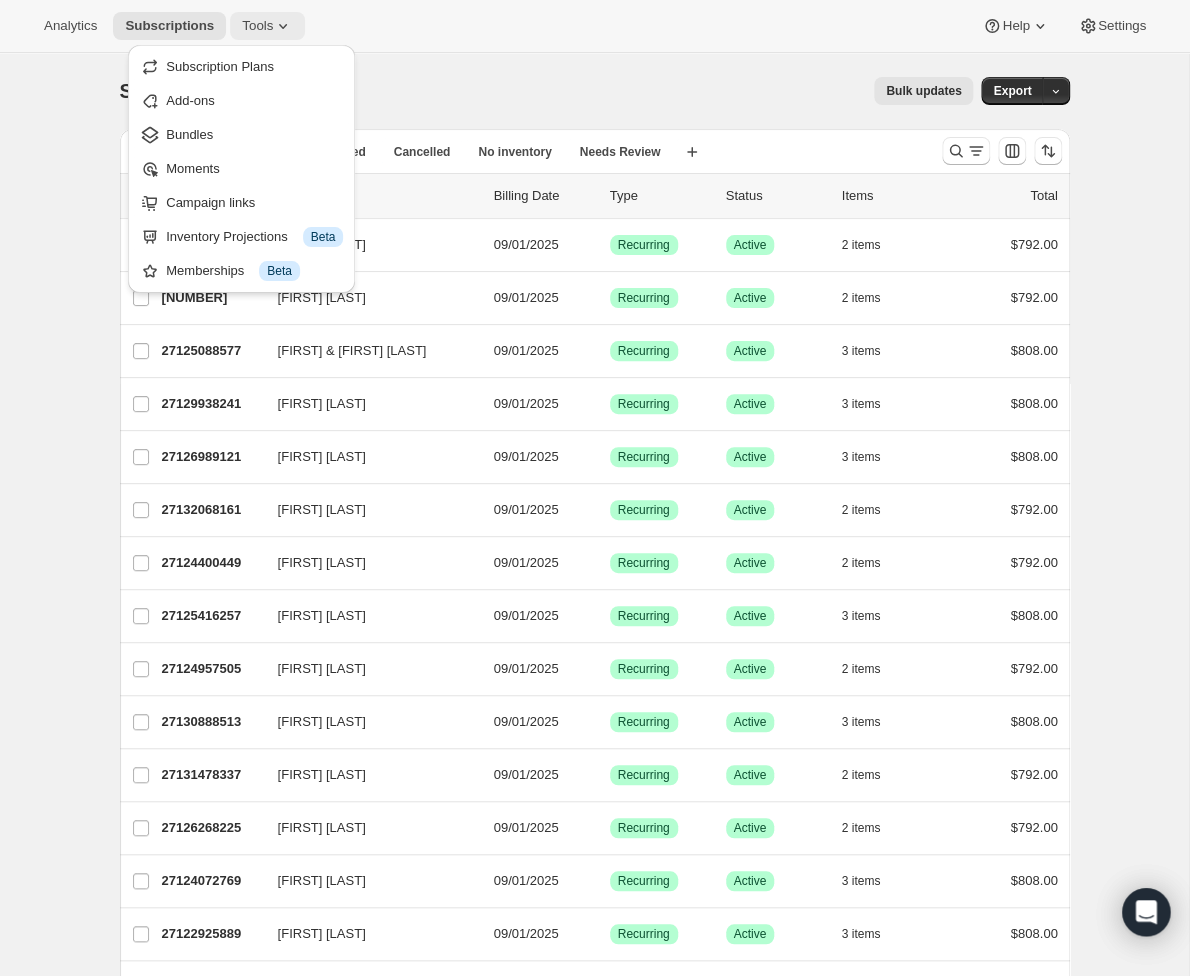 click 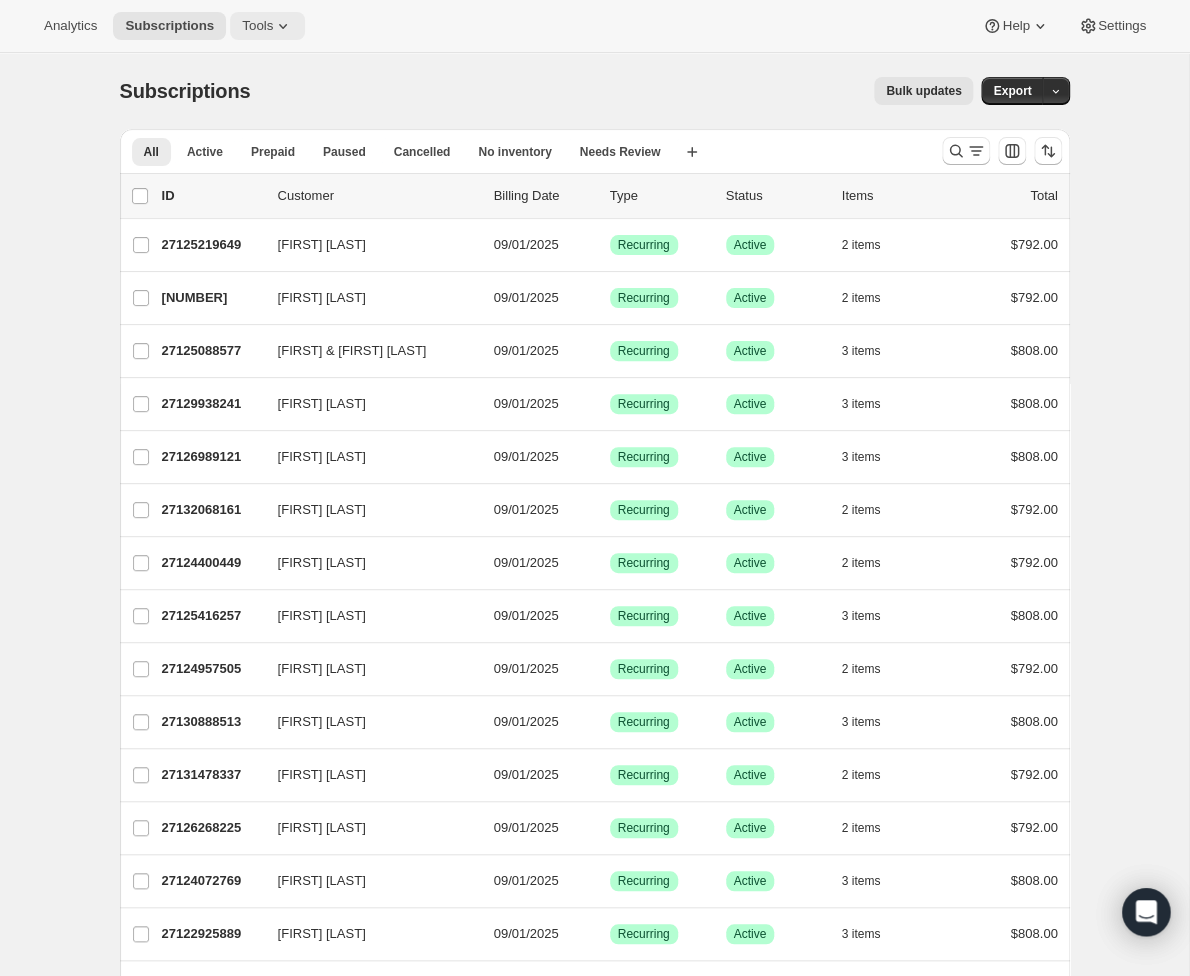 click 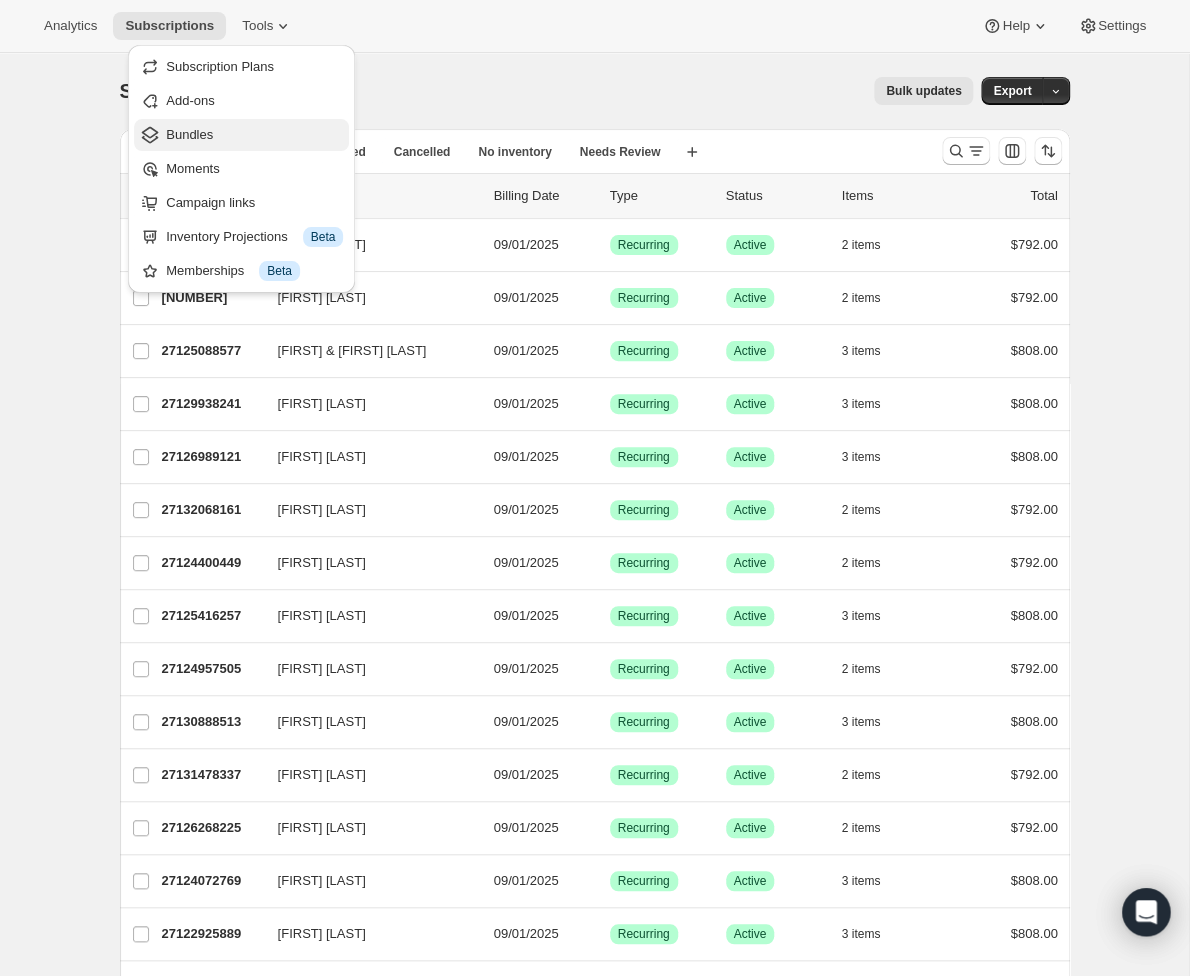 click on "Bundles" at bounding box center (189, 134) 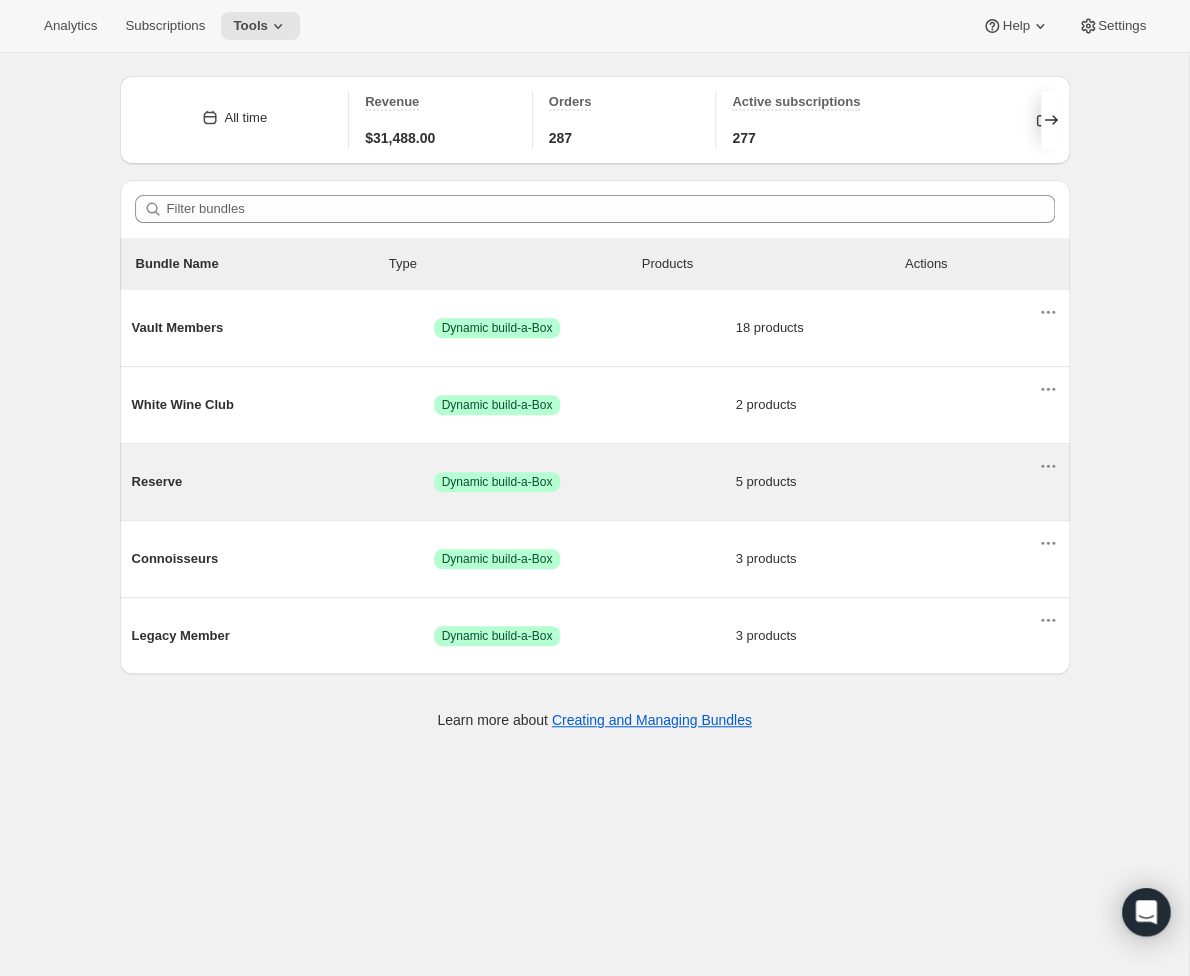 scroll, scrollTop: 53, scrollLeft: 0, axis: vertical 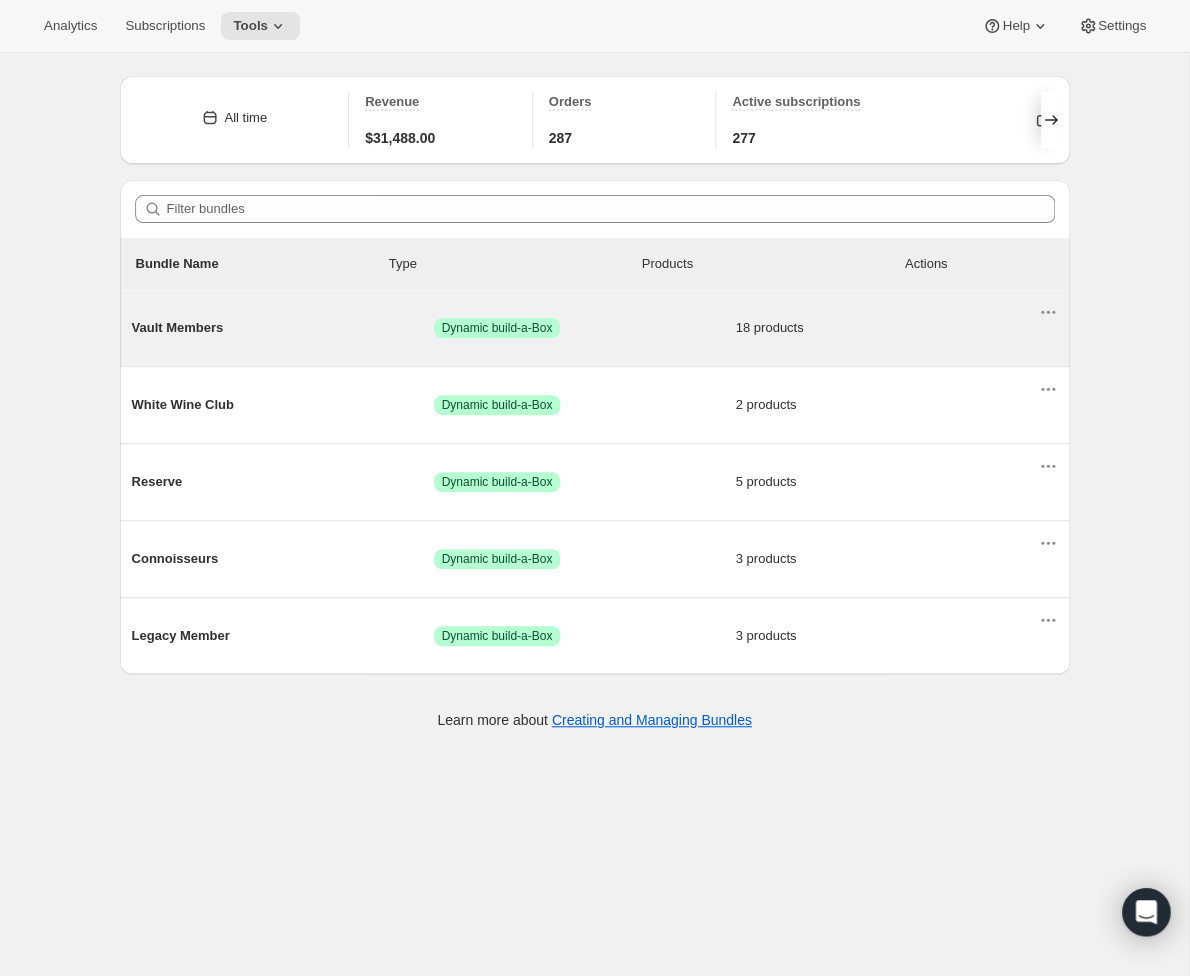 click on "Vault Members" at bounding box center [283, 328] 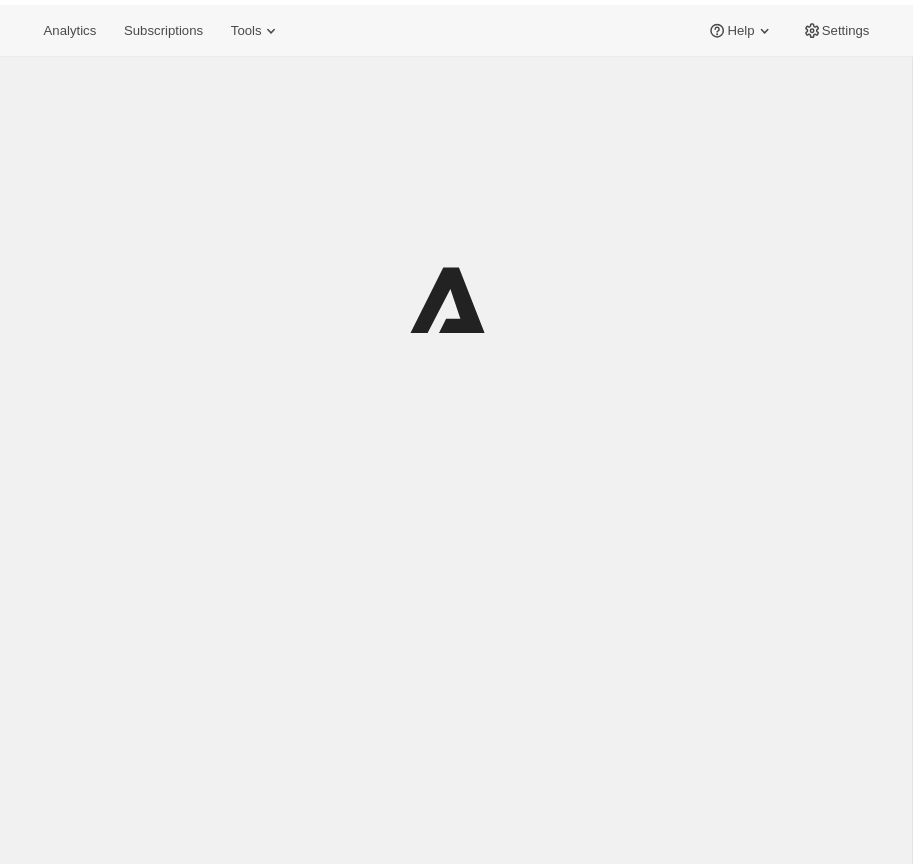 scroll, scrollTop: 0, scrollLeft: 0, axis: both 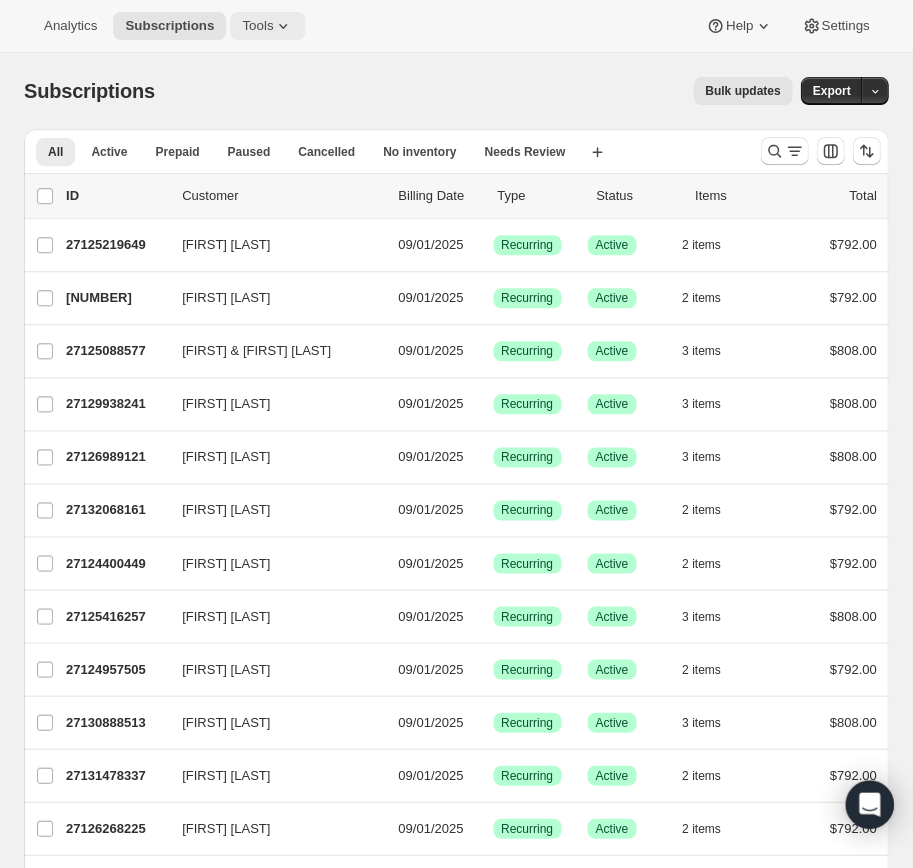 click 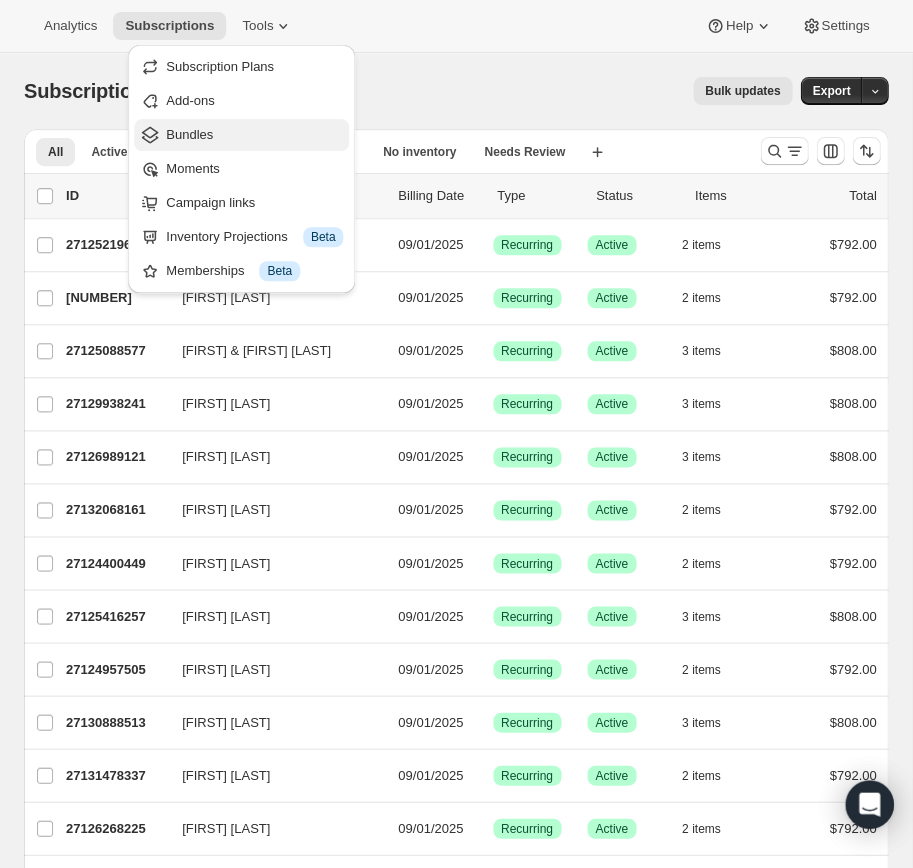 drag, startPoint x: 213, startPoint y: 206, endPoint x: 196, endPoint y: 146, distance: 62.361847 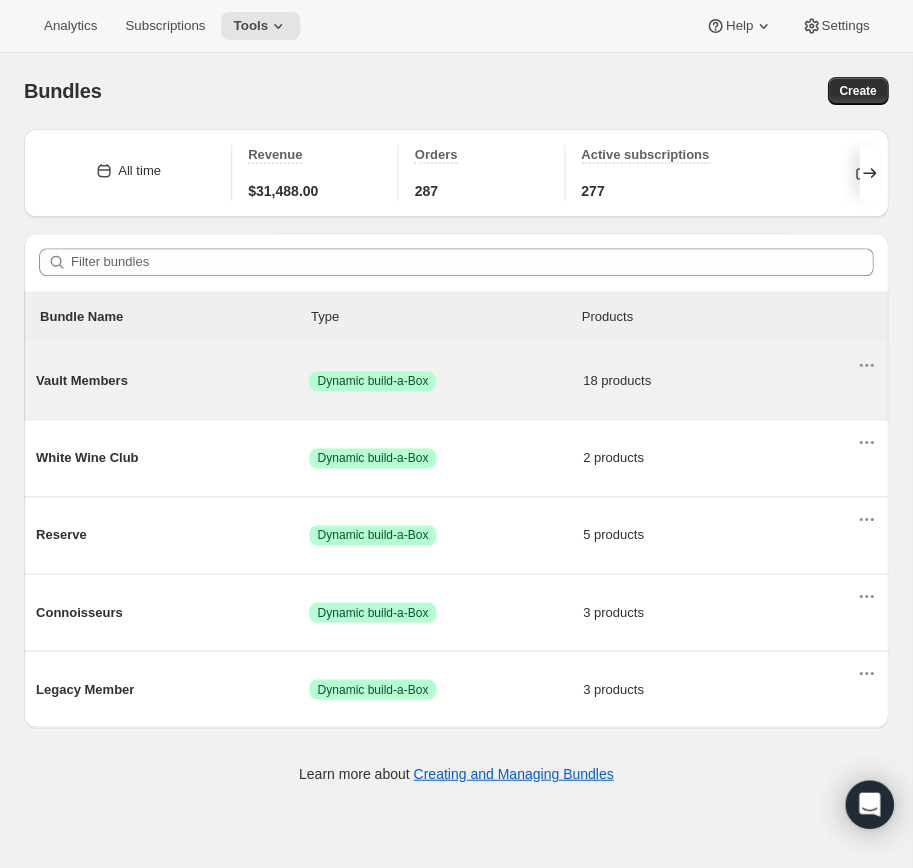 click on "Vault Members  Success Dynamic build-a-Box [NUMBER] products" at bounding box center [446, 381] 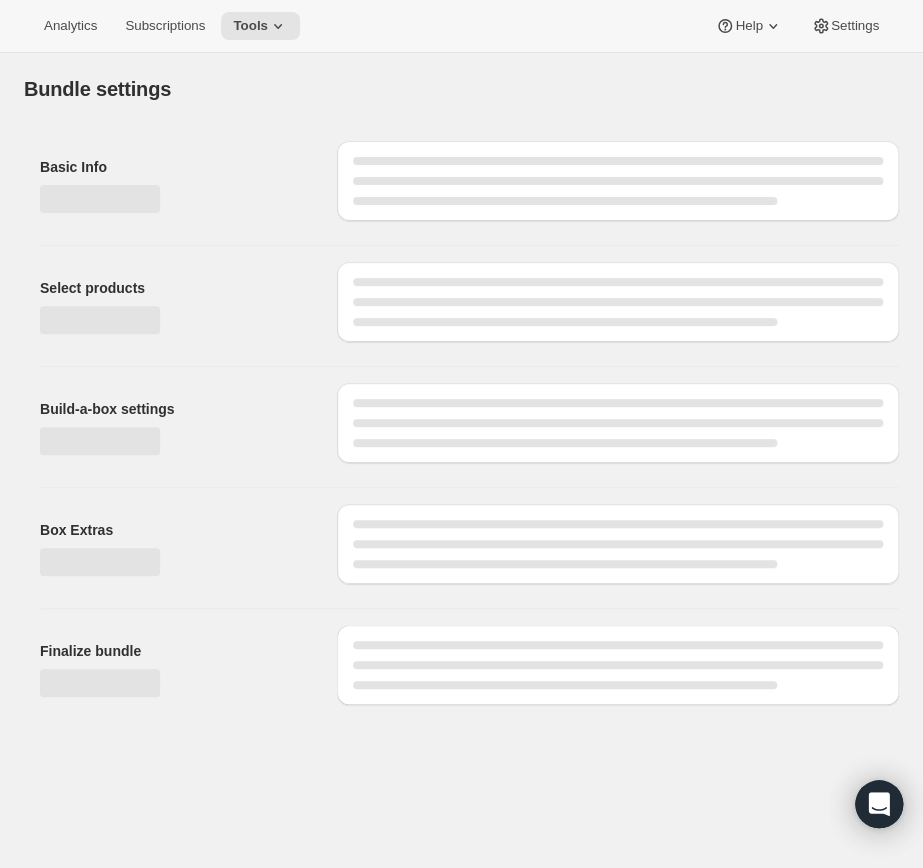 type on "Vault Members" 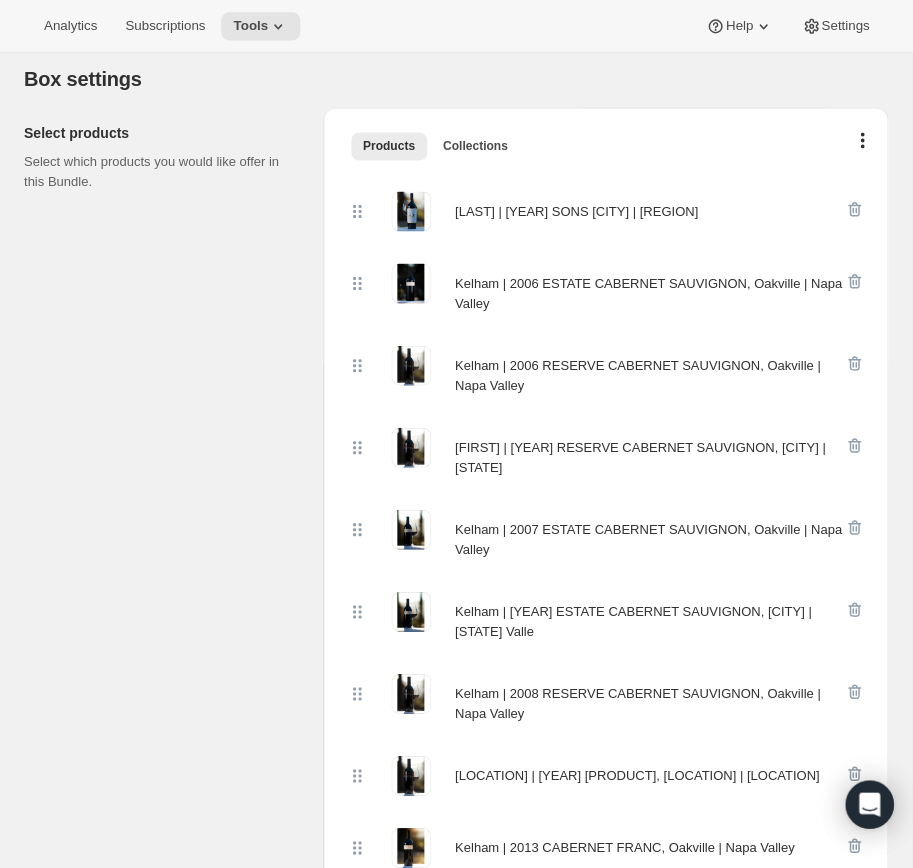 scroll, scrollTop: 417, scrollLeft: 0, axis: vertical 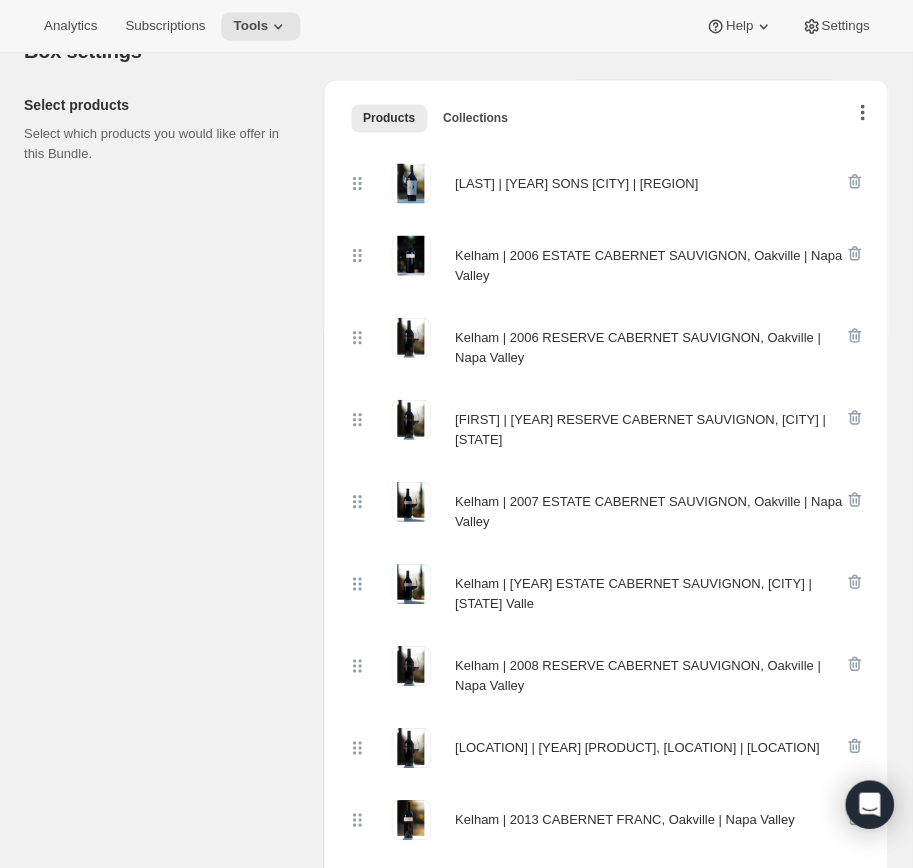 click at bounding box center [862, 115] 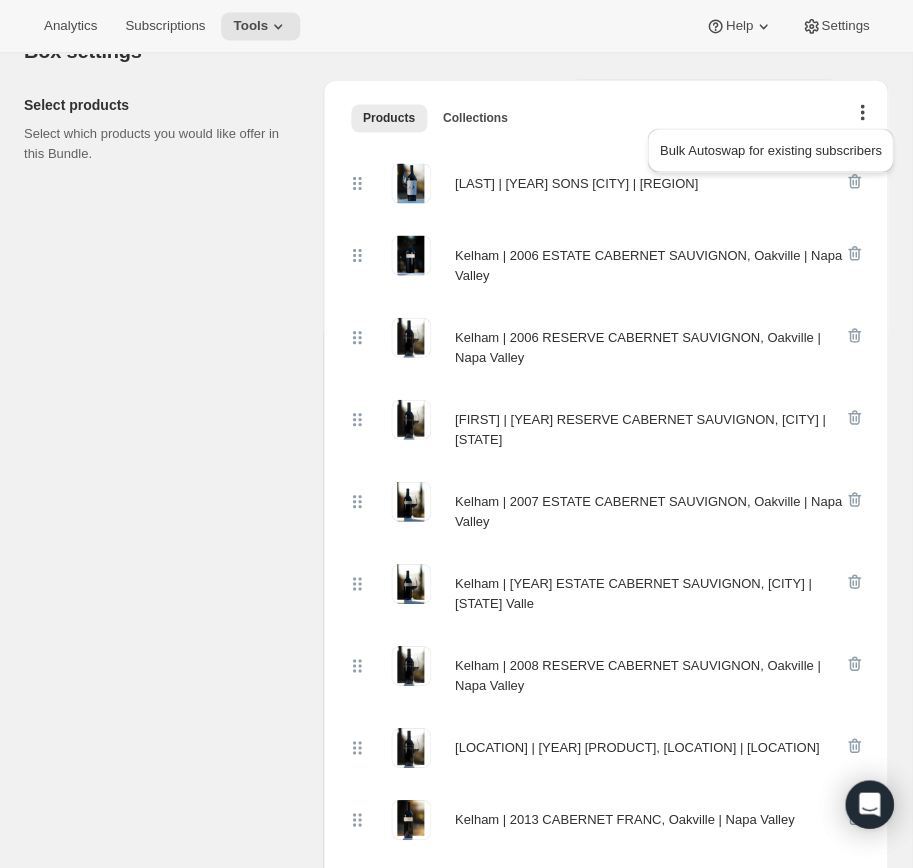 click on "Products Collections More views" at bounding box center [605, 117] 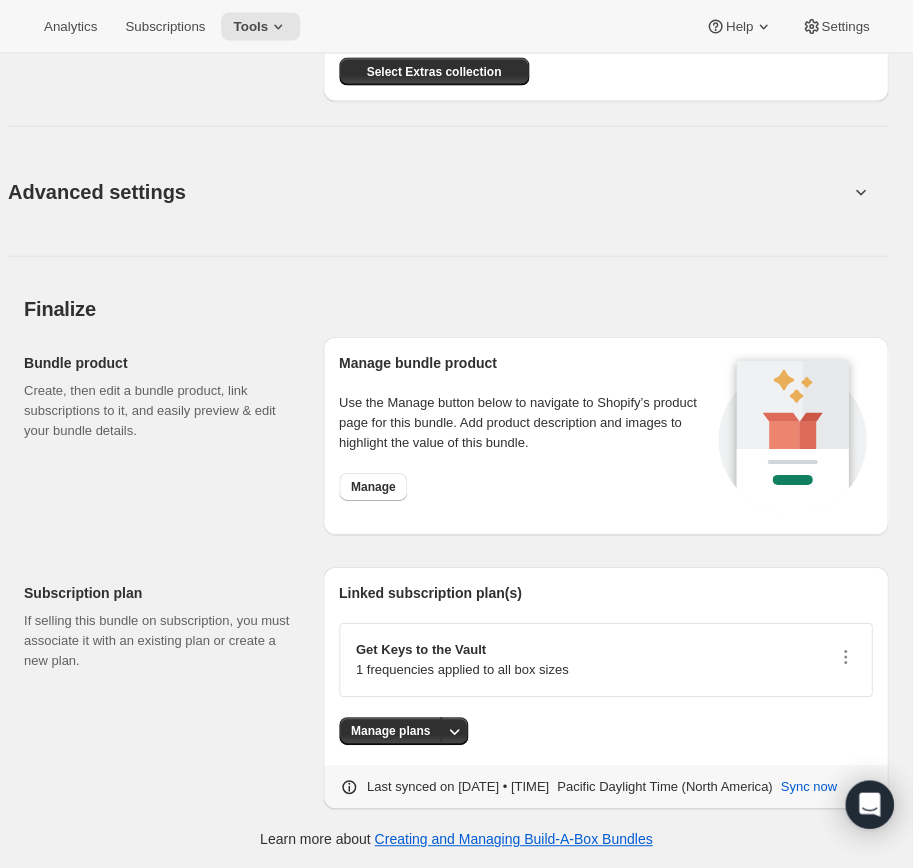 scroll, scrollTop: 2770, scrollLeft: 0, axis: vertical 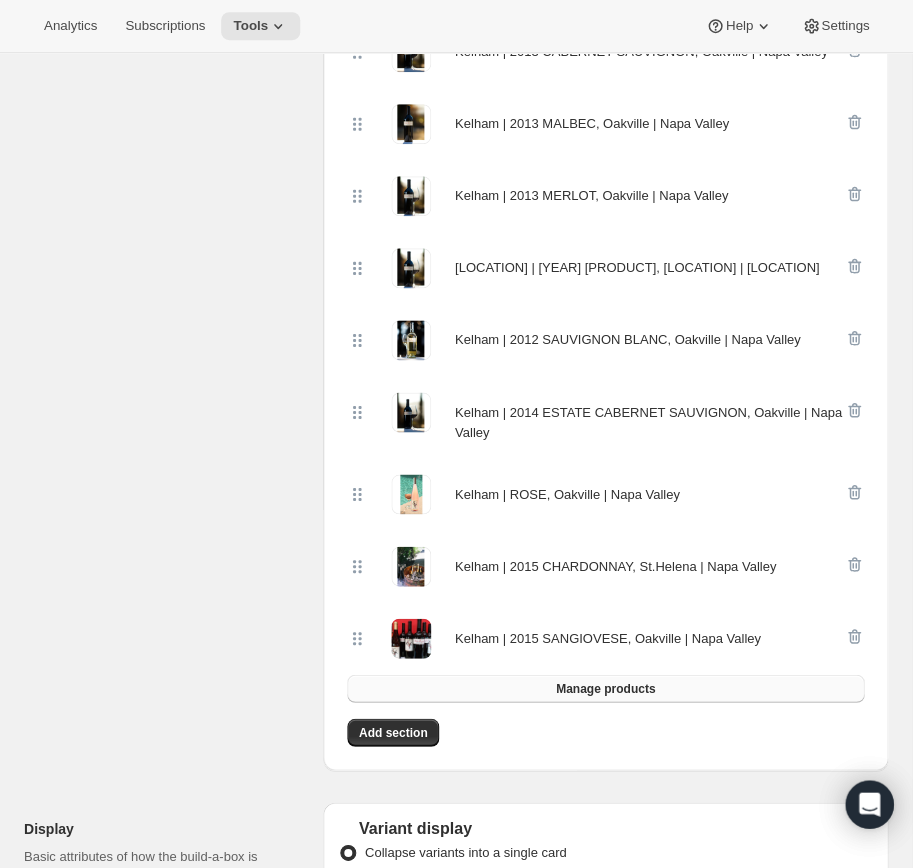 click on "Manage products" at bounding box center (605, 688) 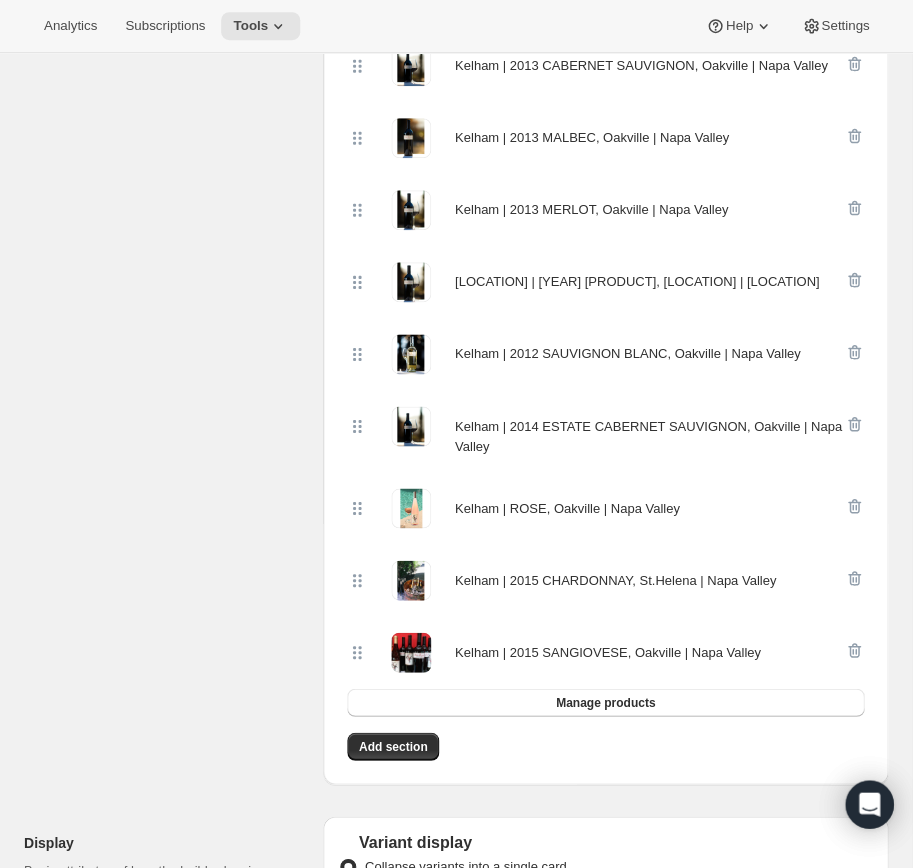 scroll, scrollTop: 1243, scrollLeft: 0, axis: vertical 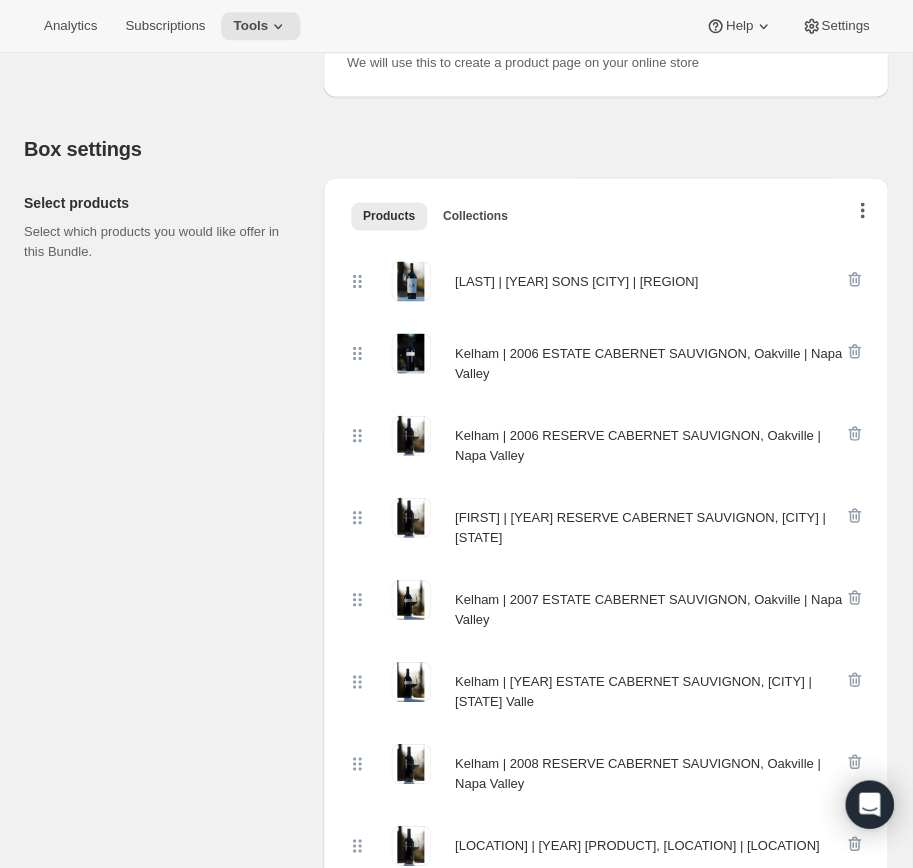 click at bounding box center [862, 213] 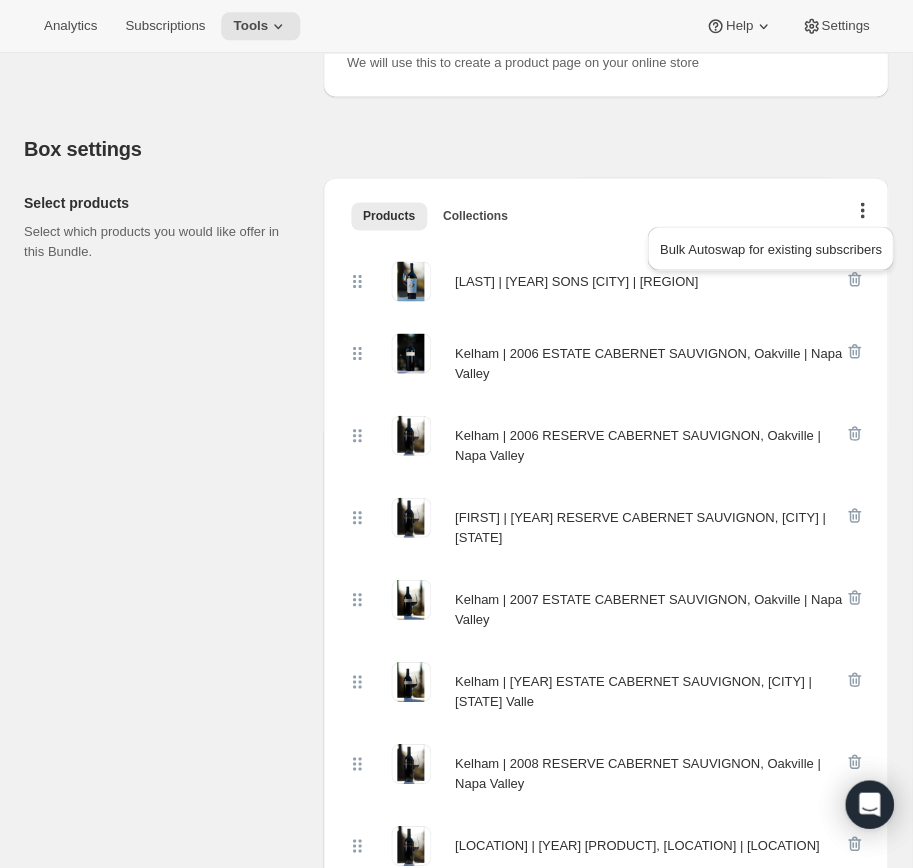 click on "Products Collections More views" at bounding box center (605, 215) 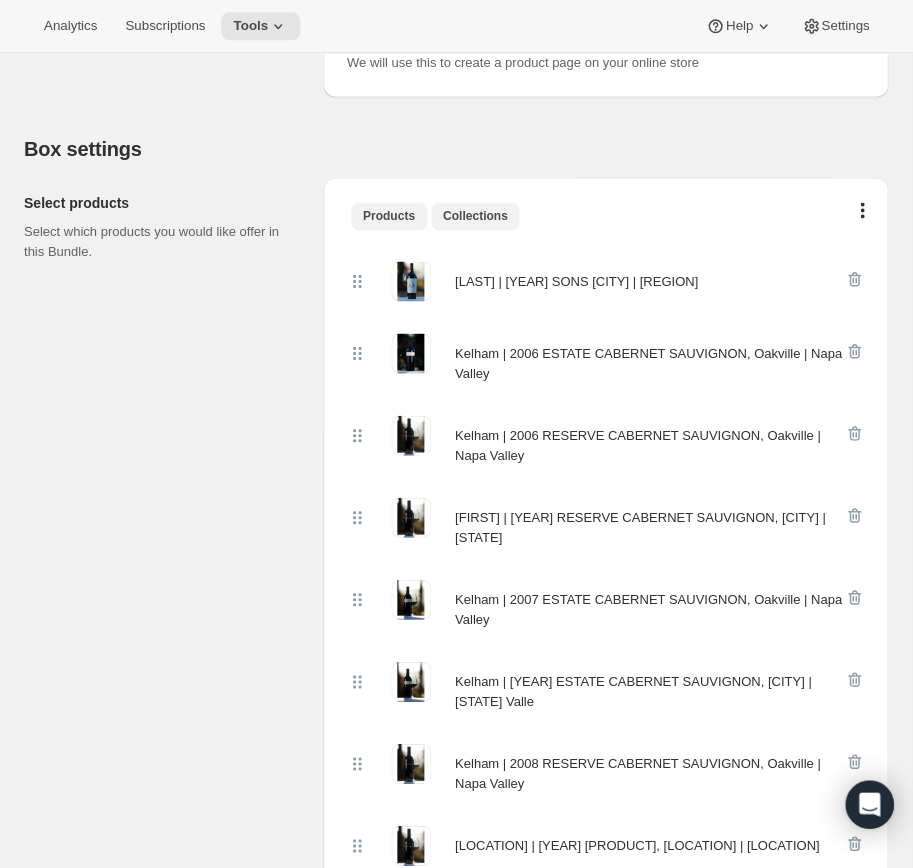 click on "Collections" at bounding box center [475, 216] 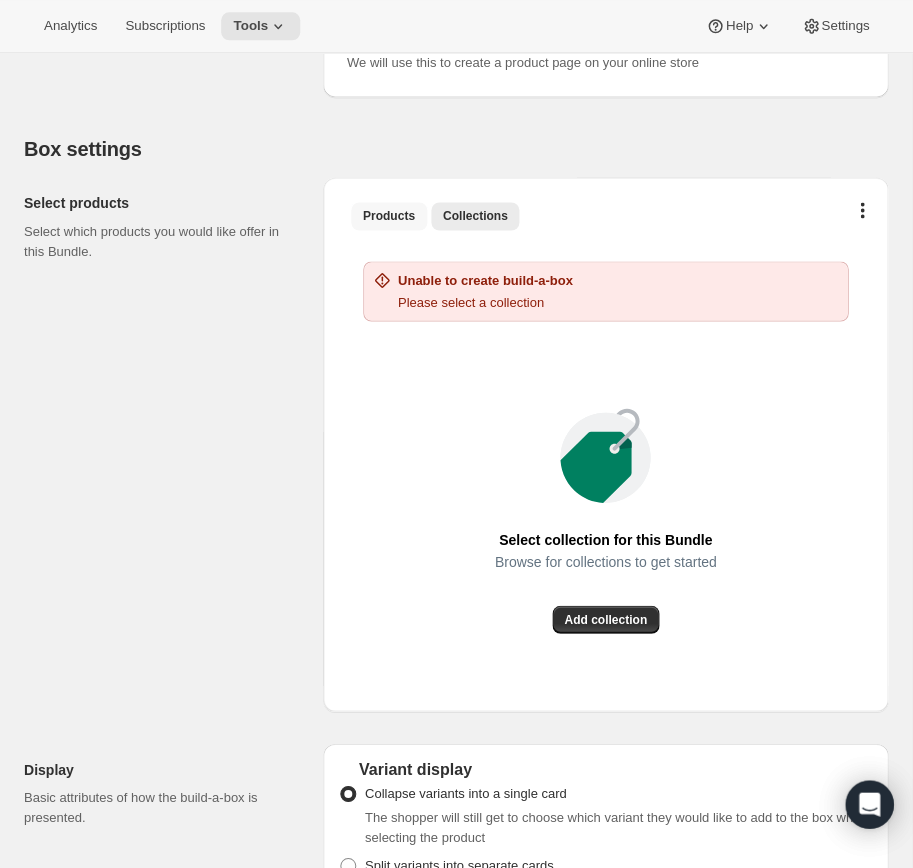 drag, startPoint x: 394, startPoint y: 221, endPoint x: 640, endPoint y: 472, distance: 351.44986 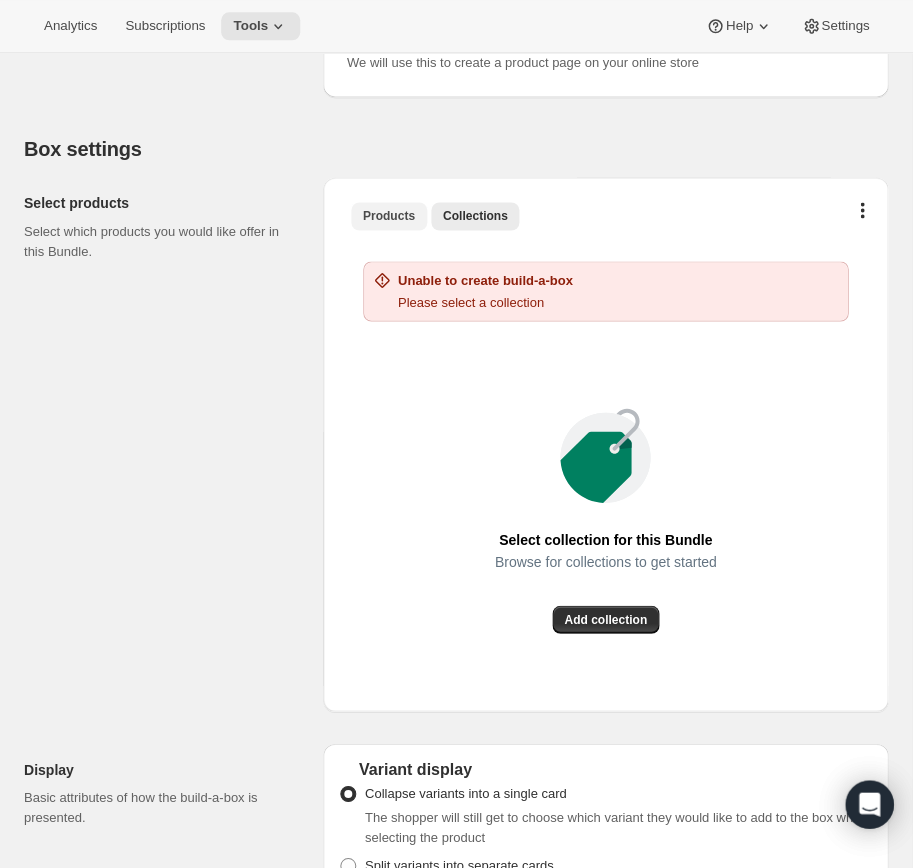 click on "Products" at bounding box center [389, 216] 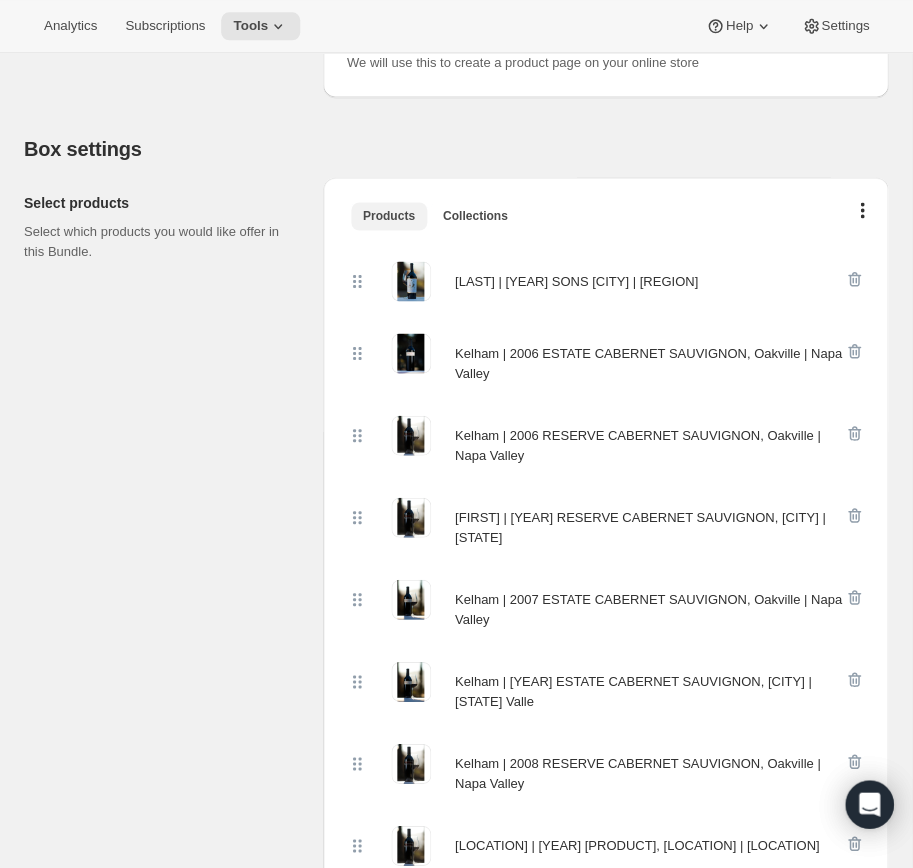 click on "Products" at bounding box center (389, 216) 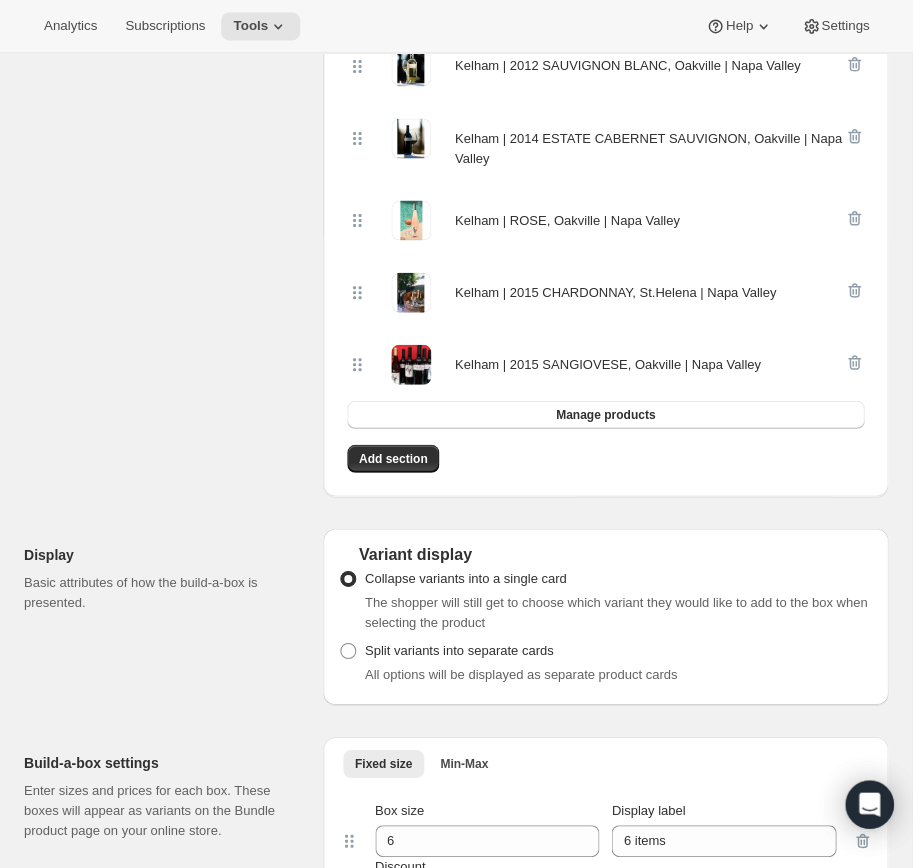 scroll, scrollTop: 1442, scrollLeft: 0, axis: vertical 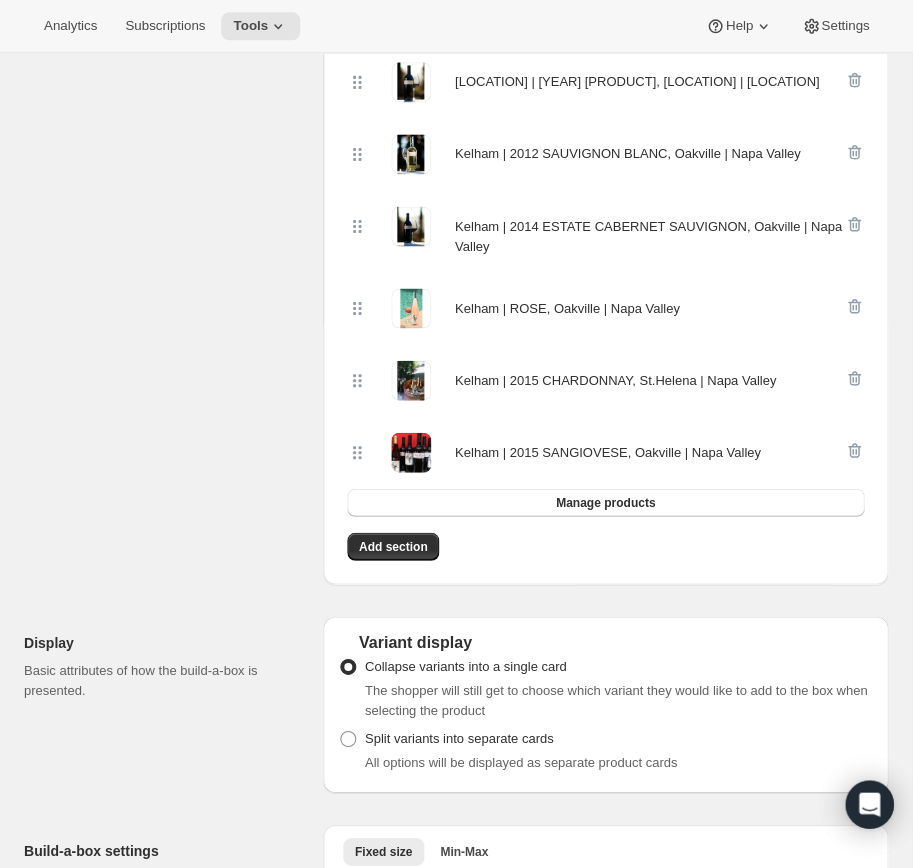 click on "Kelham | 2015 SANGIOVESE, Oakville | Napa Valley" at bounding box center [608, 452] 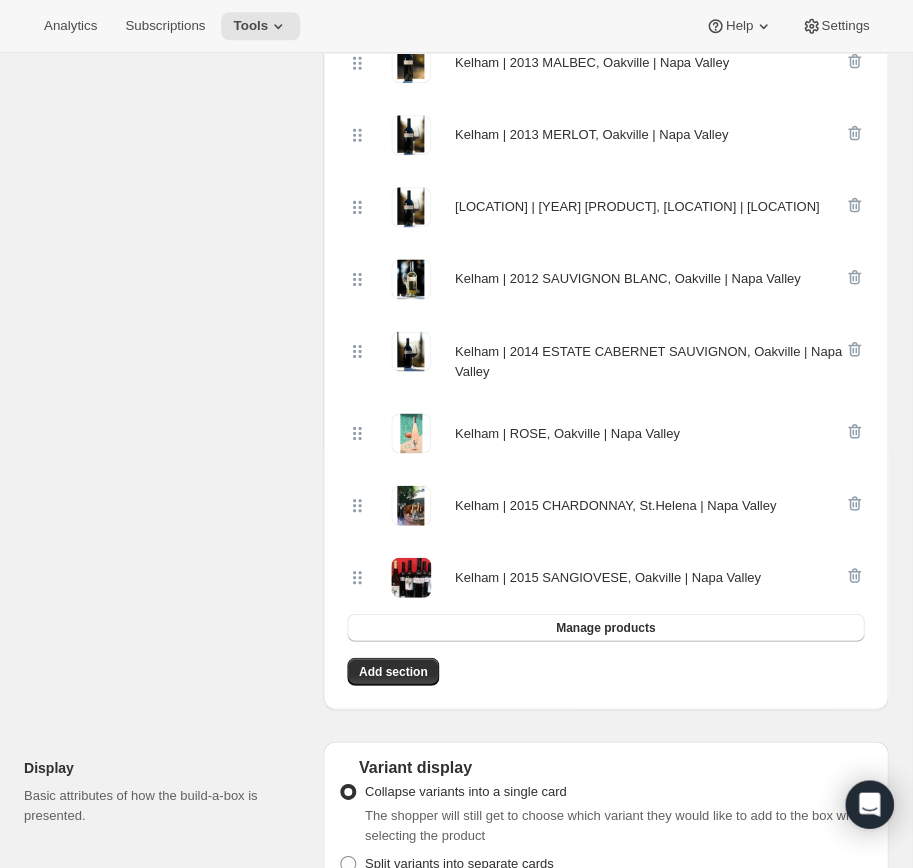 scroll, scrollTop: 1313, scrollLeft: 0, axis: vertical 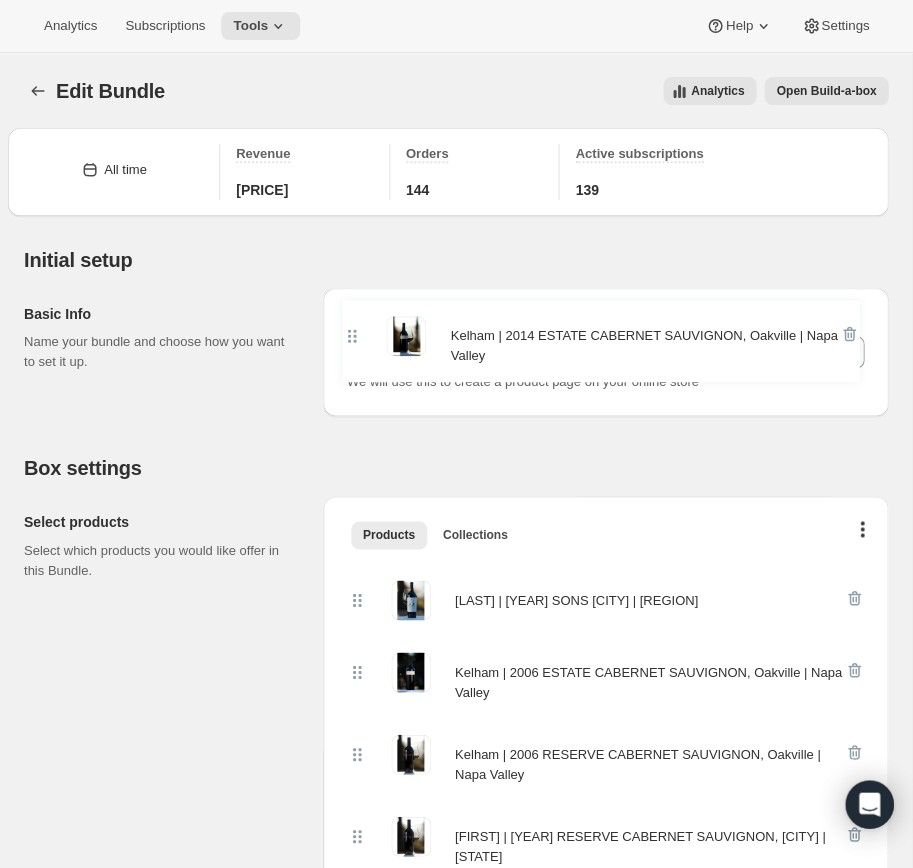 drag, startPoint x: 355, startPoint y: 359, endPoint x: 351, endPoint y: 326, distance: 33.24154 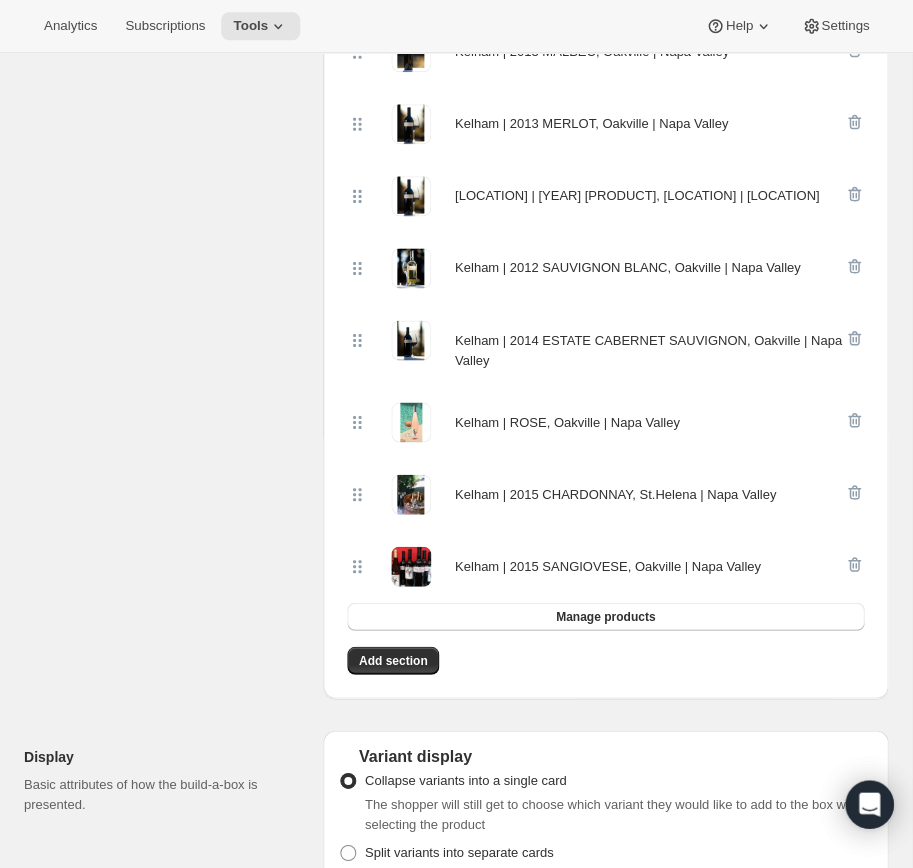 scroll, scrollTop: 1327, scrollLeft: 0, axis: vertical 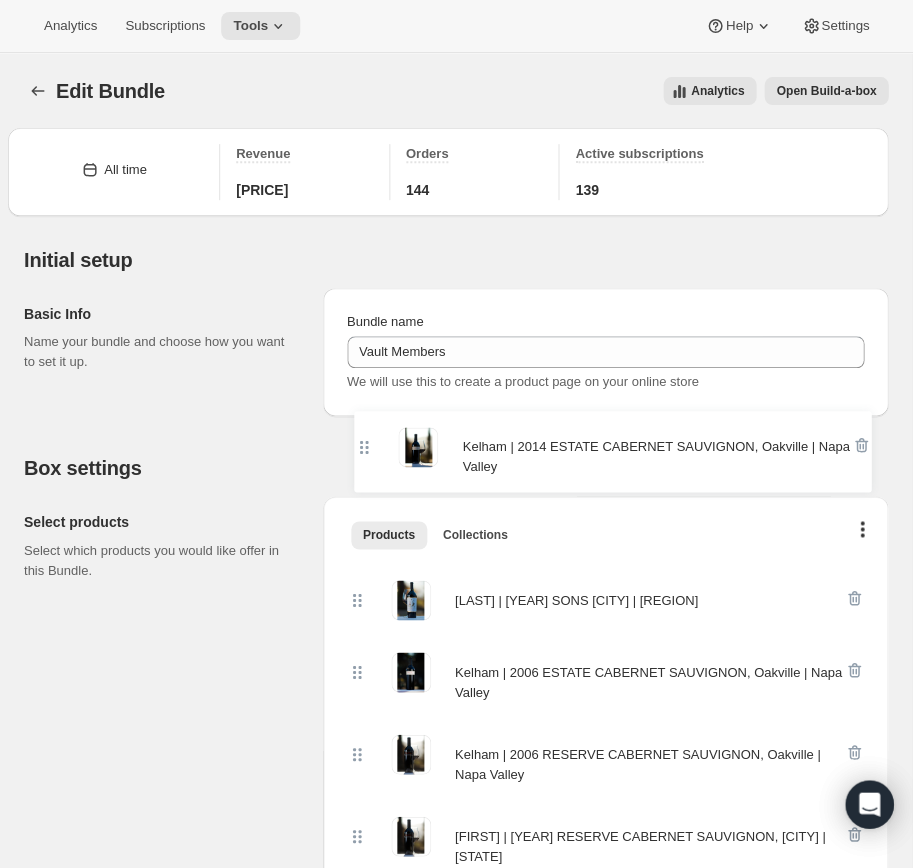 click on "Box settings Select products Select which products you would like offer in this Bundle. Products Collections More views Products Collections More views Kelham | 2014 SONS [CITY] | [STATE] Kelham | 2006 ESTATE CABERNET SAUVIGNON, [CITY] | [STATE] Kelham | 2006 RESERVE CABERNET SAUVIGNON, [CITY] | [STATE] Kelham | 2007 RESERVE CABERNET SAUVIGNON, [CITY] | [STATE] Kelham | 2007 ESTATE CABERNET SAUVIGNON, [CITY] | [STATE] Kelham | 2008 ESTATE CABERNET SAUVIGNON, [CITY] | [STATE] Kelham | 2008 RESERVE CABERNET SAUVIGNON, [CITY] | [STATE] Kelham | 2013 RESERVE CABERNET SAUVIGNON, [CITY] | [STATE] Kelham | 2013 CABERNET FRANC, [CITY] | [STATE] Kelham | 2013 CABERNET SAUVIGNON, [CITY] | [STATE] Kelham | 2013 MALBEC, [CITY] | [STATE] Kelham | 2013 MERLOT, [CITY] | [STATE] Kelham | 2014 MERLOT, [CITY] | [STATE] Kelham | 2012 SAUVIGNON BLANC, [CITY] | [STATE] Kelham | 2014 ESTATE CABERNET SAUVIGNON, [CITY] | [STATE] Manage products" at bounding box center [456, 1635] 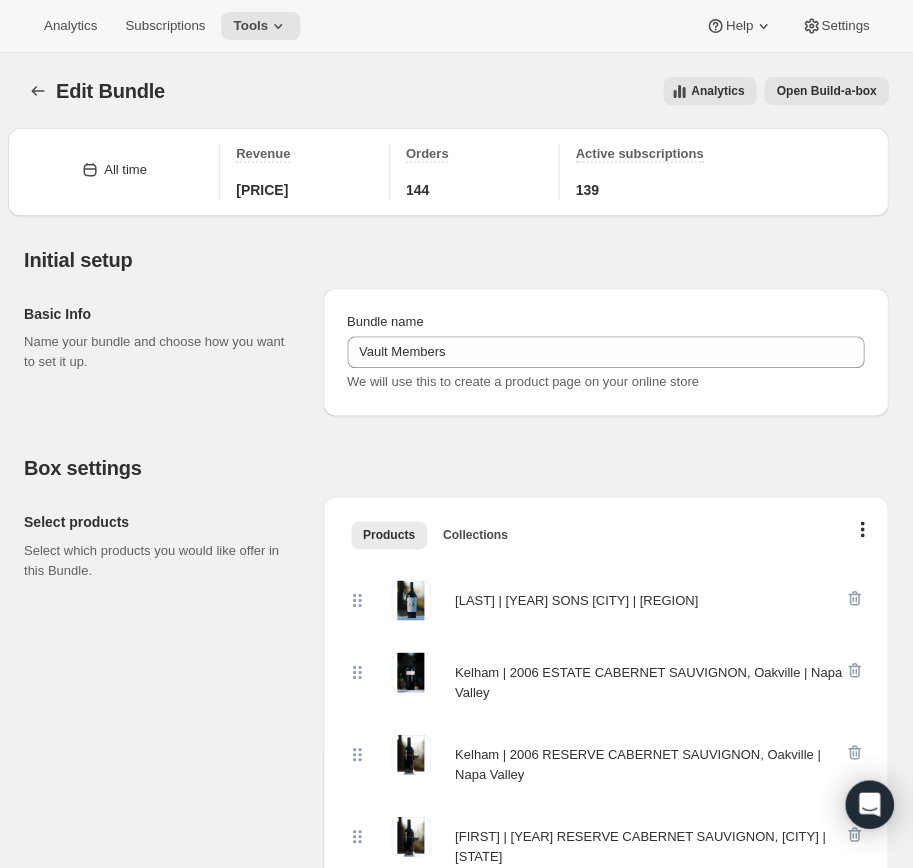 click on "We will use this to create a product page on your online store" at bounding box center [523, 381] 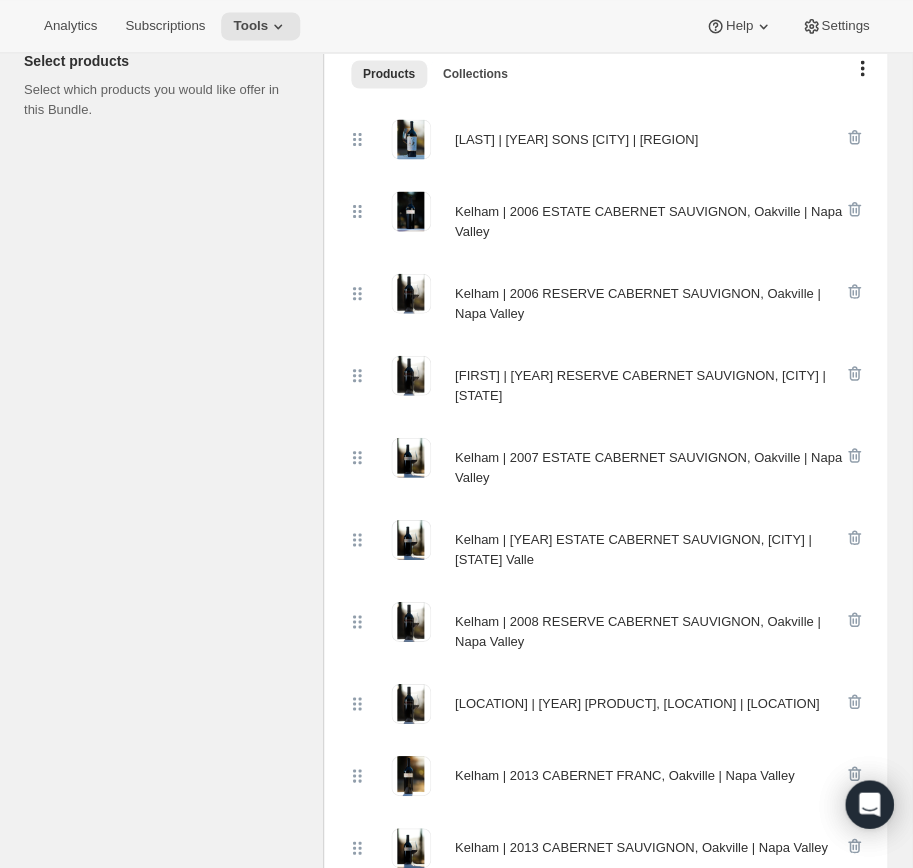 scroll, scrollTop: 459, scrollLeft: 0, axis: vertical 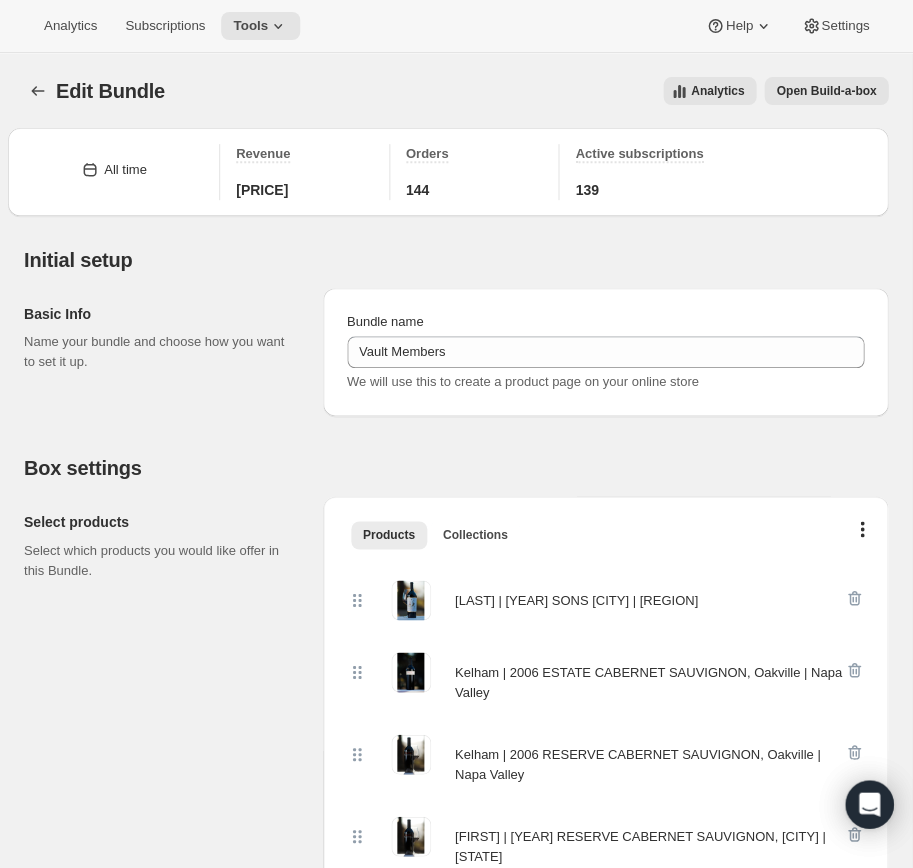 drag, startPoint x: 807, startPoint y: 88, endPoint x: 681, endPoint y: 115, distance: 128.86038 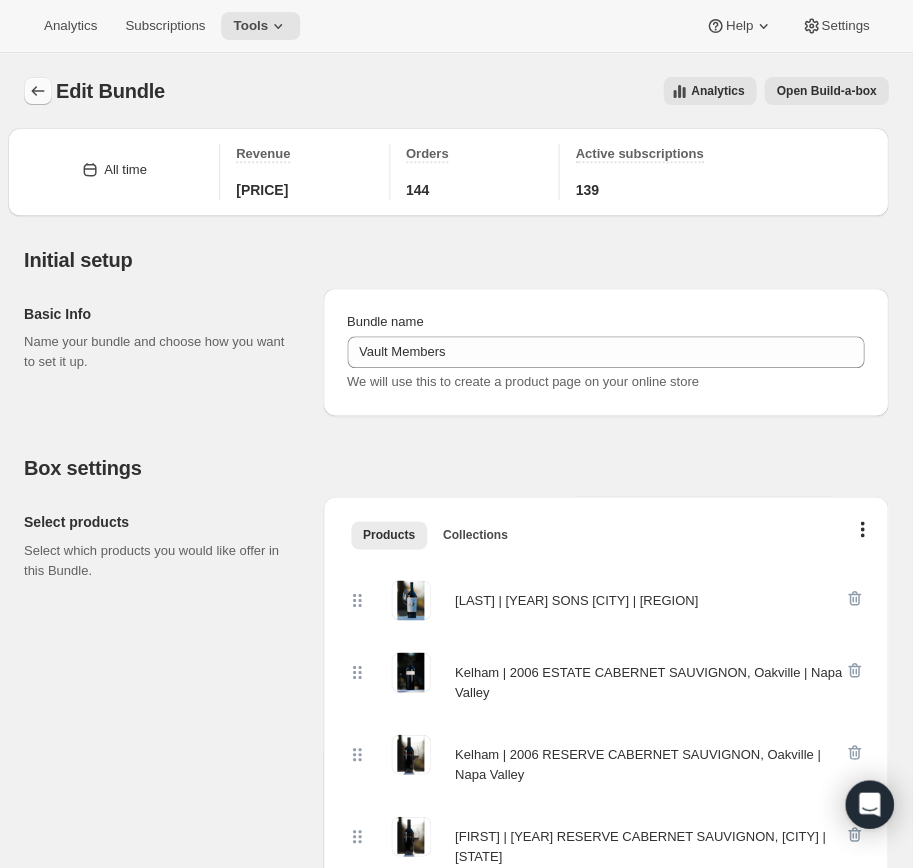 click at bounding box center (38, 91) 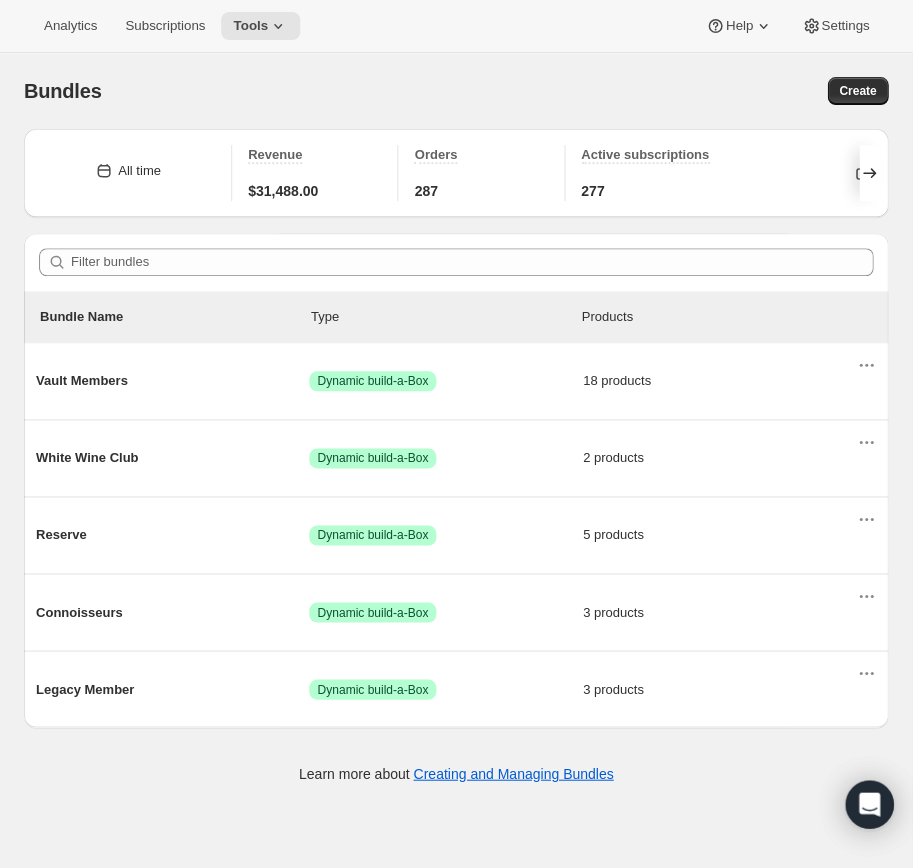 click on "Analytics Subscriptions Tools Help Settings" at bounding box center [456, 26] 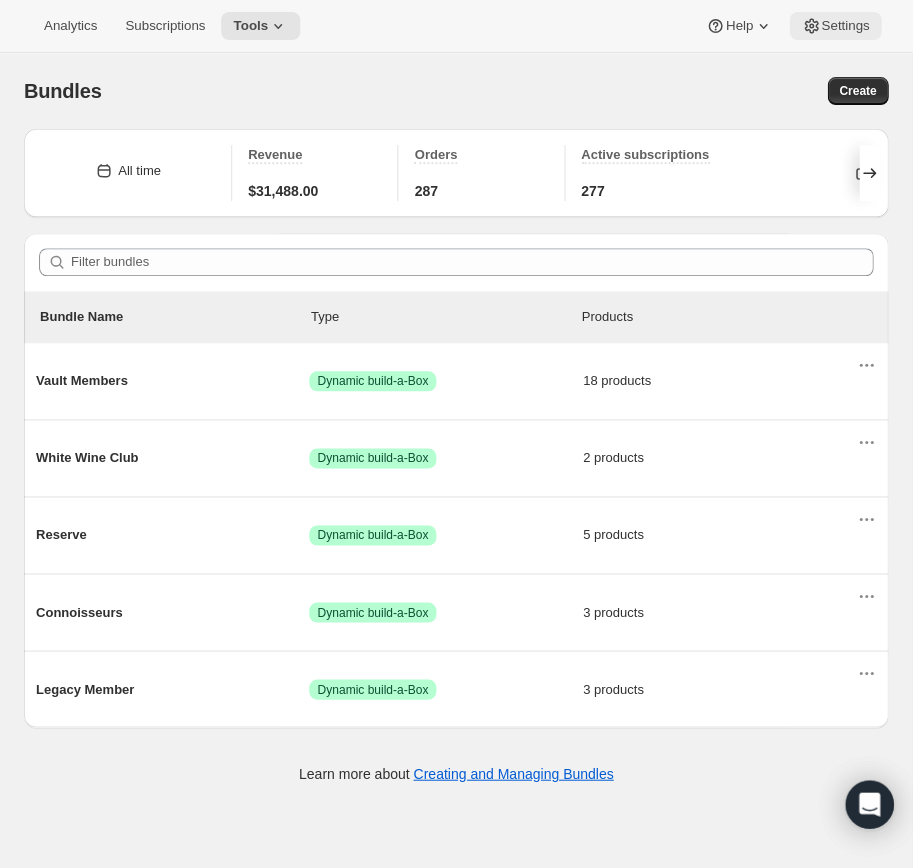 click on "Settings" at bounding box center (845, 26) 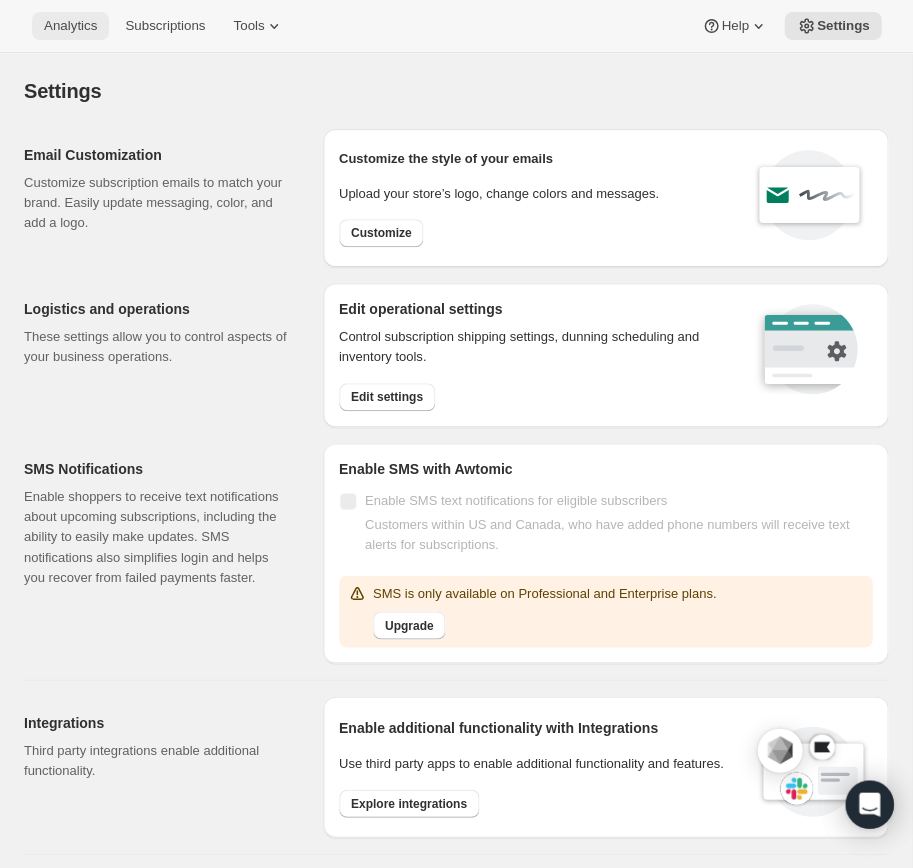 scroll, scrollTop: 0, scrollLeft: 0, axis: both 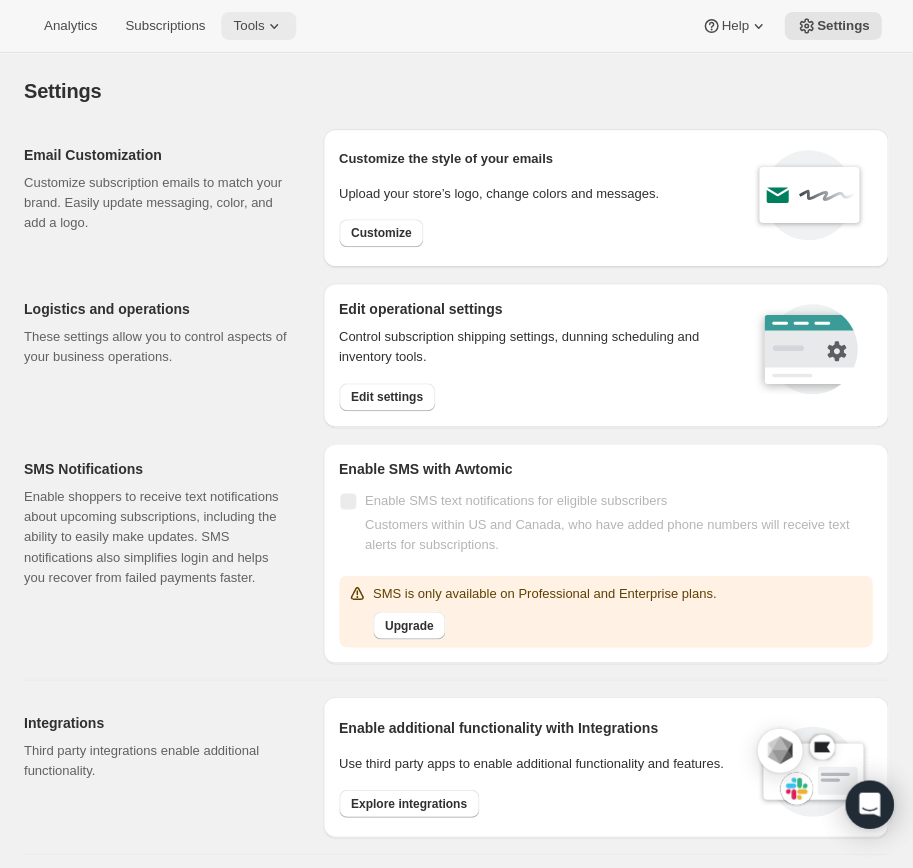 click on "Tools" at bounding box center (258, 26) 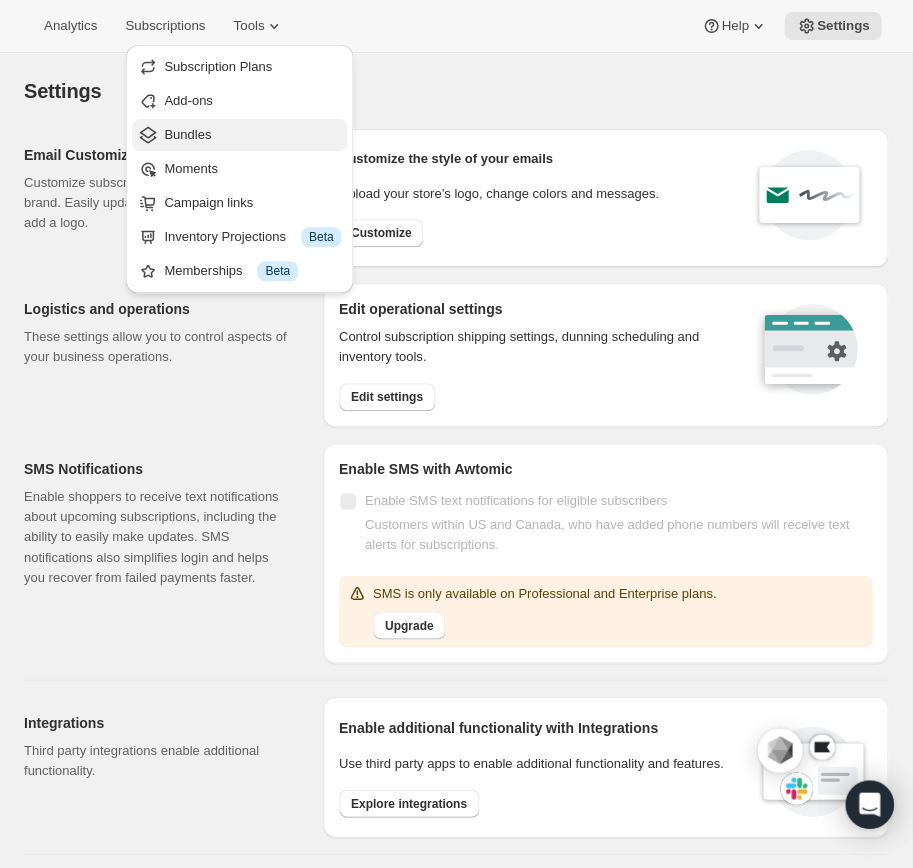 click on "Bundles" at bounding box center (252, 135) 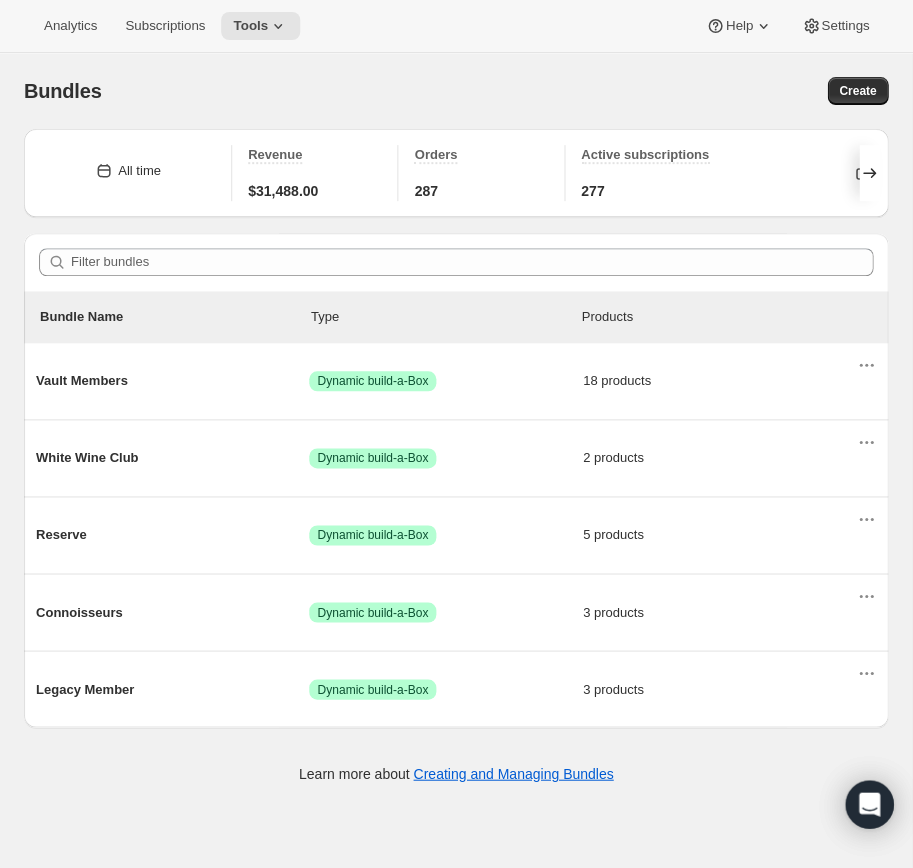 click on "Bundle Name Type Products Actions" at bounding box center [456, 317] 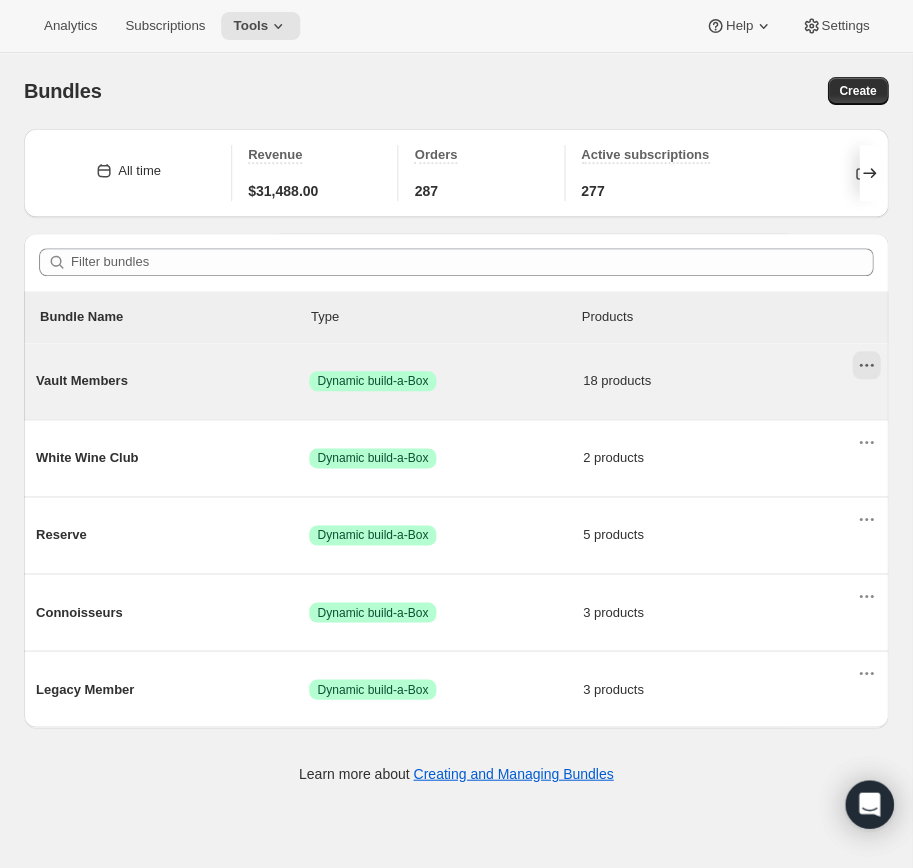 click at bounding box center (866, 365) 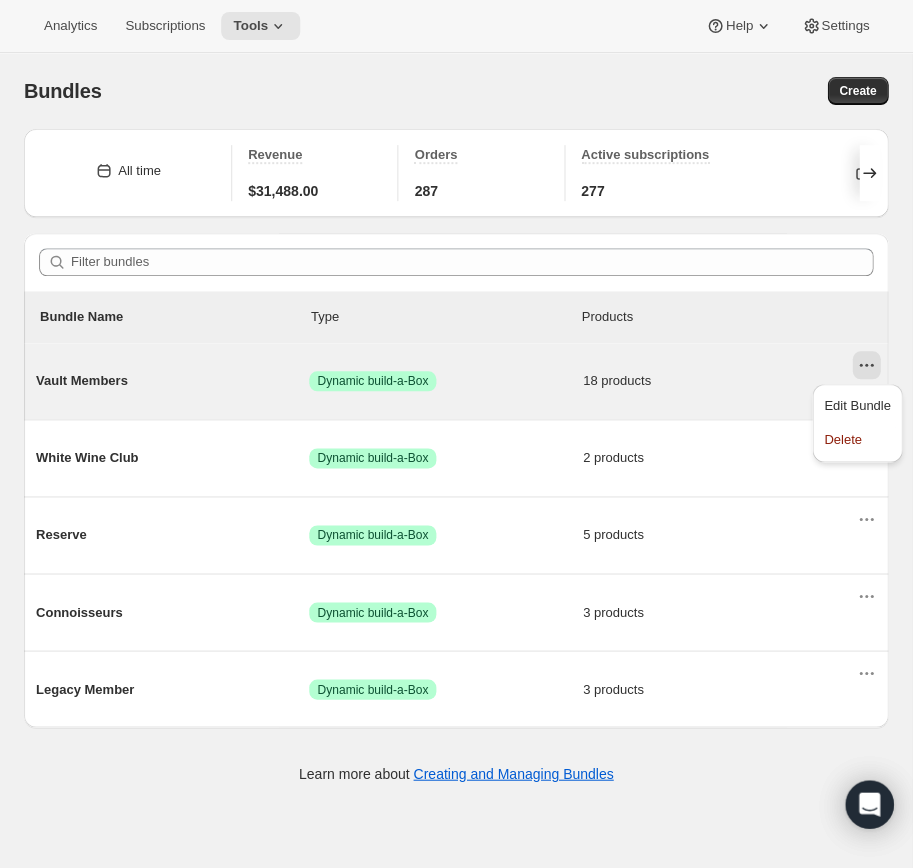 click on "Vault Members" at bounding box center [172, 381] 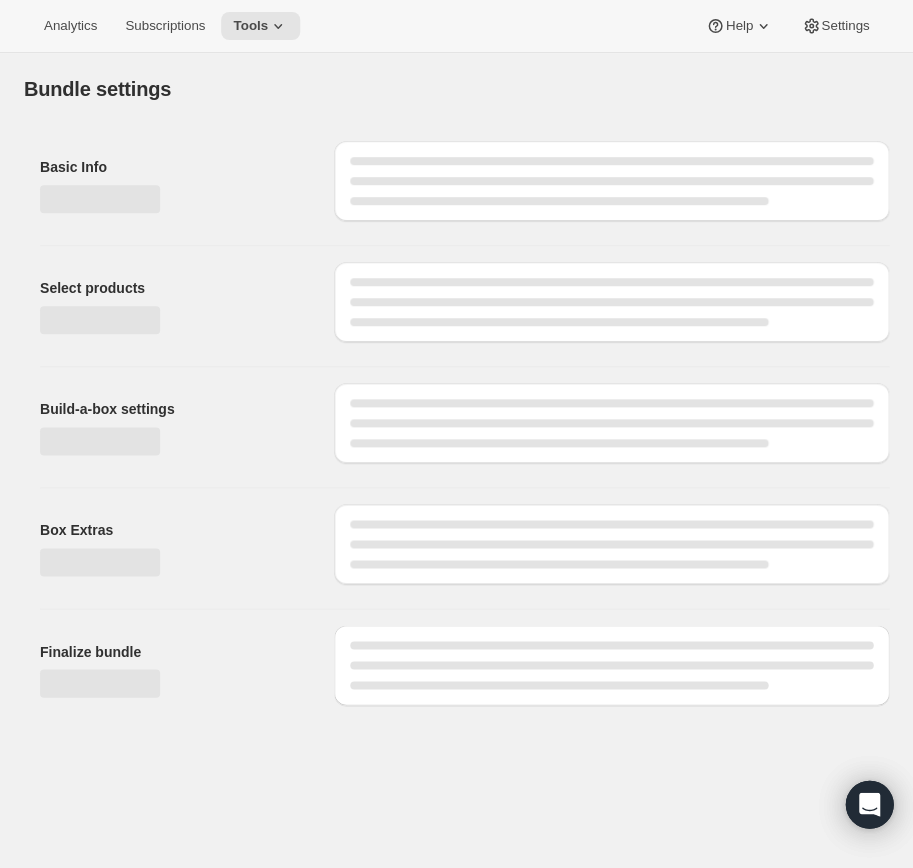 type on "Vault Members" 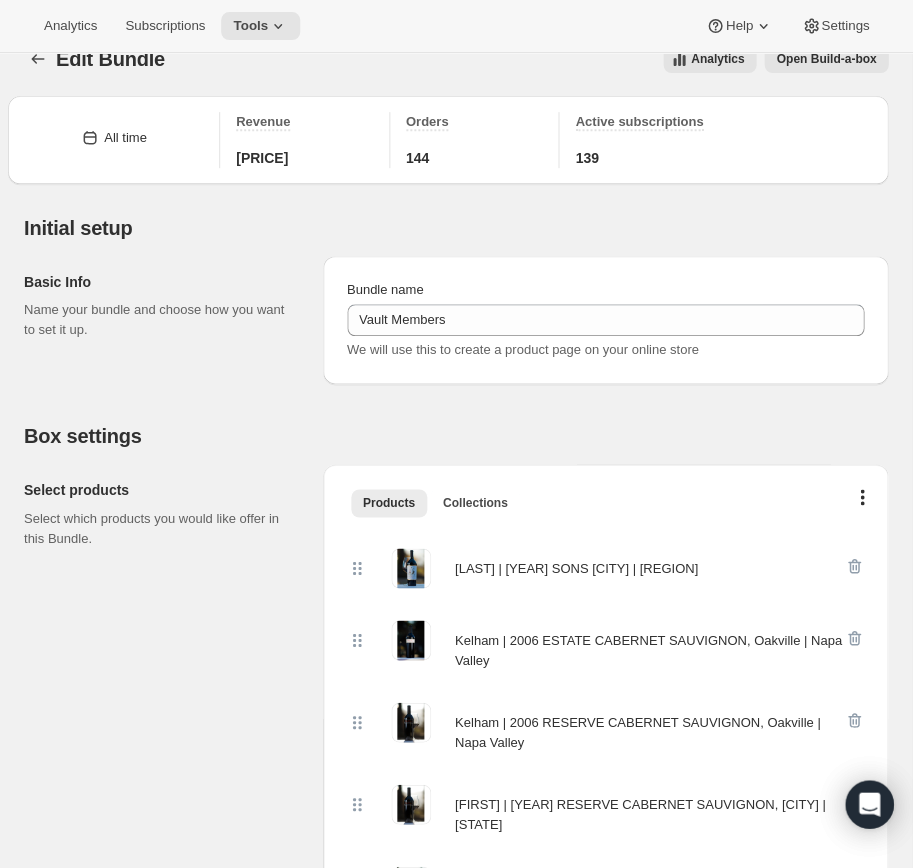scroll, scrollTop: 33, scrollLeft: 0, axis: vertical 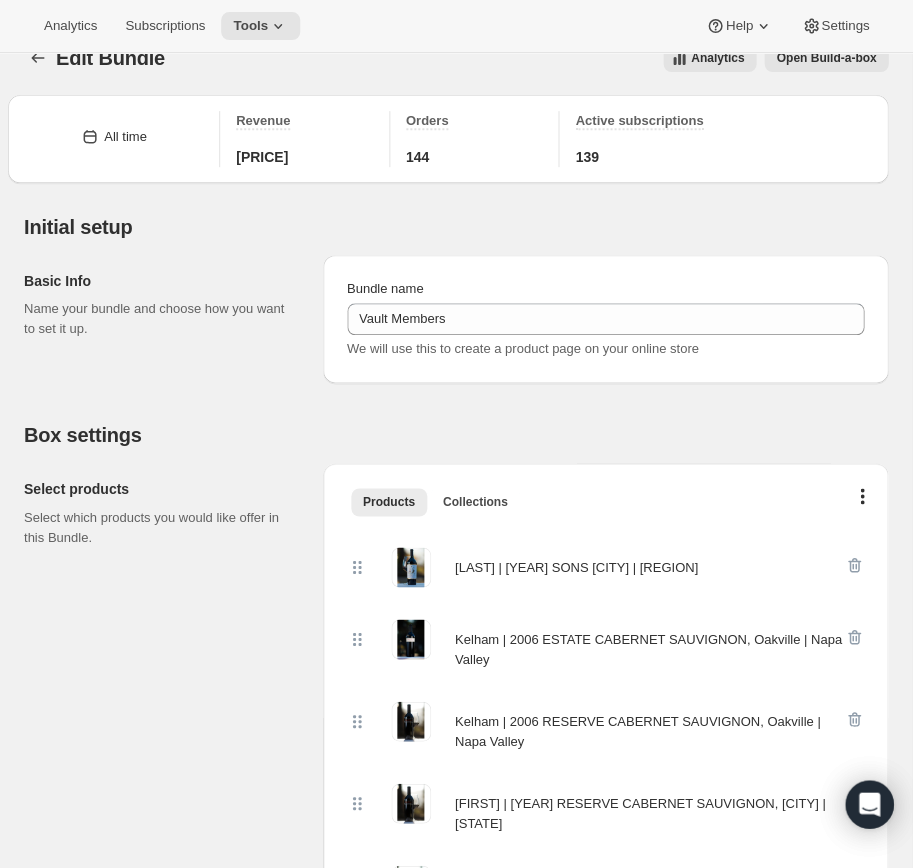 click on "Products Collections More views Products Collections More views Kelham | [YEAR] SONS [CITY] | [STATE] Kelham | [YEAR] ESTATE CABERNET SAUVIGNON, [CITY] | [STATE] Kelham | [YEAR] RESERVE CABERNET SAUVIGNON, [CITY] | [STATE] Kelham | [YEAR] RESERVE CABERNET SAUVIGNON, [CITY] | [STATE] Kelham | [YEAR] ESTATE CABERNET SAUVIGNON, [CITY] | [STATE] Kelham | [YEAR] ESTATE CABERNET SAUVIGNON, [CITY] | [STATE] Valle Kelham | [YEAR] RESERVE CABERNET SAUVIGNON, [CITY] | [STATE] Kelham | [YEAR] CABERNET FRANC, [CITY] | [STATE] Kelham | [YEAR] CABERNET SAUVIGNON, [CITY] | [STATE] Kelham | [YEAR] MALBEC, [CITY] | [STATE] Kelham | [YEAR] MERLOT, [CITY] | [STATE] Kelham | [YEAR] MERLOT, [CITY] | [STATE] Kelham | [YEAR] SAUVIGNON BLANC, [CITY] | [STATE] Kelham | [YEAR] ESTATE CABERNET SAUVIGNON, [CITY] | [STATE] Kelham | ROSE, [CITY] | [STATE] Kelham | [YEAR] CHARDONNAY, [CITY] | [STATE] Manage products" at bounding box center (605, 1228) 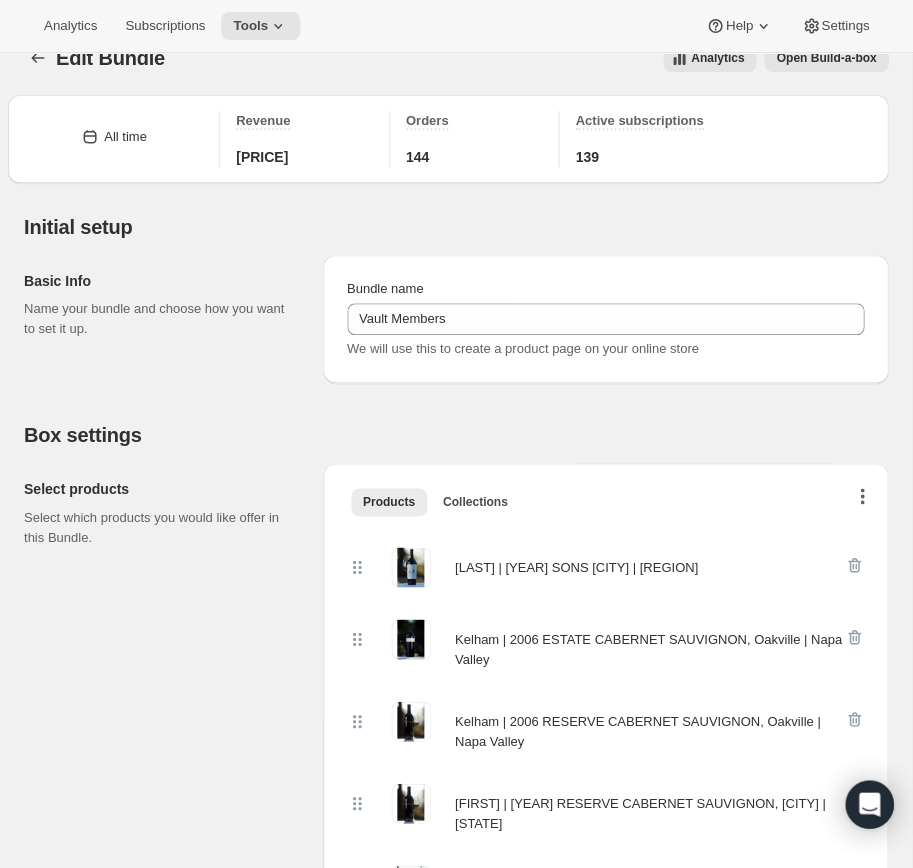 click 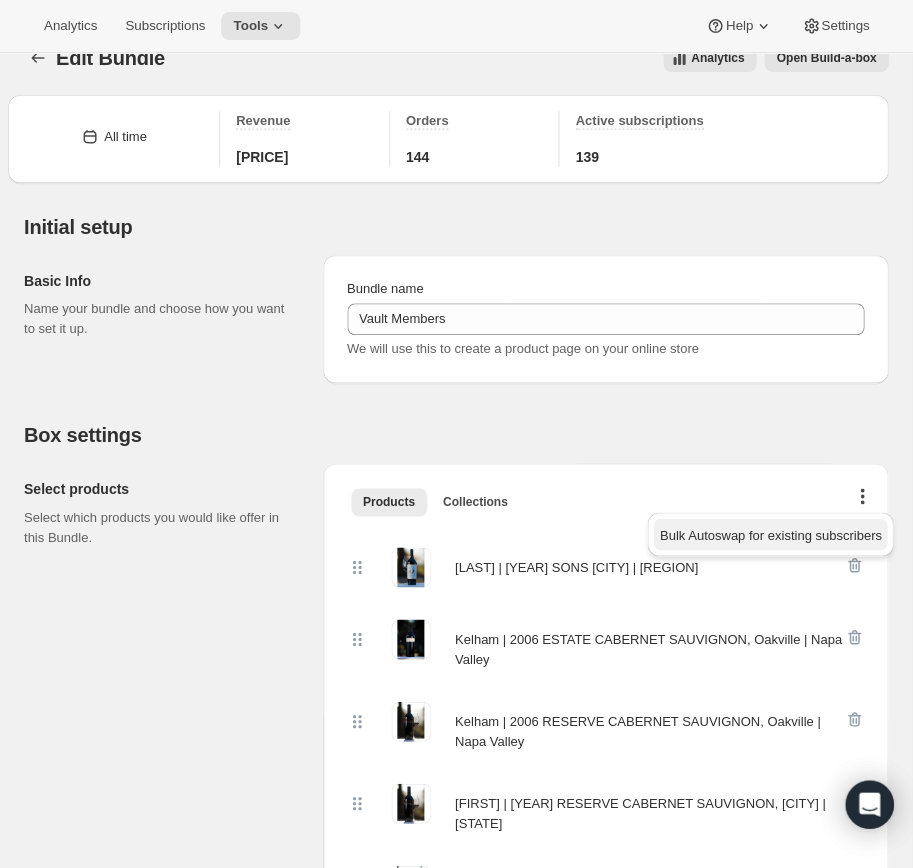 click on "Bulk Autoswap for existing subscribers" at bounding box center (770, 534) 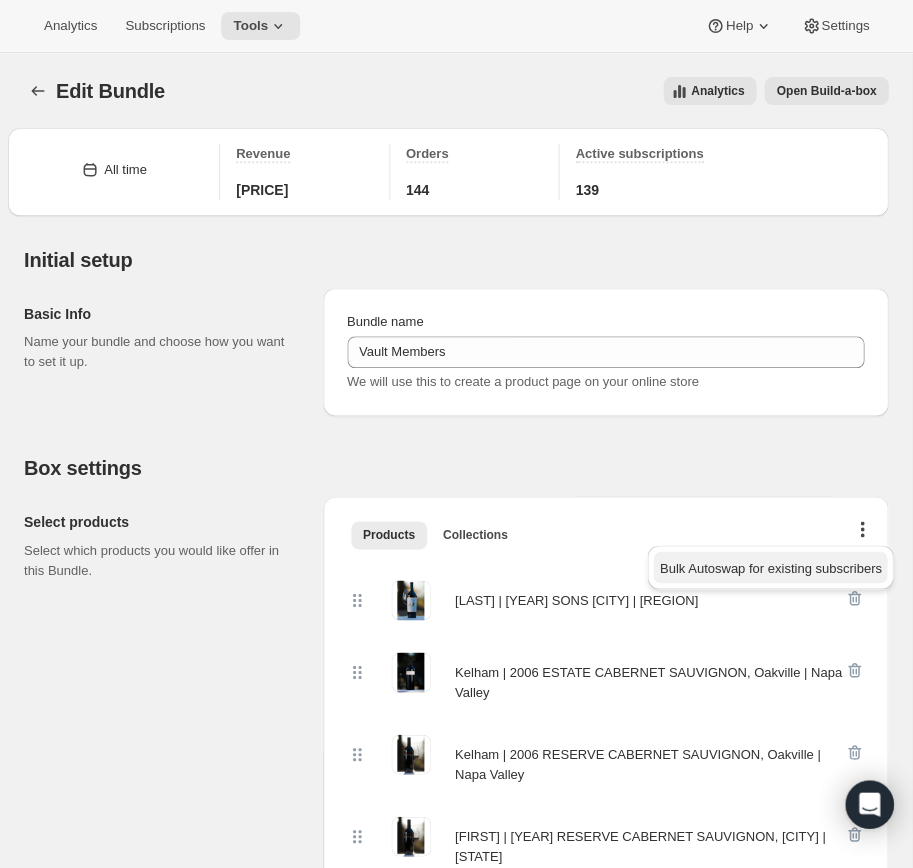 scroll, scrollTop: 33, scrollLeft: 0, axis: vertical 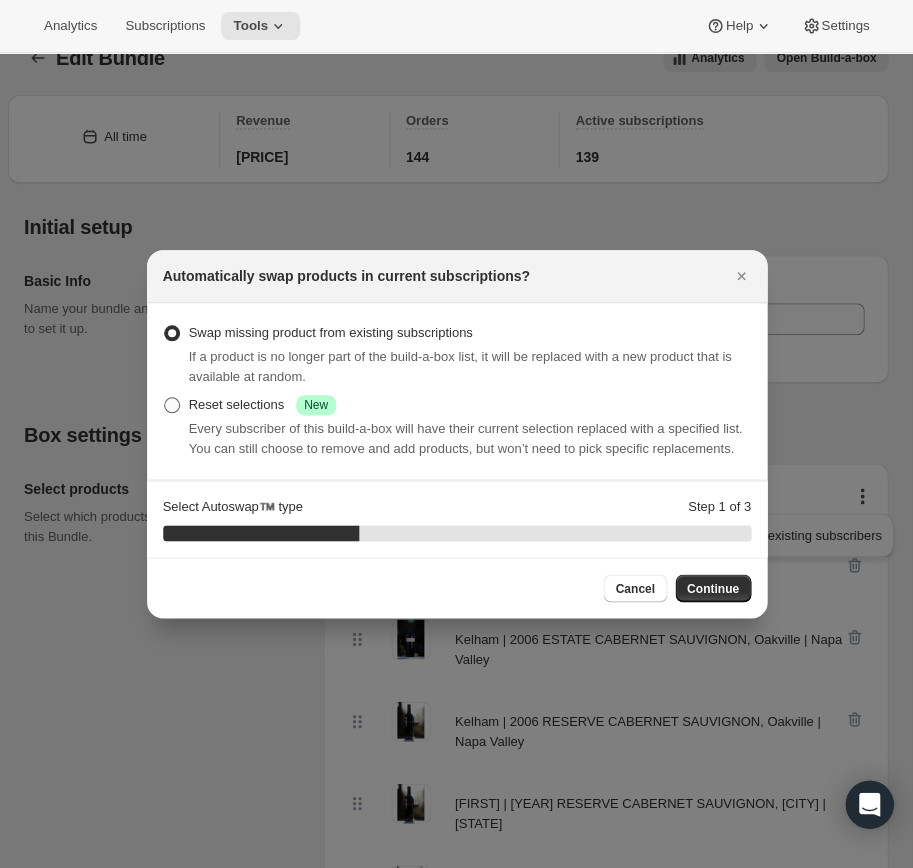 click at bounding box center [172, 405] 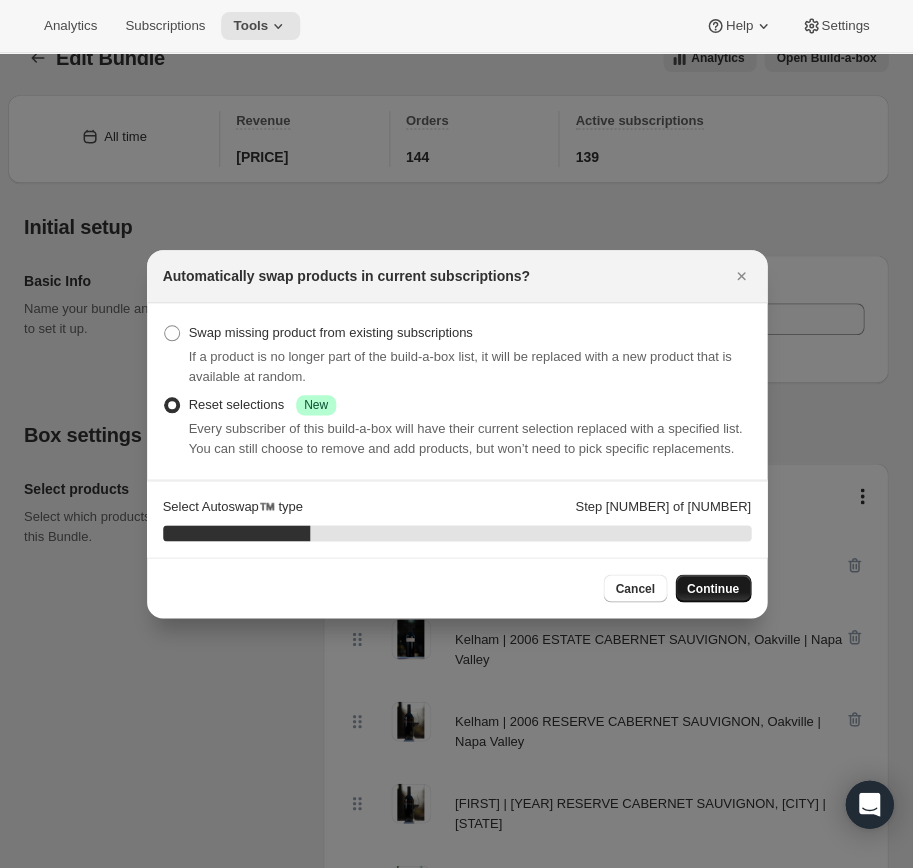 click on "Continue" at bounding box center [713, 588] 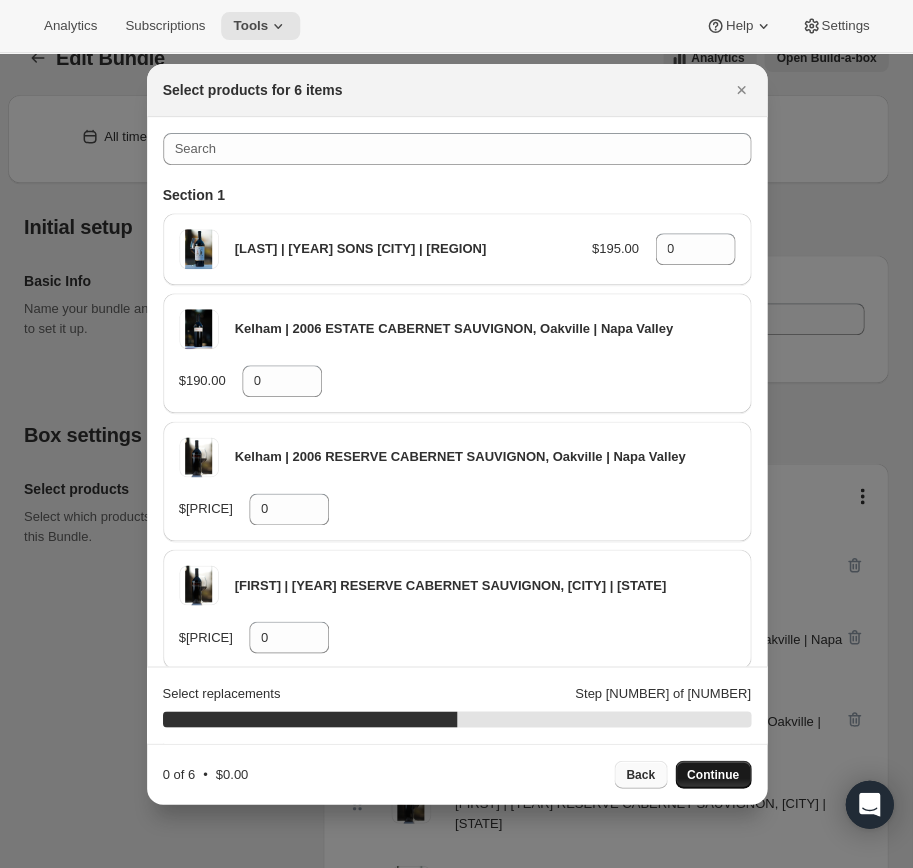 click on "Back" at bounding box center (640, 774) 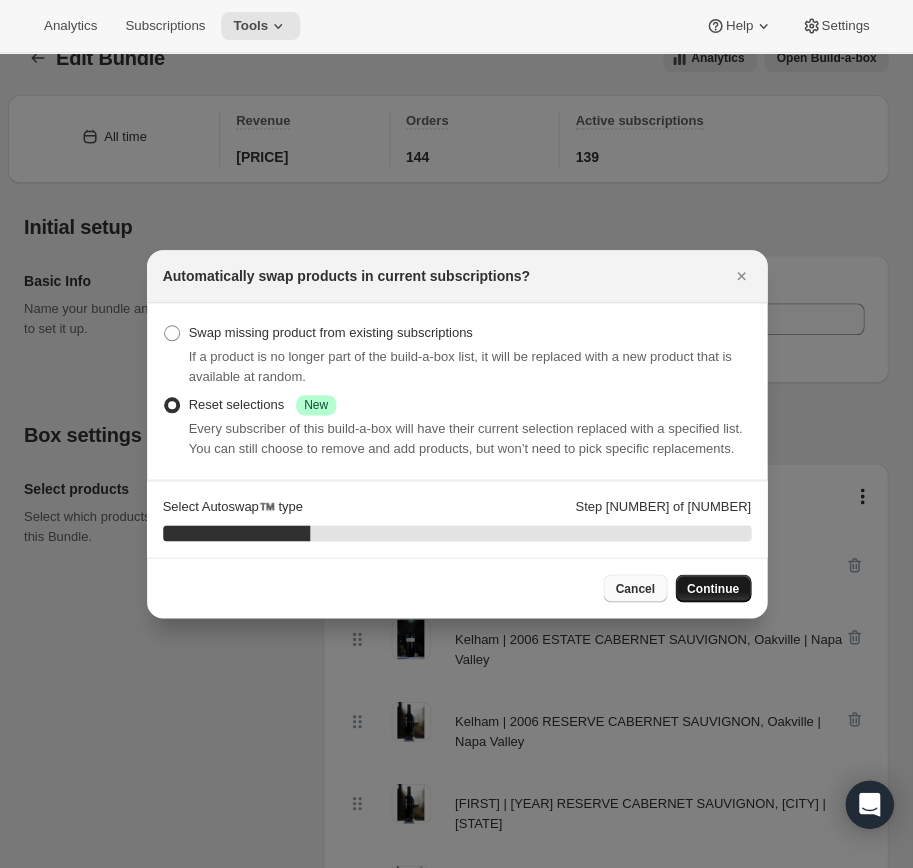 click on "Cancel" at bounding box center (634, 588) 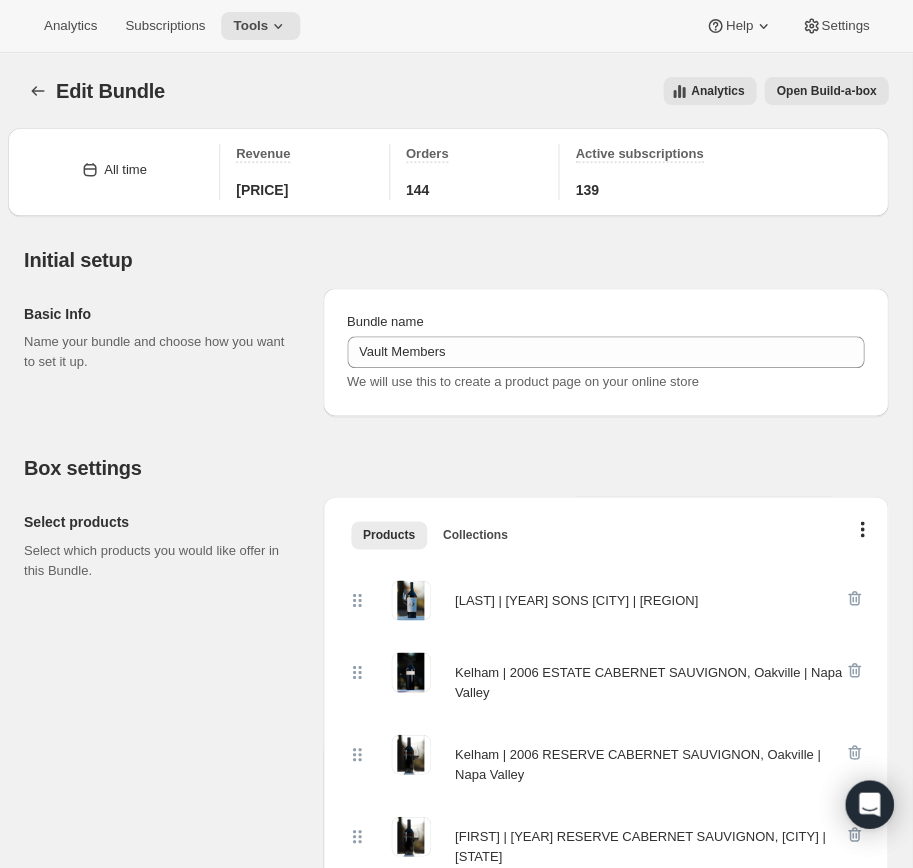 scroll, scrollTop: 32, scrollLeft: 0, axis: vertical 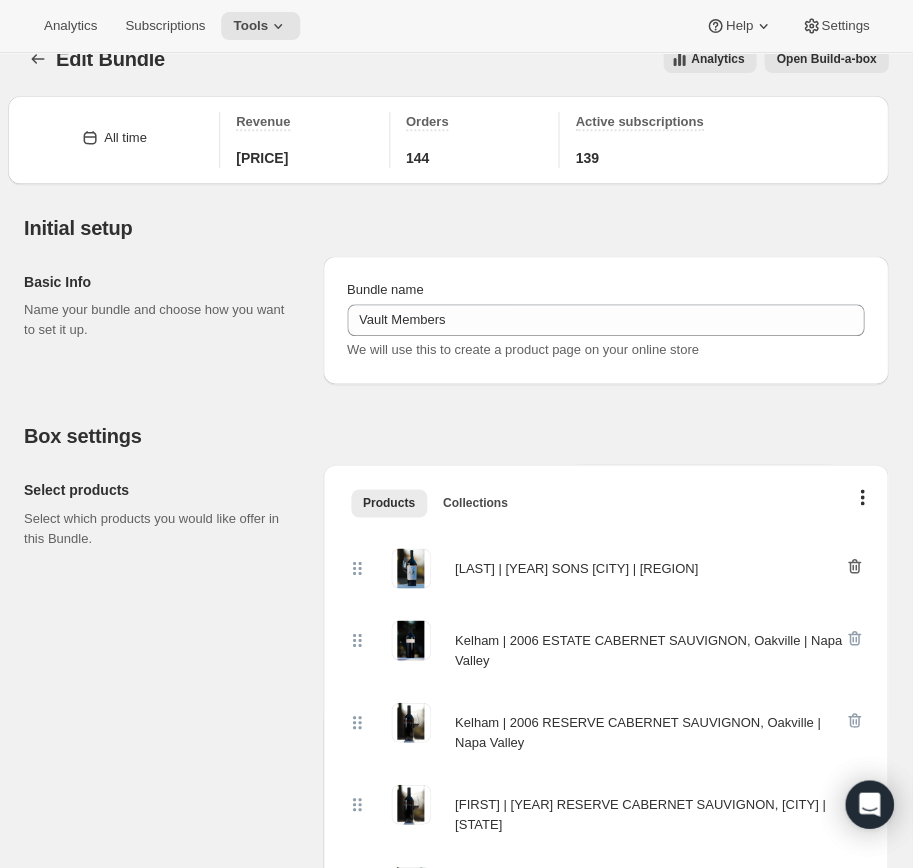 click 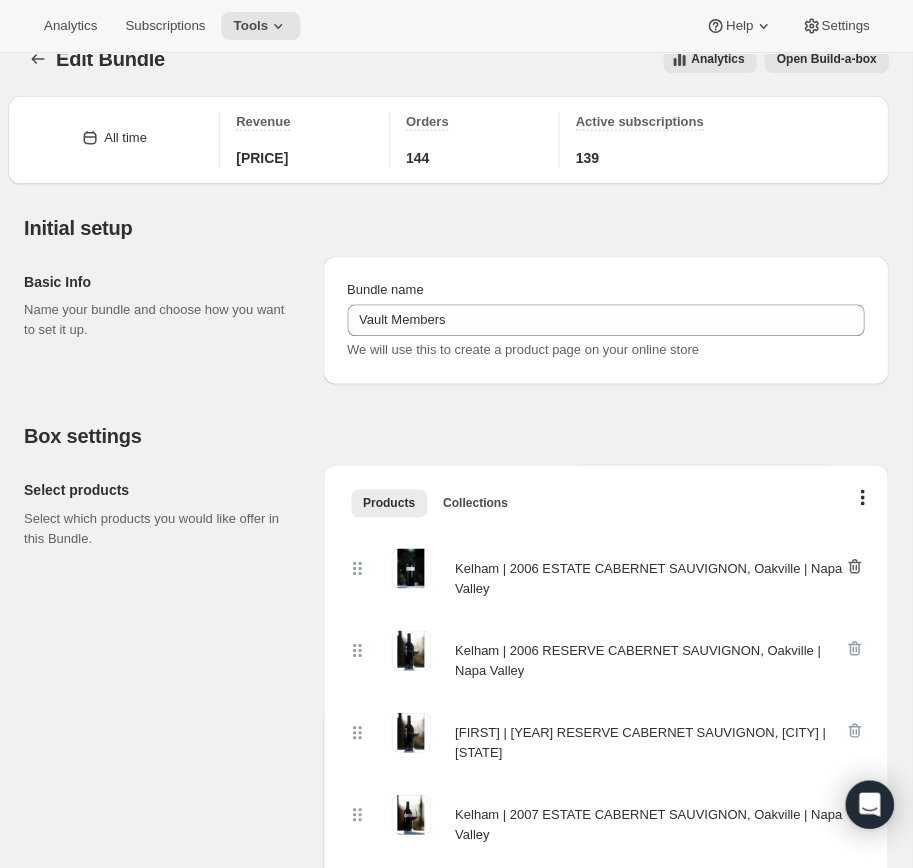 click 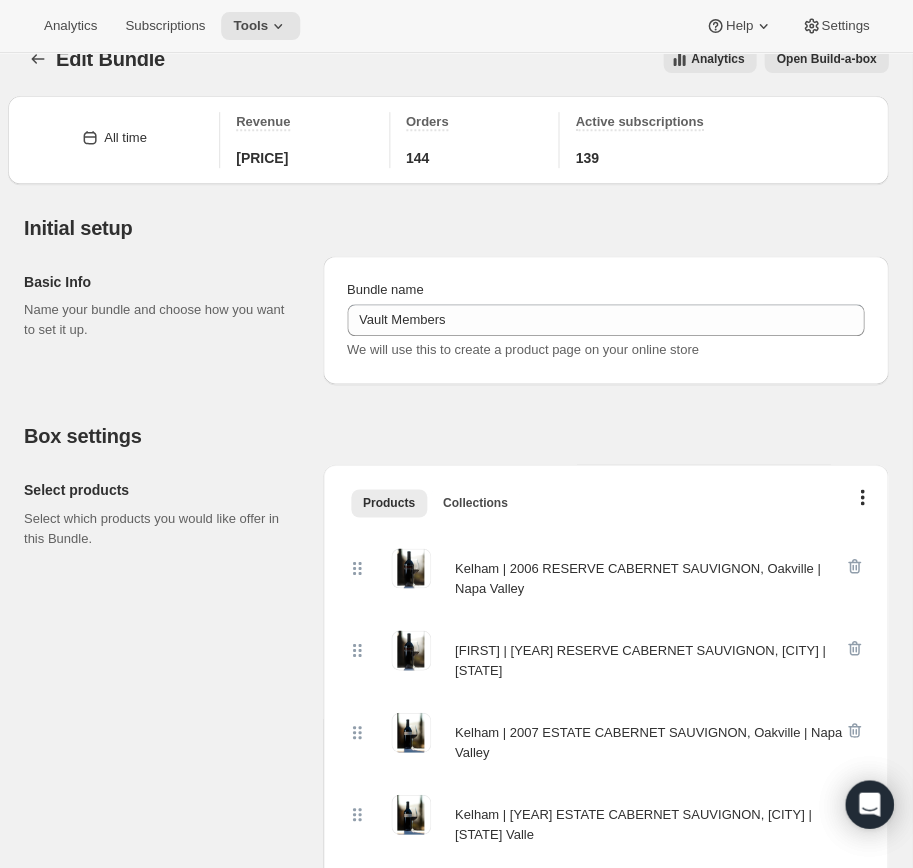click 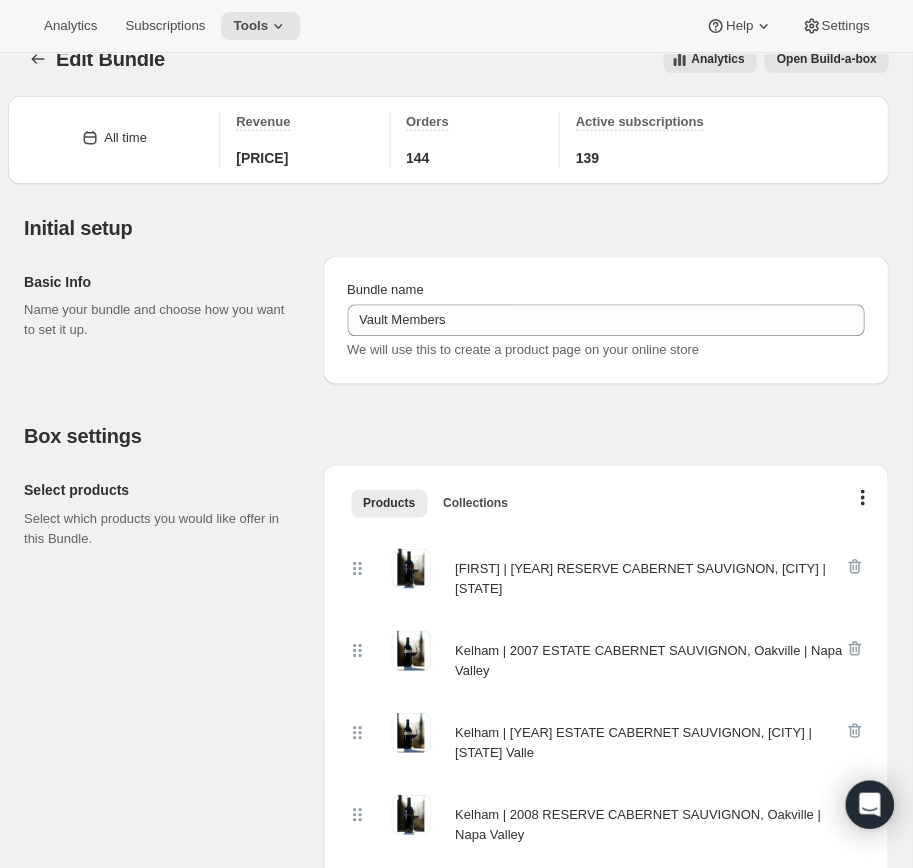click 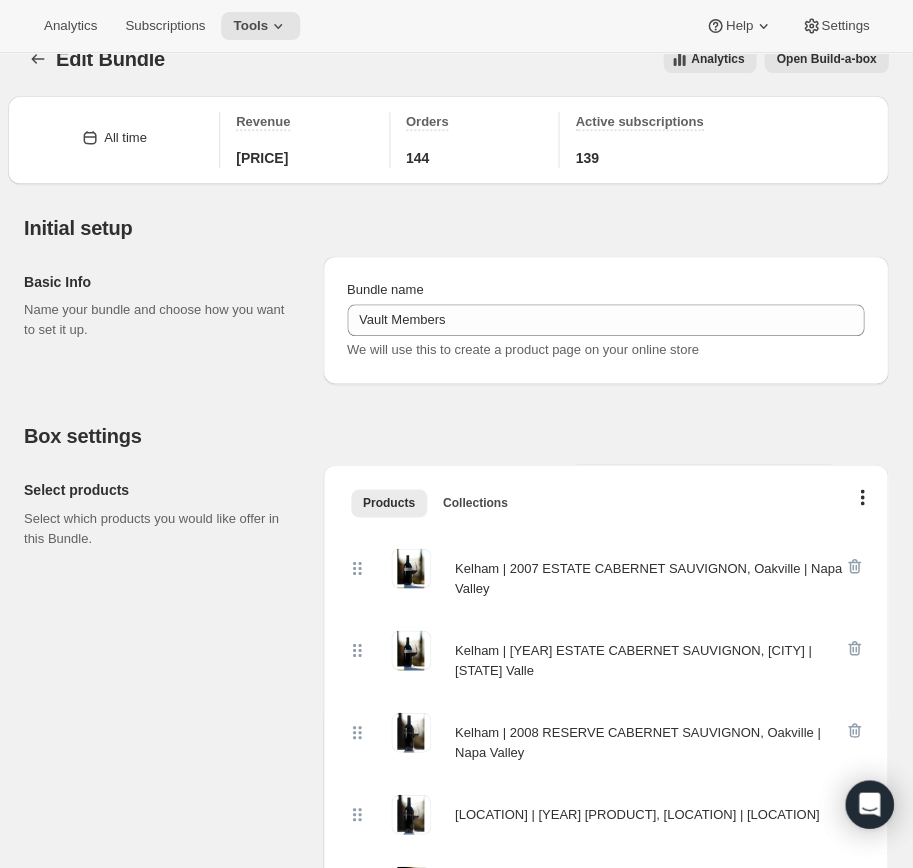 click 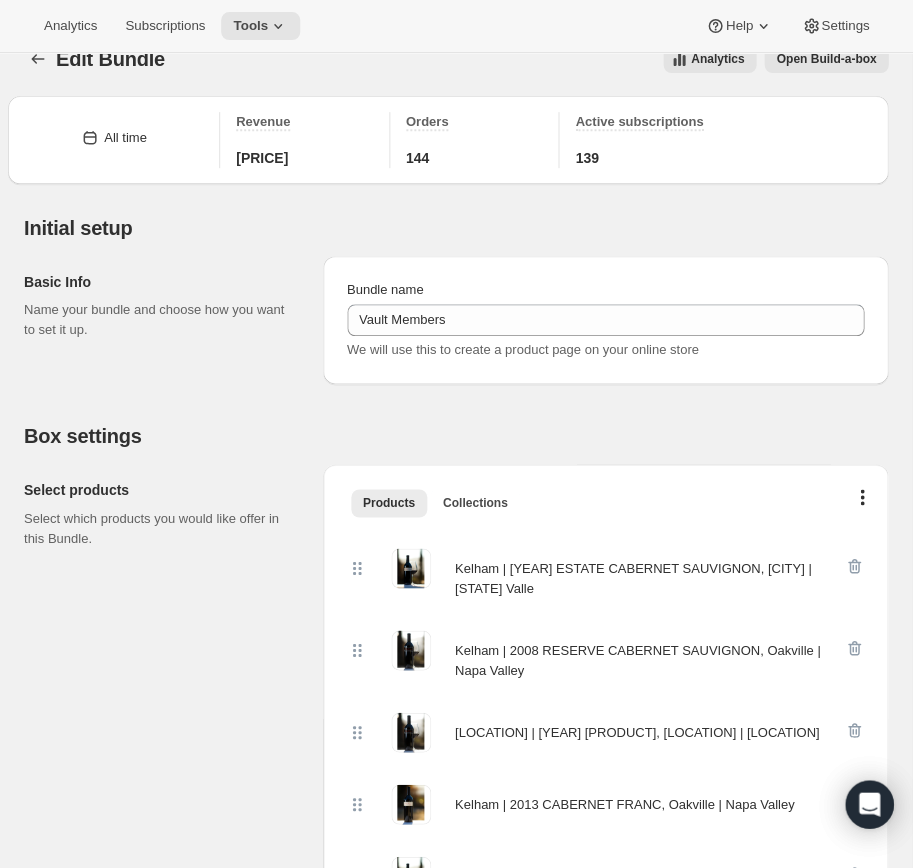 click 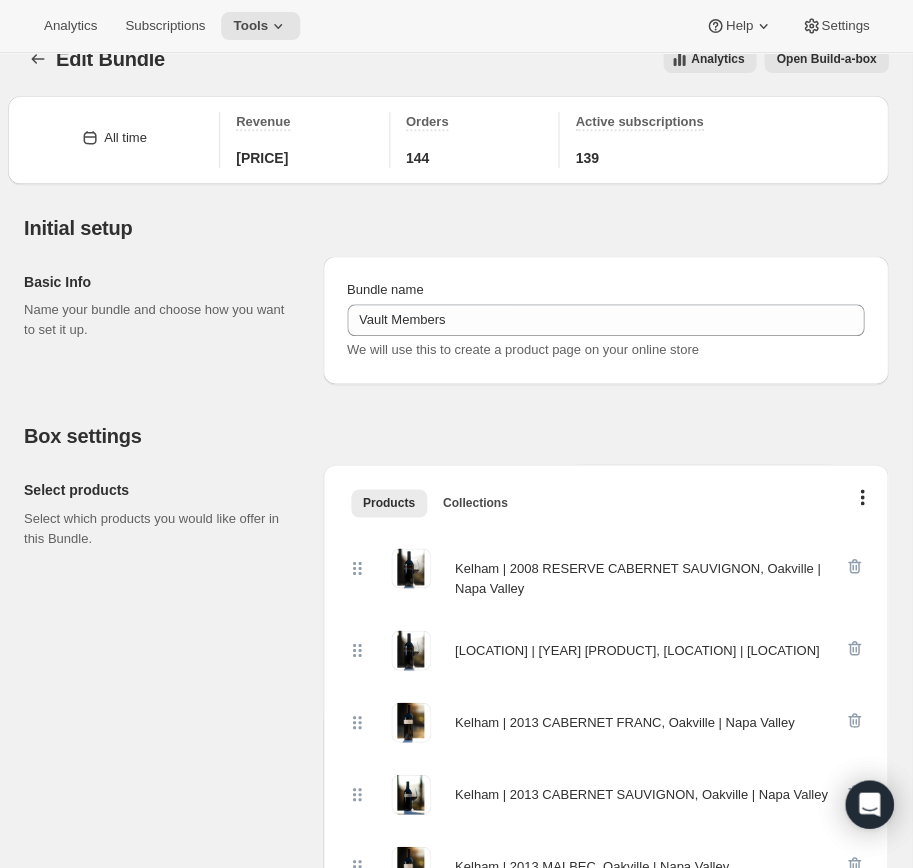click 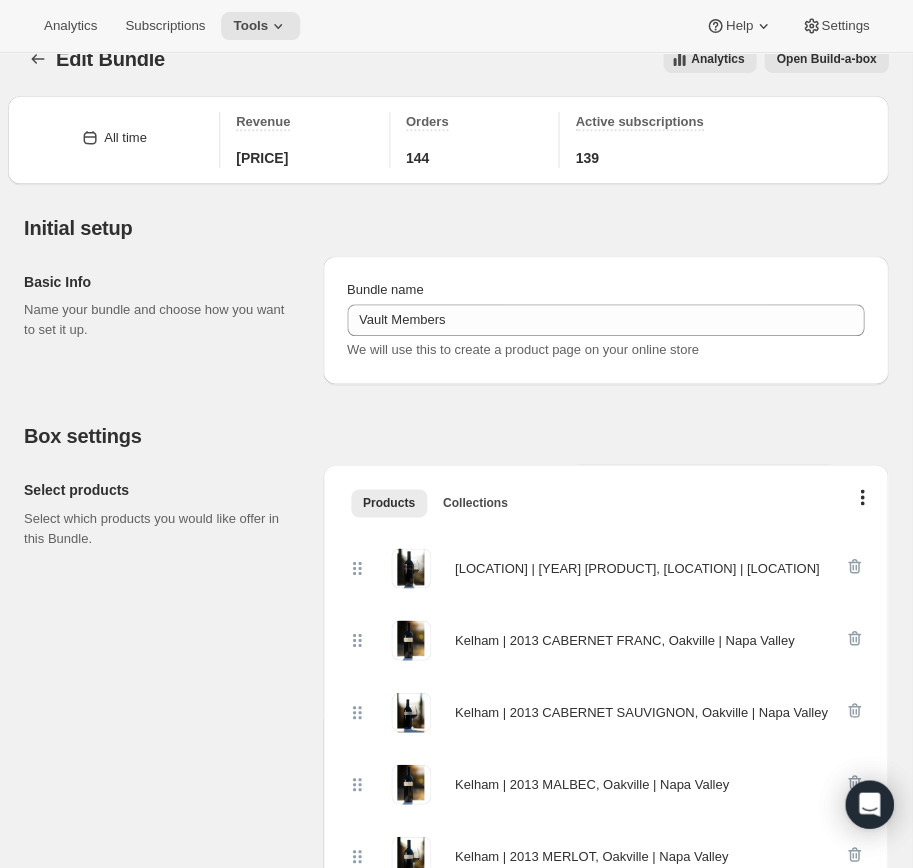 click 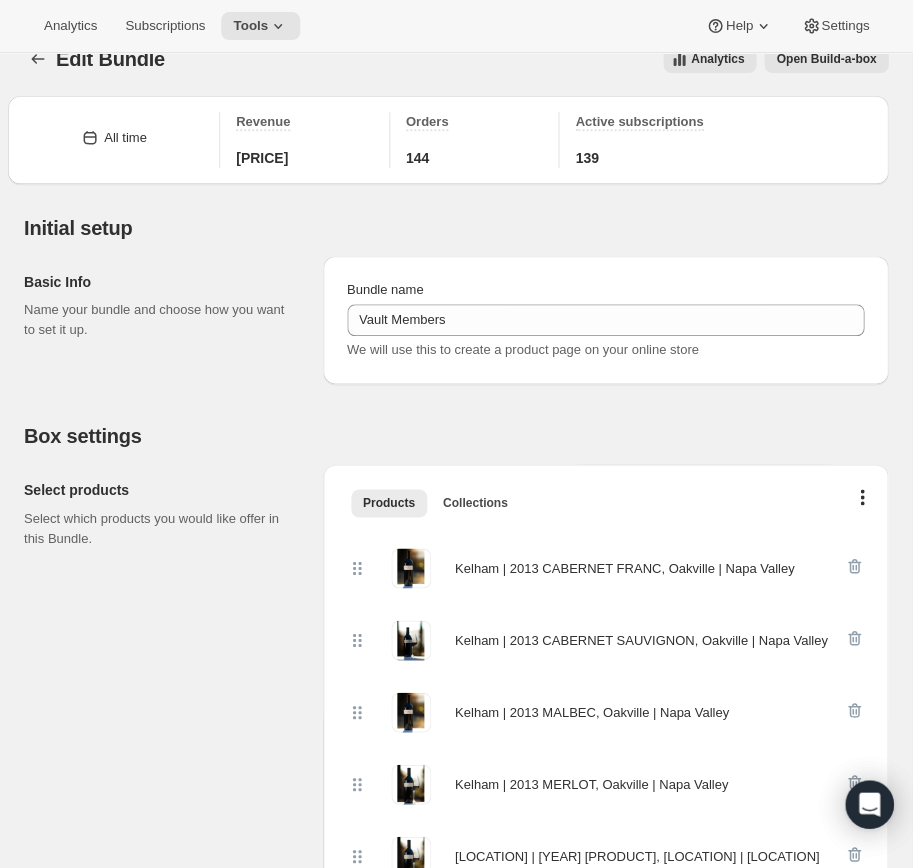 click 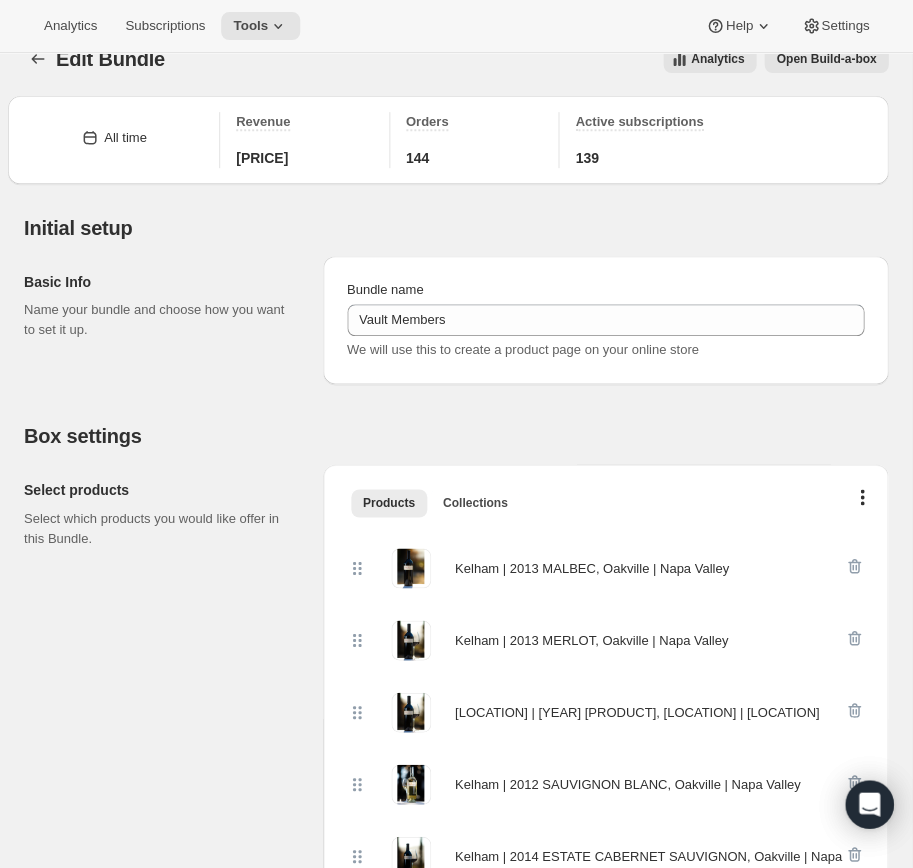 click 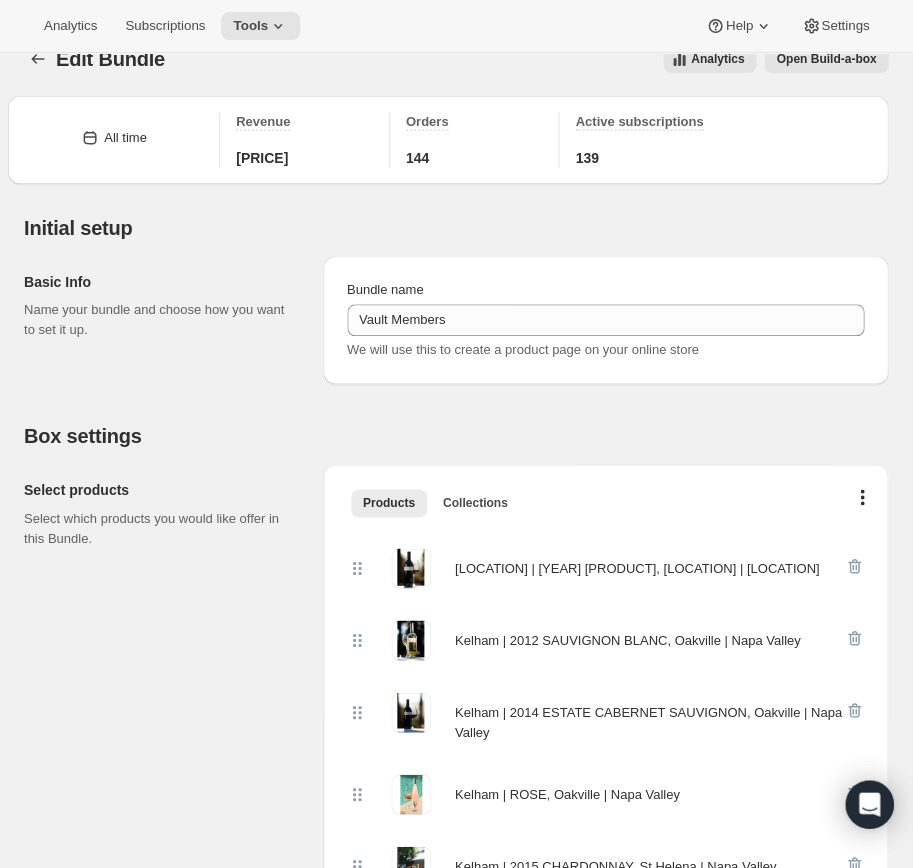 click 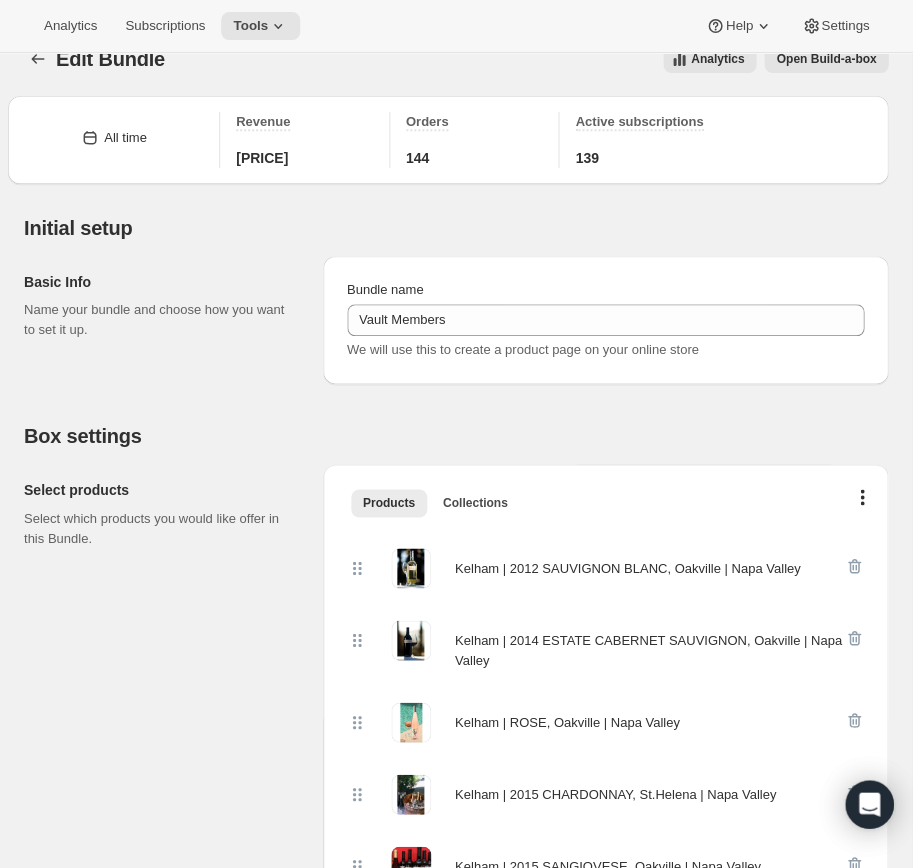 click 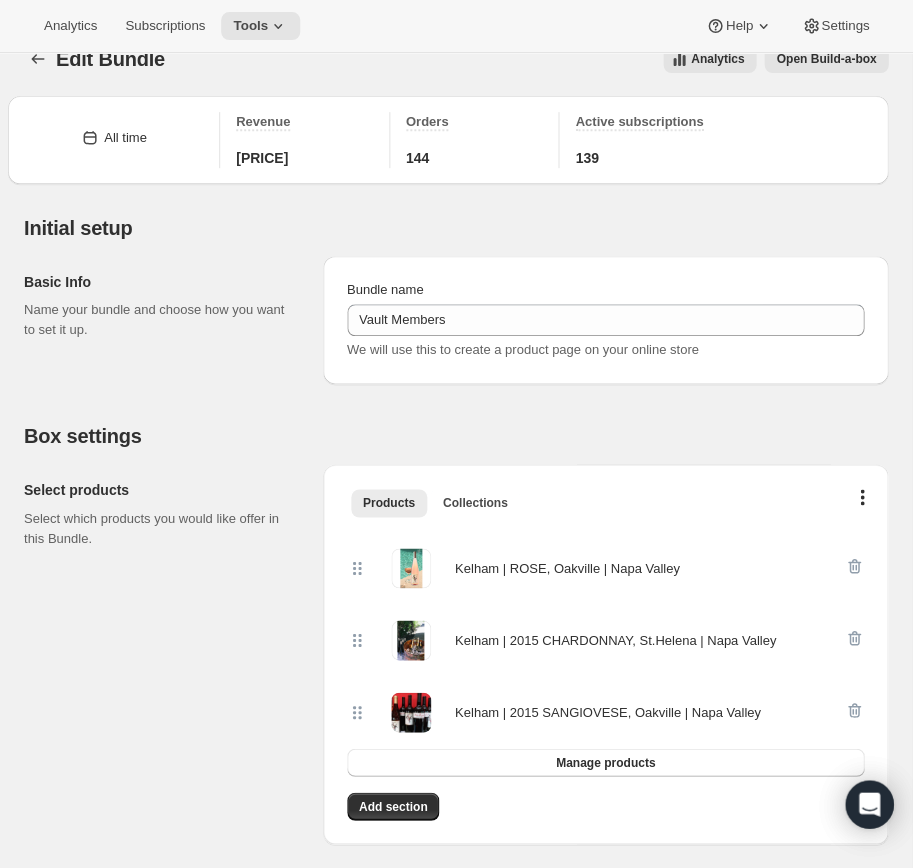 click 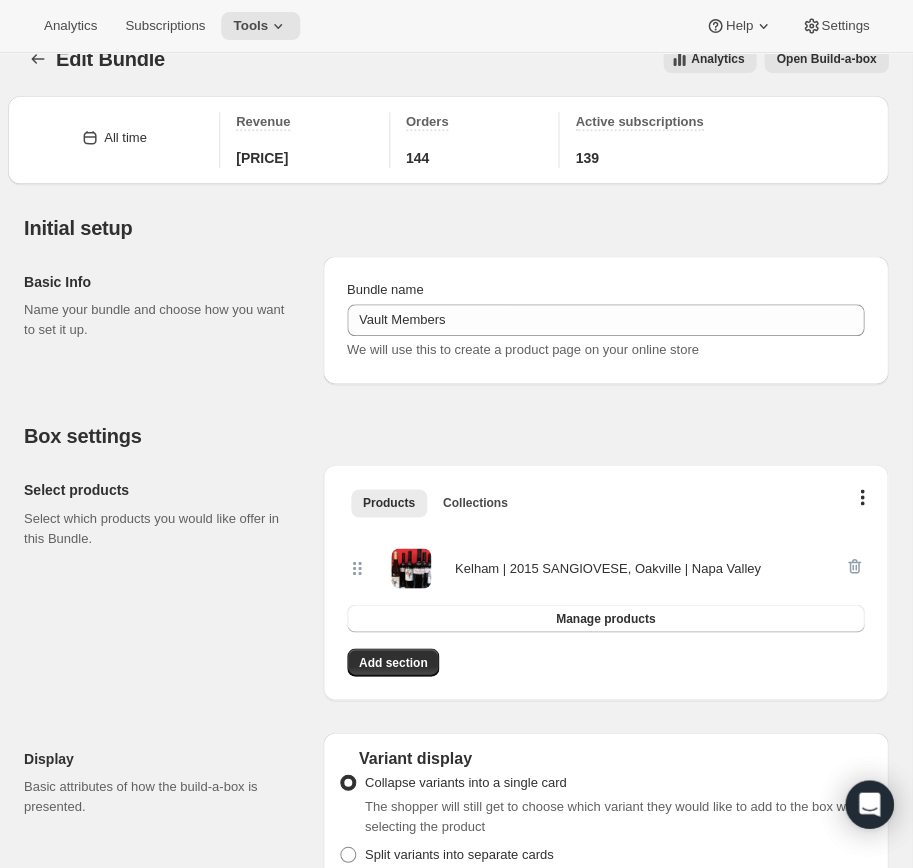 click at bounding box center (854, 568) 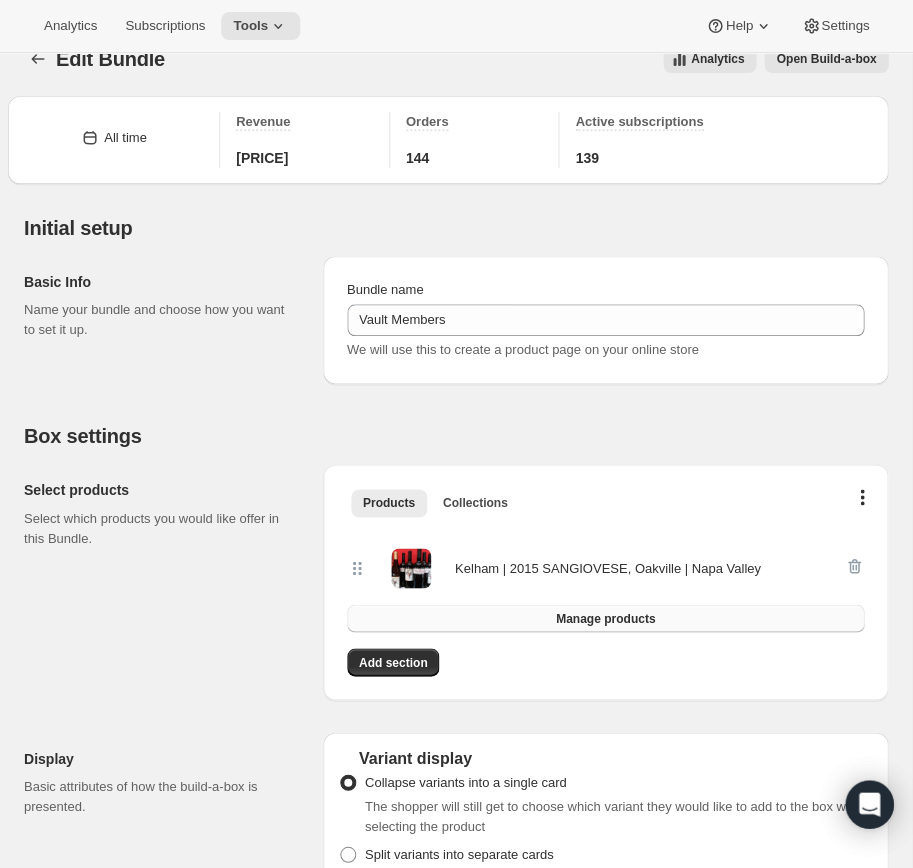 click on "Manage products" at bounding box center (605, 618) 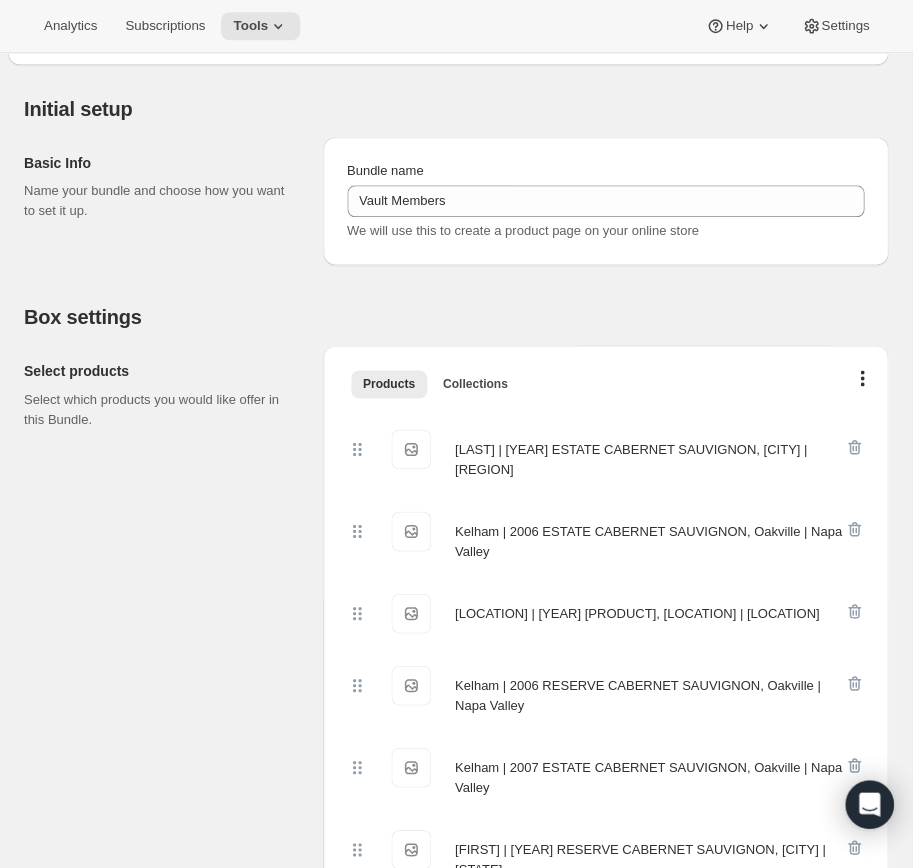 scroll, scrollTop: 179, scrollLeft: 0, axis: vertical 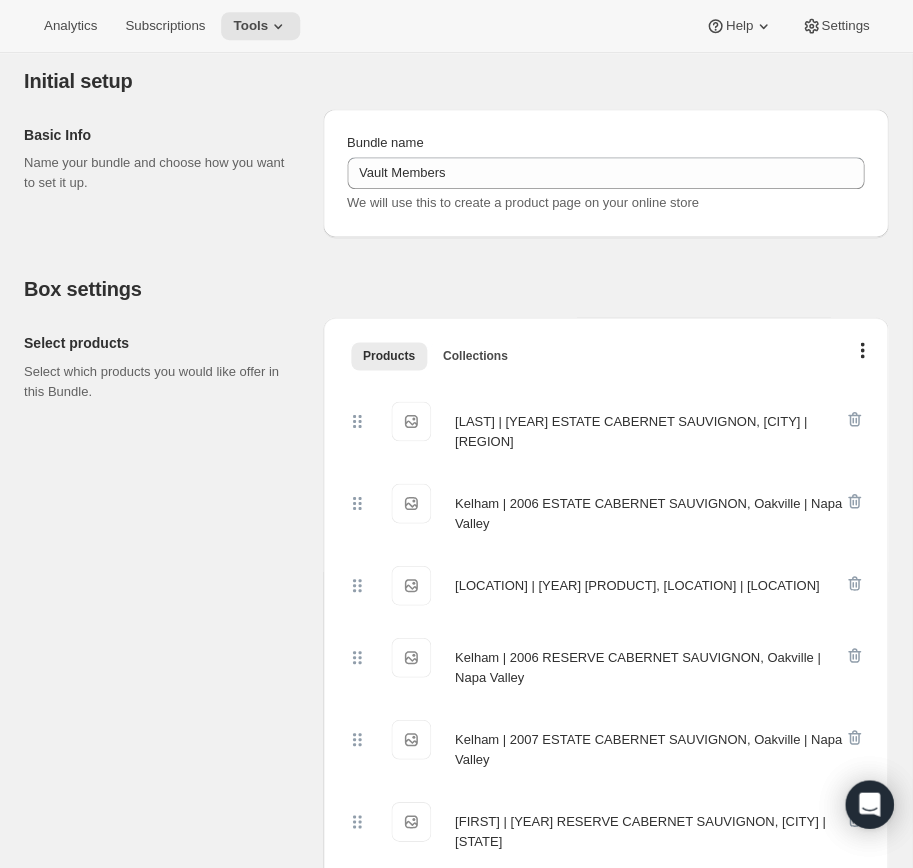 click on "[LAST] | [YEAR] ESTATE CABERNET SAUVIGNON, [CITY] | [REGION]" at bounding box center [649, 426] 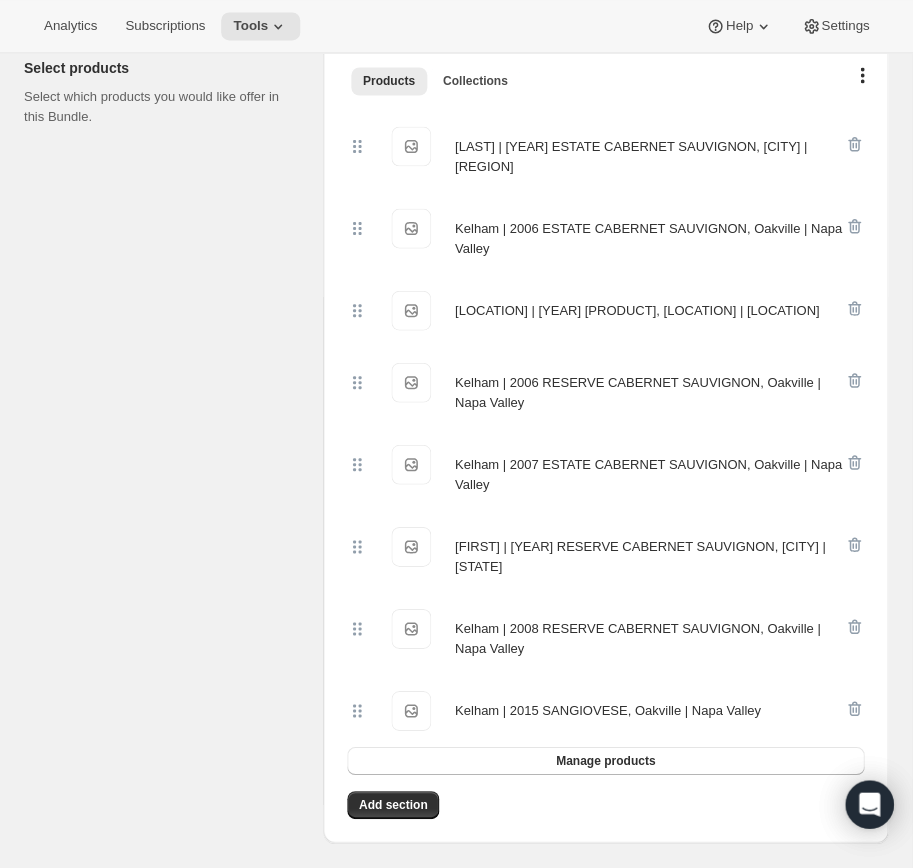 scroll, scrollTop: 580, scrollLeft: 0, axis: vertical 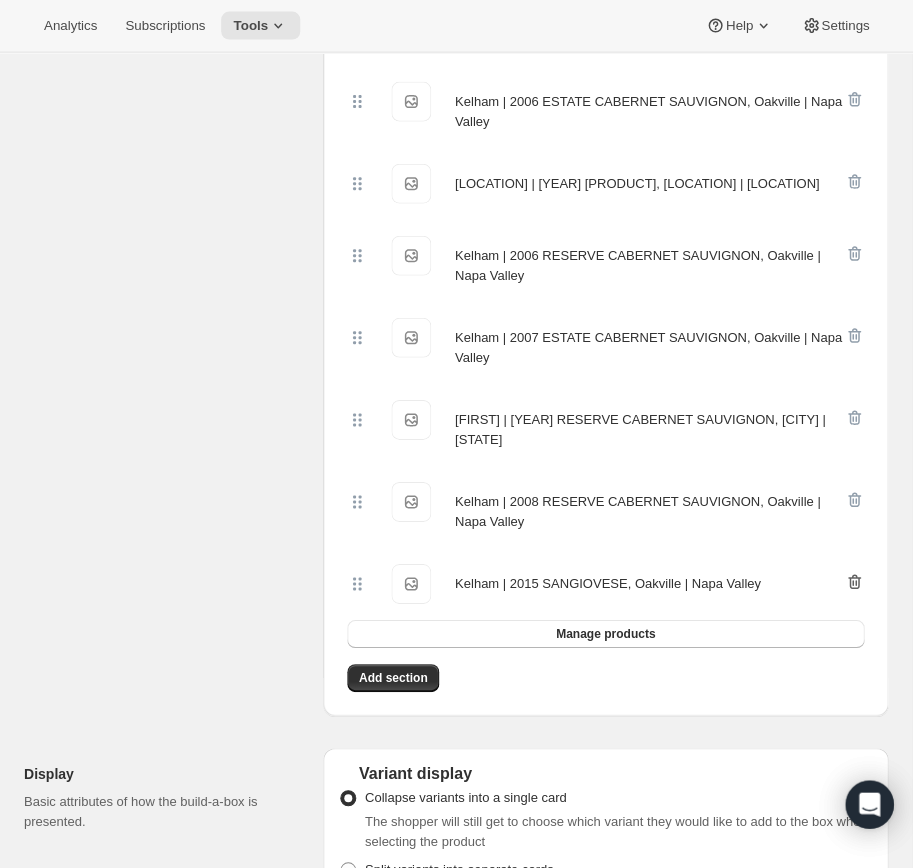 click 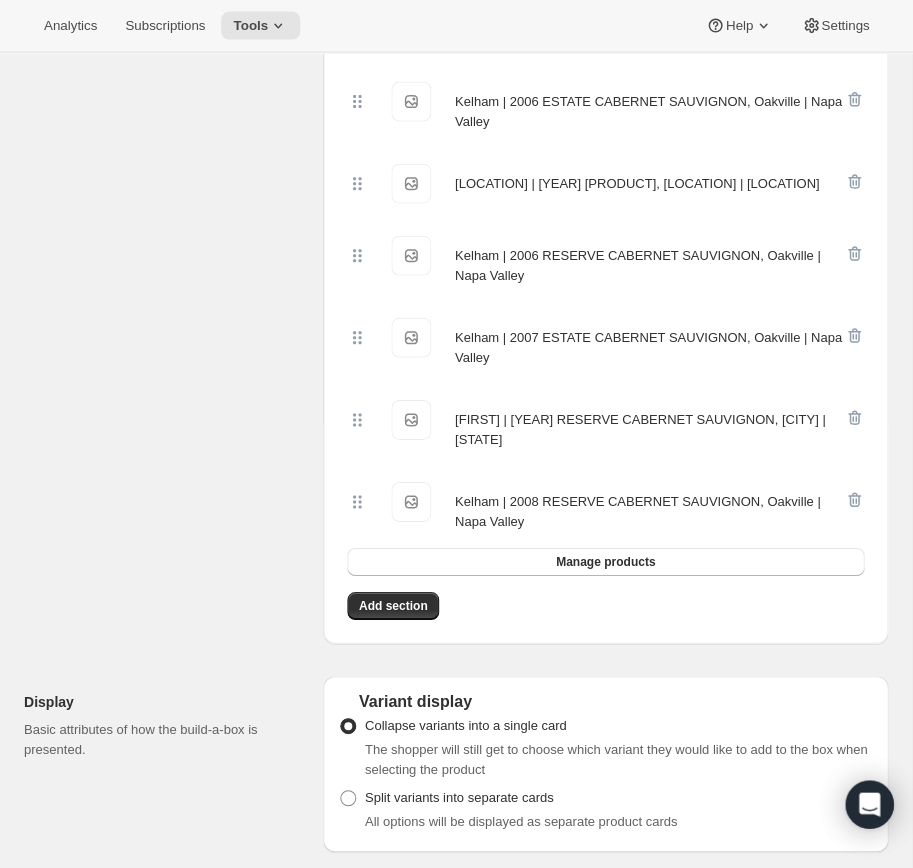 click on "Kelham | 2008 RESERVE CABERNET SAUVIGNON, Oakville | Napa Valley" at bounding box center [411, 502] 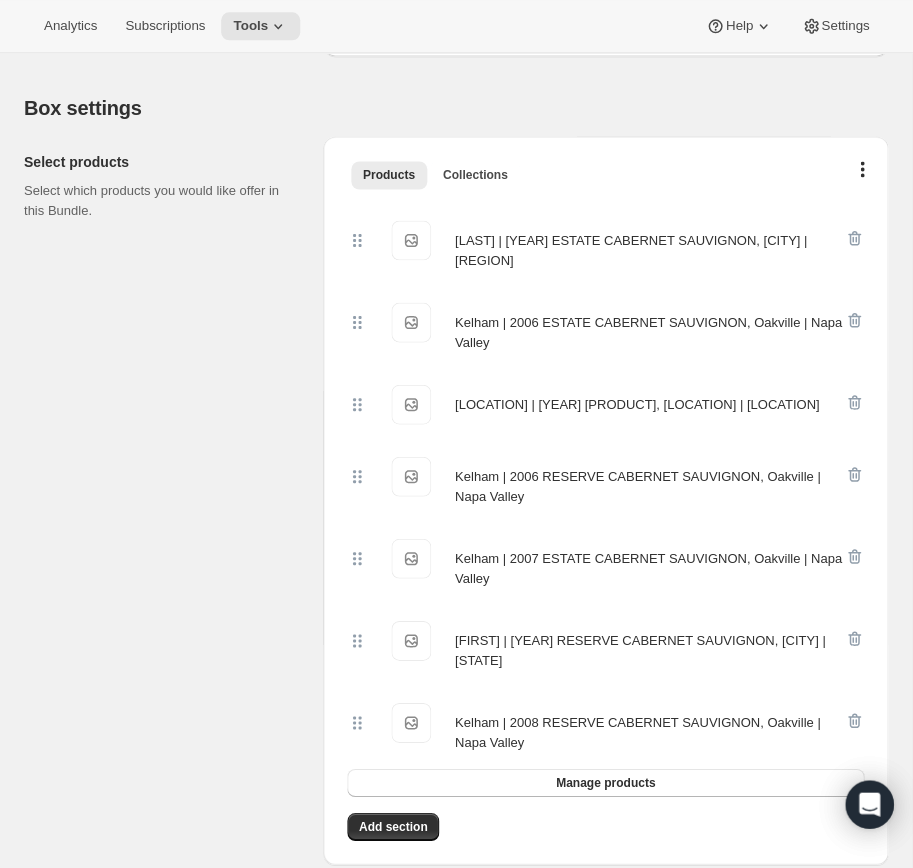 scroll, scrollTop: 366, scrollLeft: 0, axis: vertical 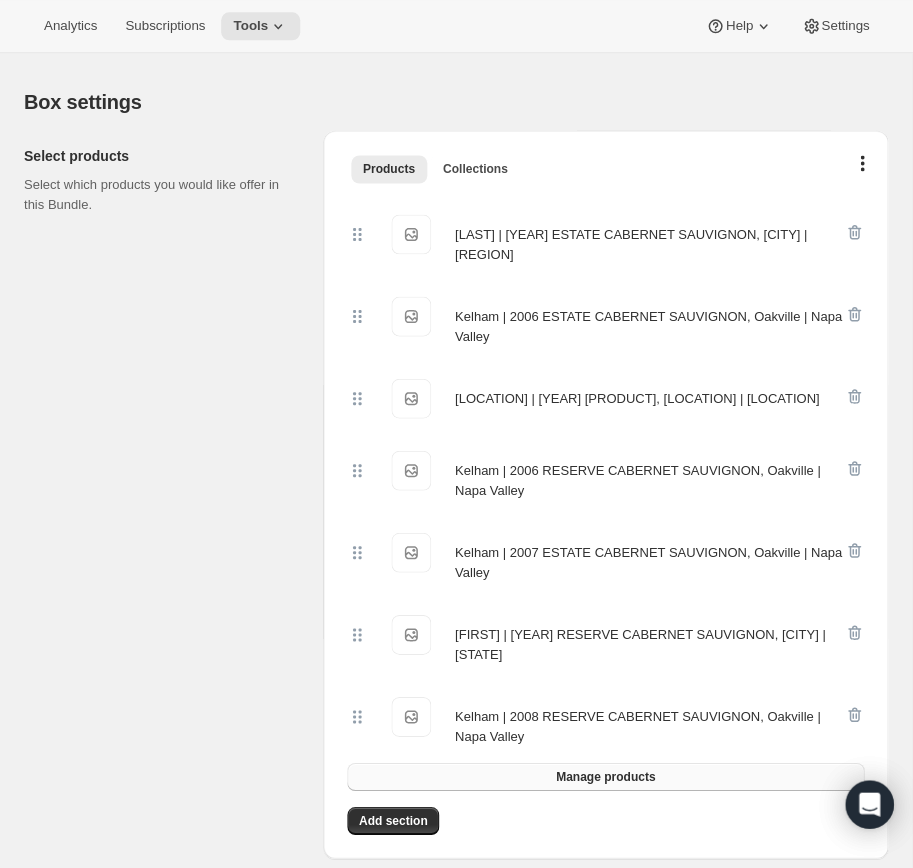 click on "Manage products" at bounding box center (605, 776) 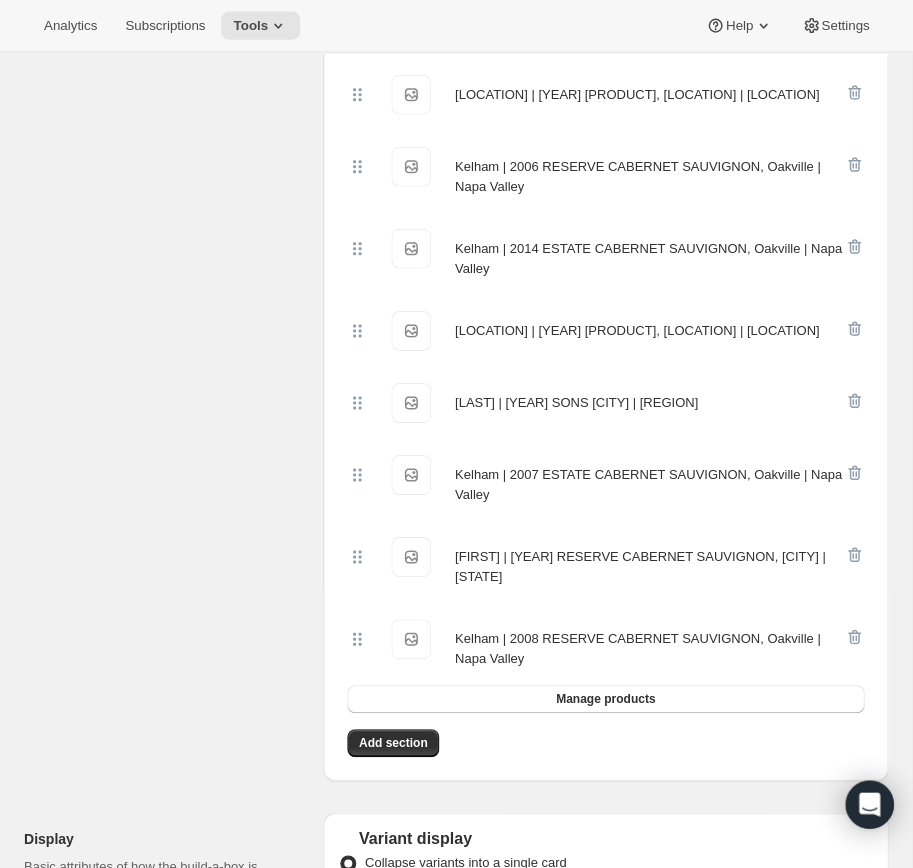 scroll, scrollTop: 676, scrollLeft: 0, axis: vertical 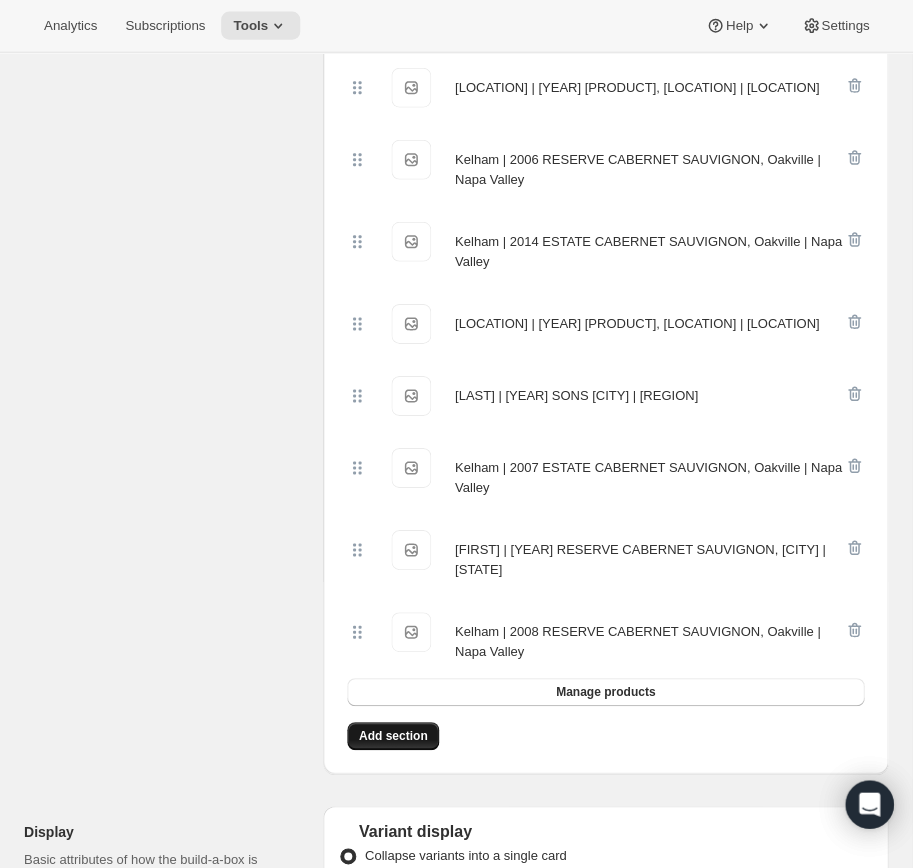 click on "Add section" at bounding box center (393, 736) 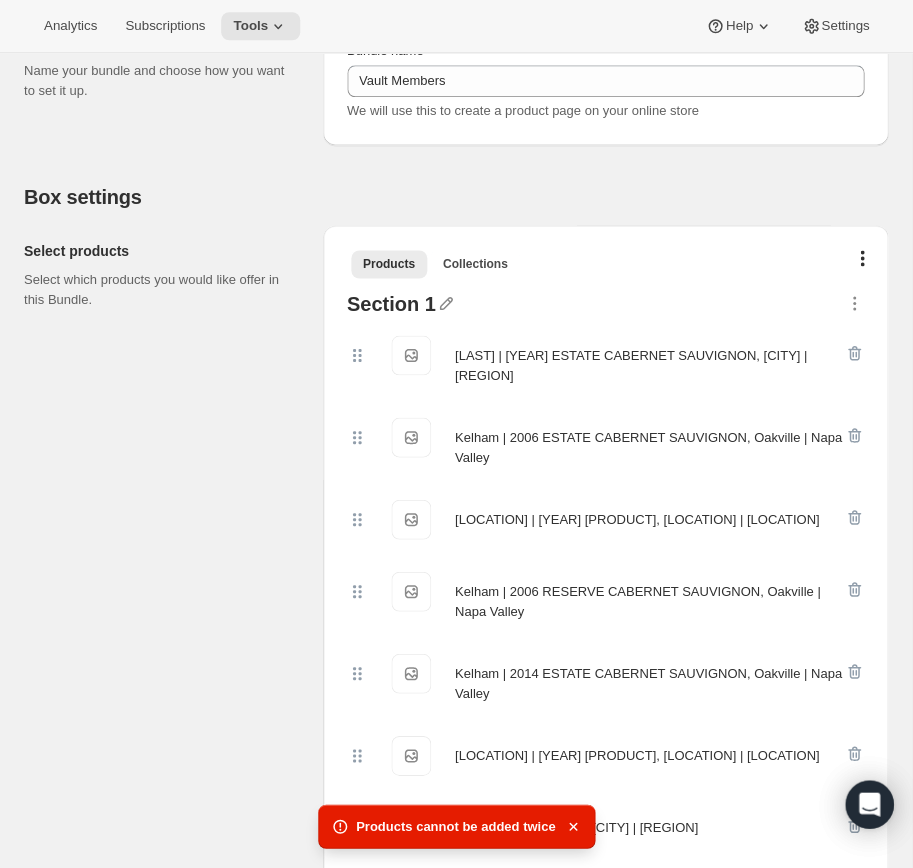 scroll, scrollTop: 273, scrollLeft: 0, axis: vertical 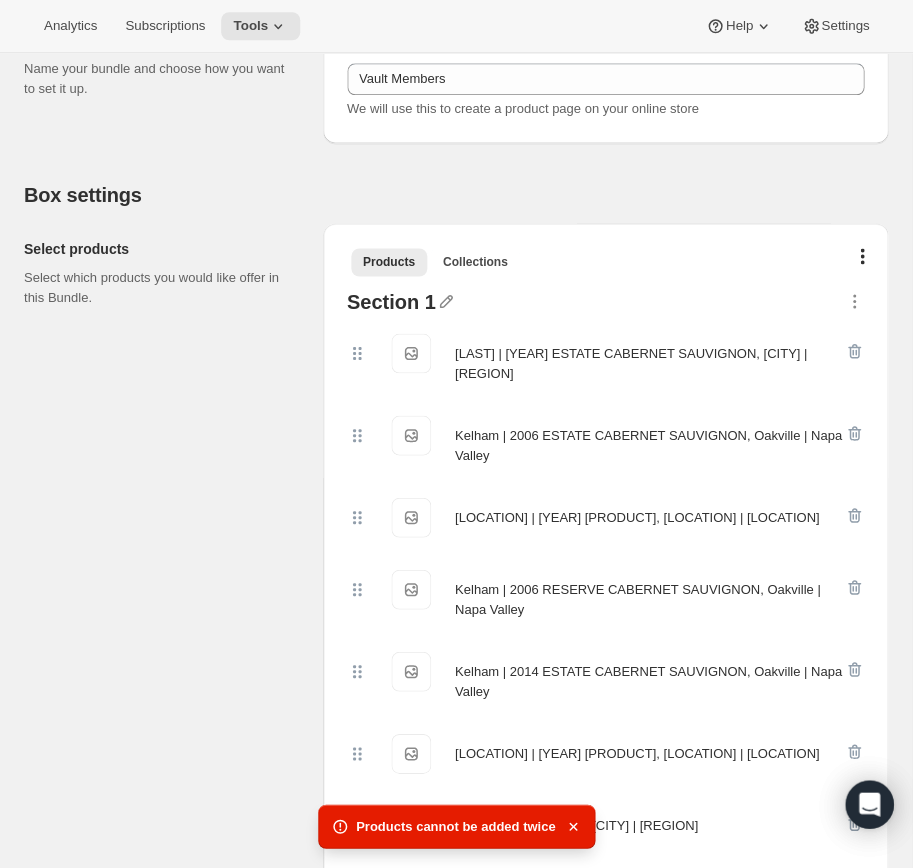 click on "Section 1 [BRAND] | 2005 [PRODUCT], [CITY] | [STATE] [BRAND] | 2005 [PRODUCT], [CITY] | [STATE] [BRAND] | 2006 [PRODUCT], [CITY] | [STATE] [BRAND] | 2006 [PRODUCT], [CITY] | [STATE] [BRAND] | 2006 [PRODUCT], [CITY] | [STATE] [BRAND] | 2006 [PRODUCT], [CITY] | [STATE] [BRAND] | 2006 [PRODUCT], [CITY] | [STATE] [BRAND] | 2006 [PRODUCT], [CITY] | [STATE] [BRAND] | 2014 [PRODUCT], [CITY] | [STATE] [BRAND] | 2014 [PRODUCT], [CITY] | [STATE] [BRAND] | 2014 [PRODUCT], [CITY] | [STATE] [BRAND] | 2014 [PRODUCT], [CITY] | [STATE] [BRAND] | 2014 [PRODUCT], [CITY] | [STATE] [BRAND] | 2014 [PRODUCT], [CITY] | [STATE] [BRAND] | 2007 [PRODUCT], [CITY] | [STATE] [BRAND] | 2007 [PRODUCT], [CITY] | [STATE] [BRAND] | 2007 [PRODUCT], [CITY] | [STATE] Manage products" at bounding box center (605, 713) 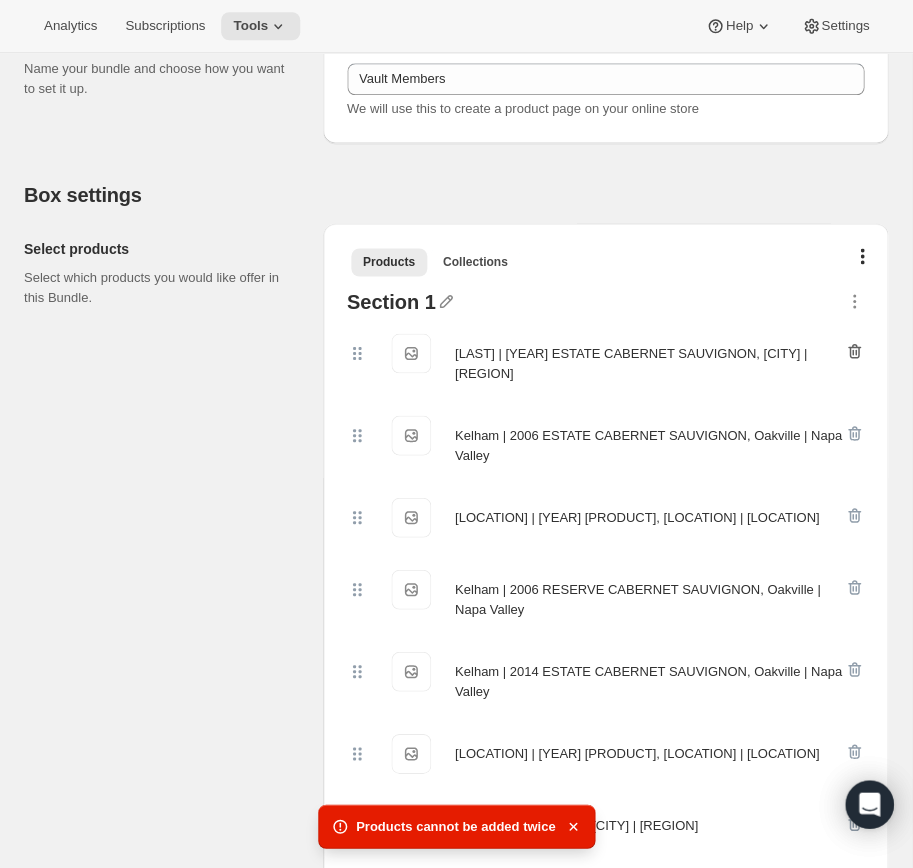 click 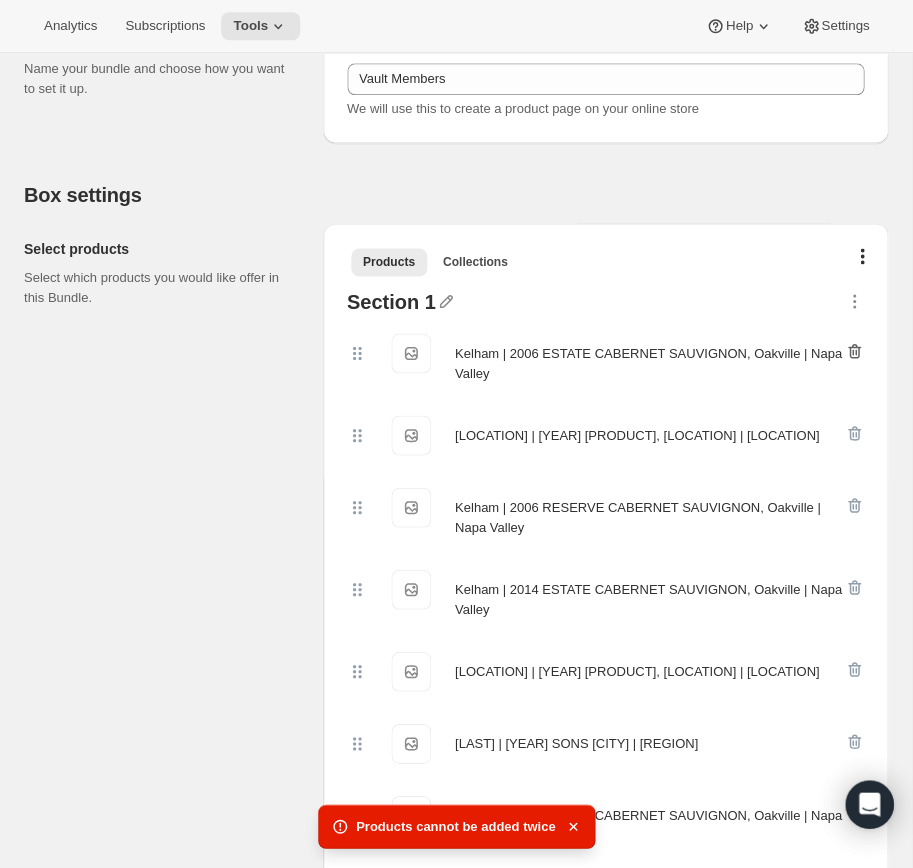 click 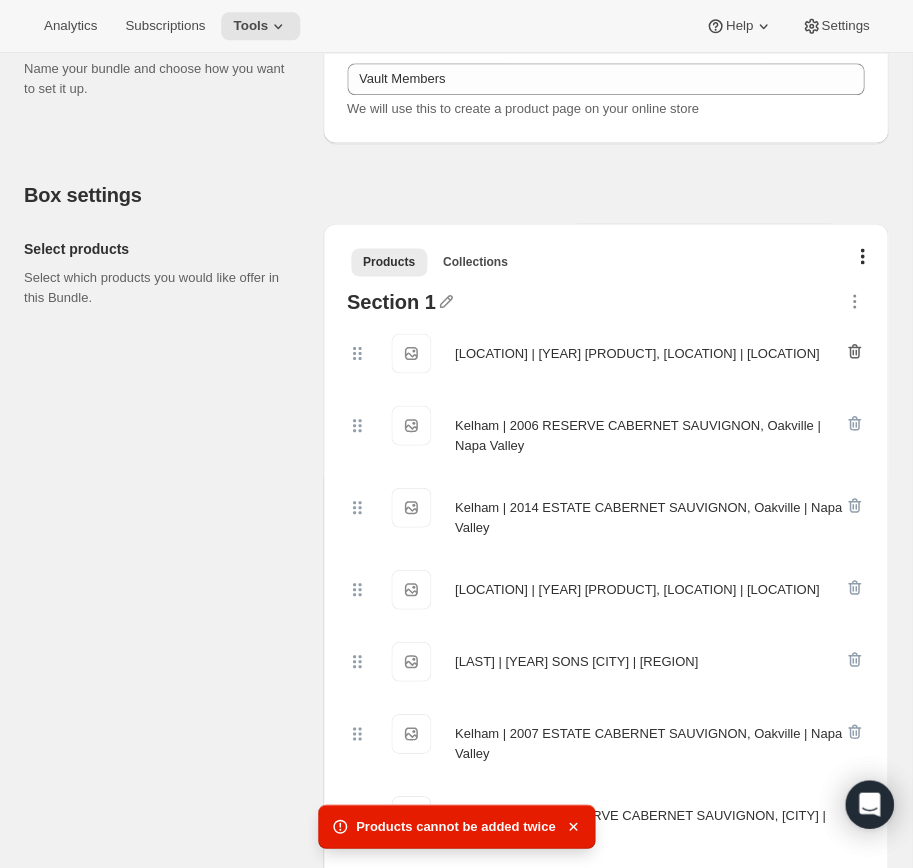 click 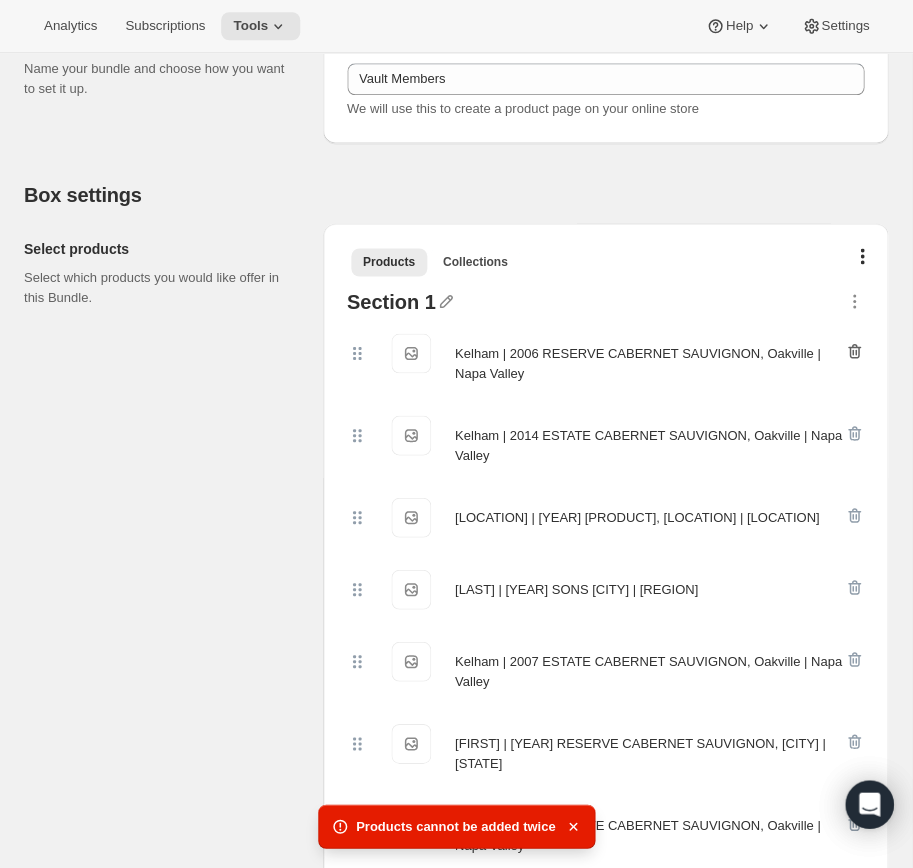 click 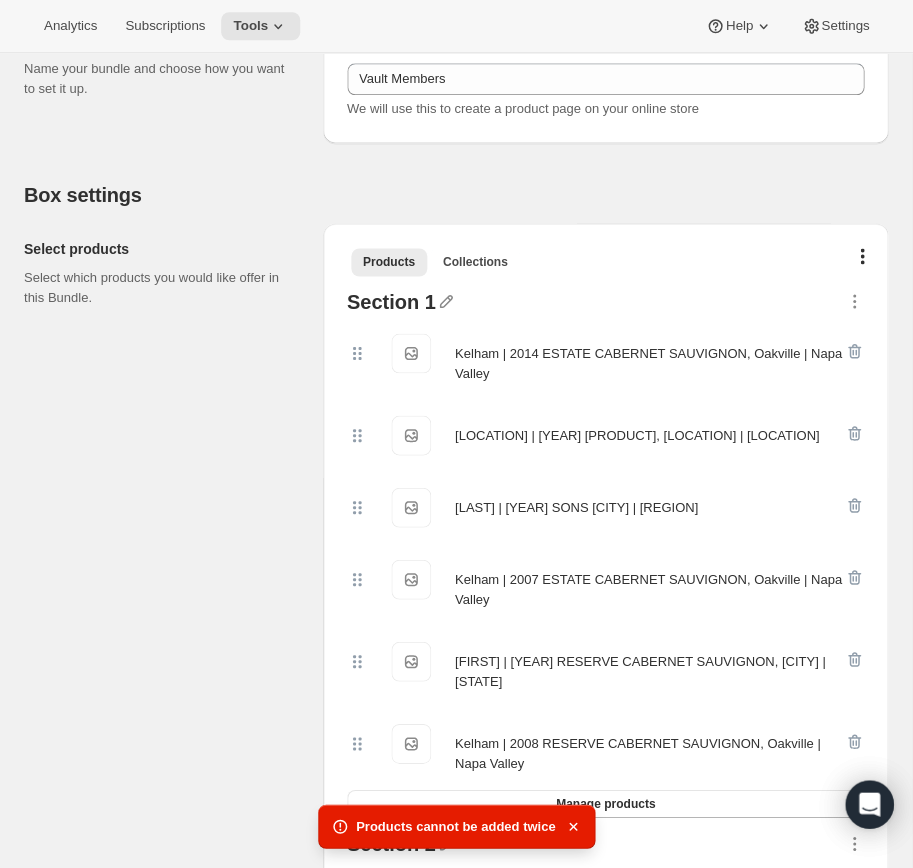 click 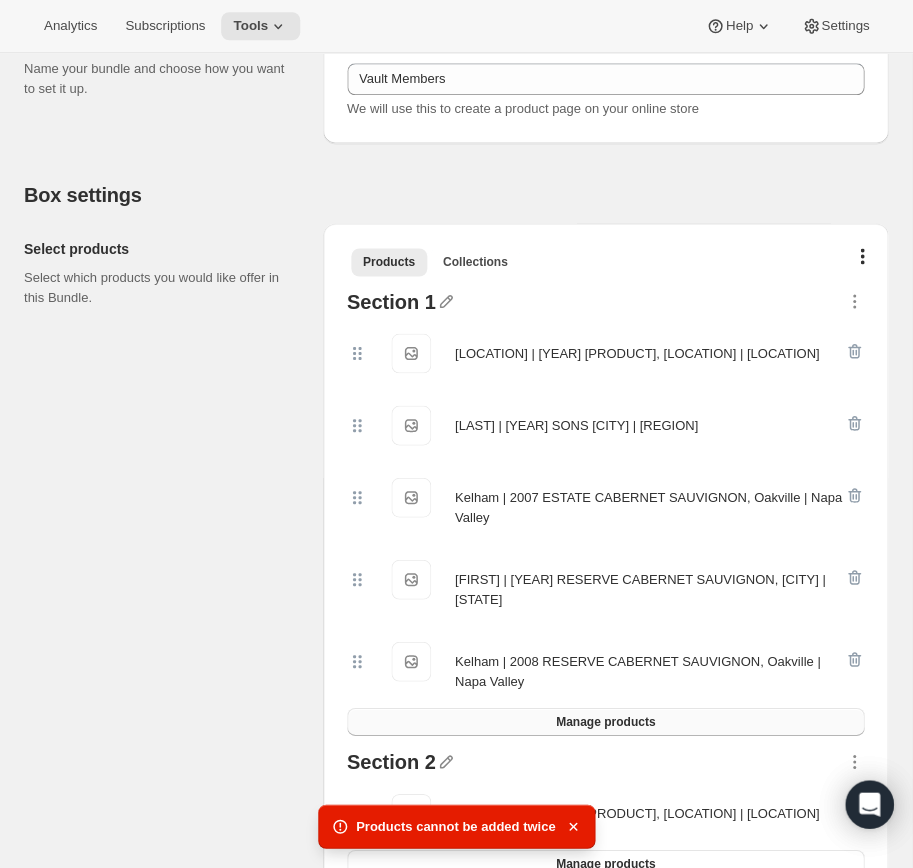 click on "Manage products" at bounding box center [605, 721] 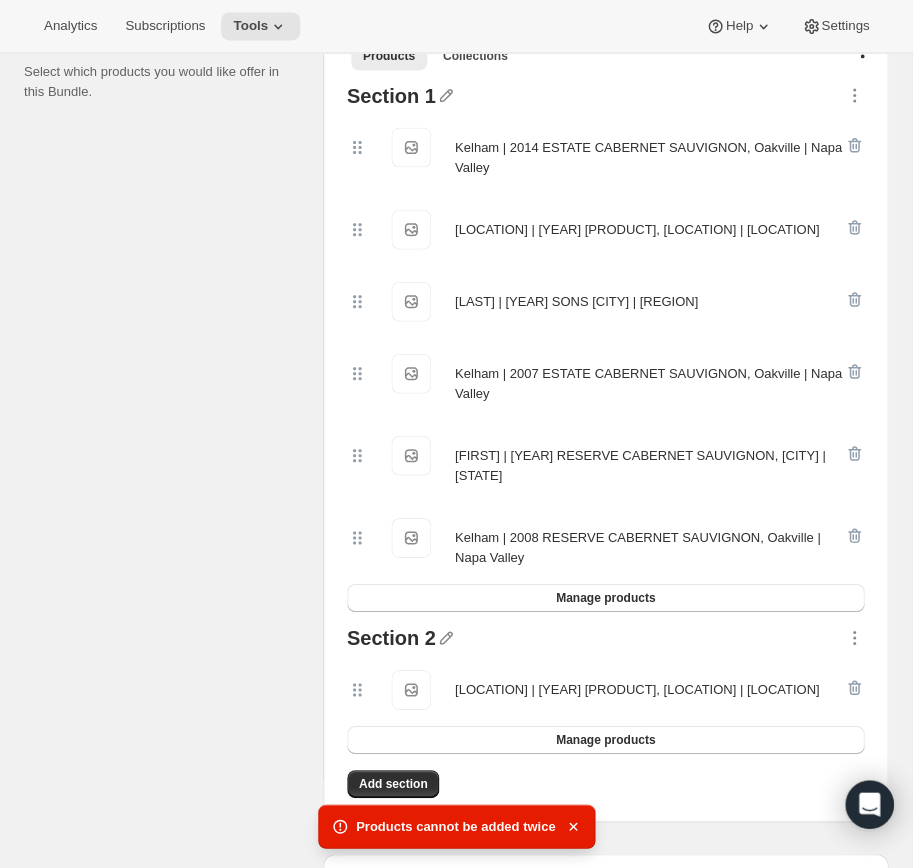 scroll, scrollTop: 486, scrollLeft: 0, axis: vertical 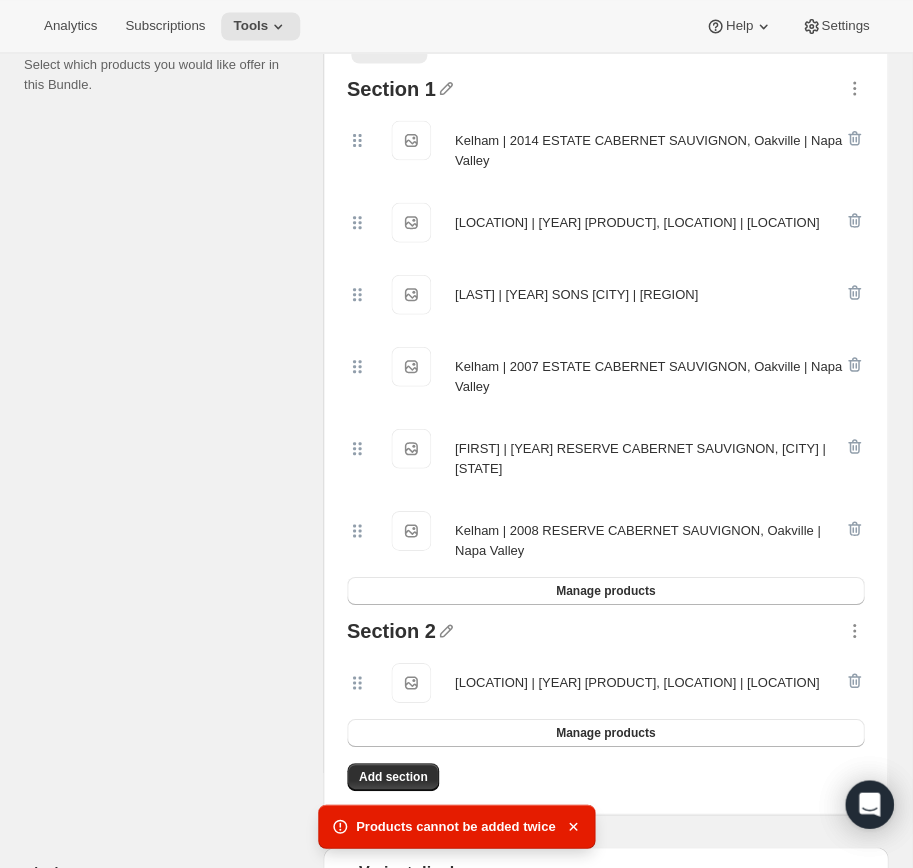 click at bounding box center [854, 682] 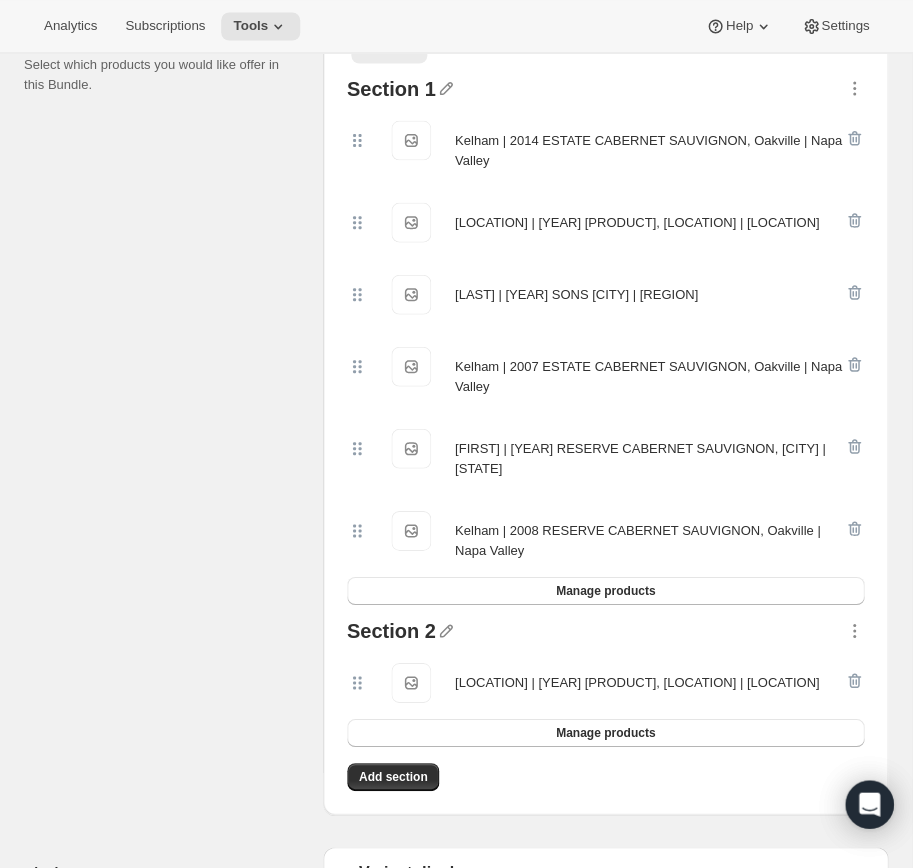 click at bounding box center (854, 682) 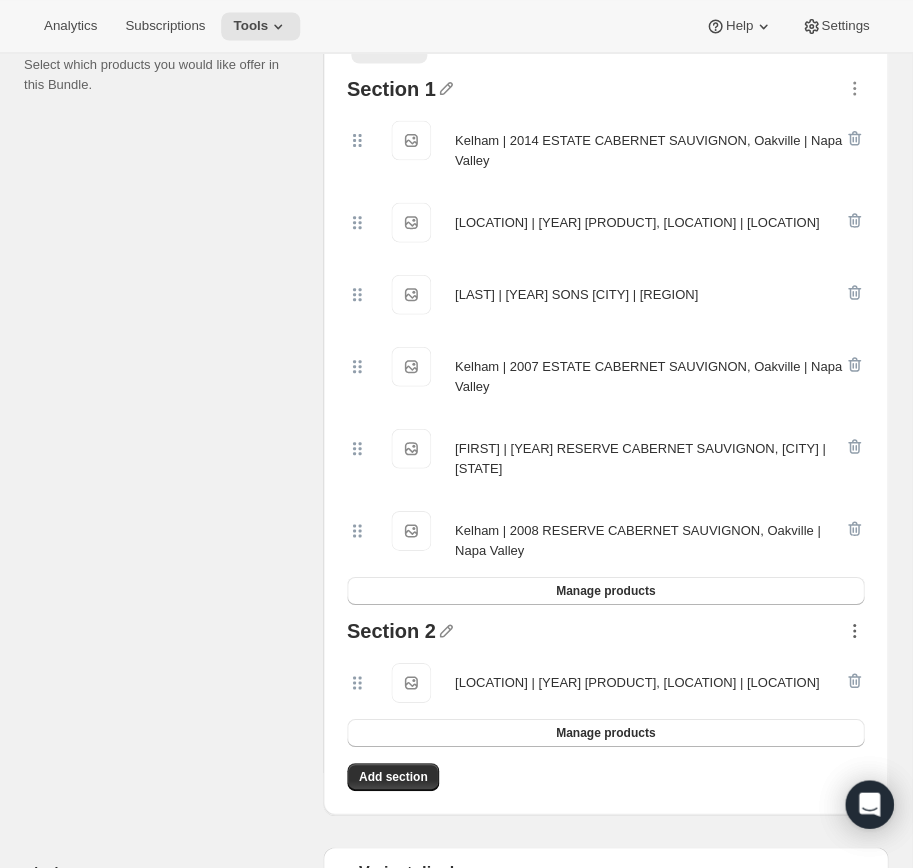 click 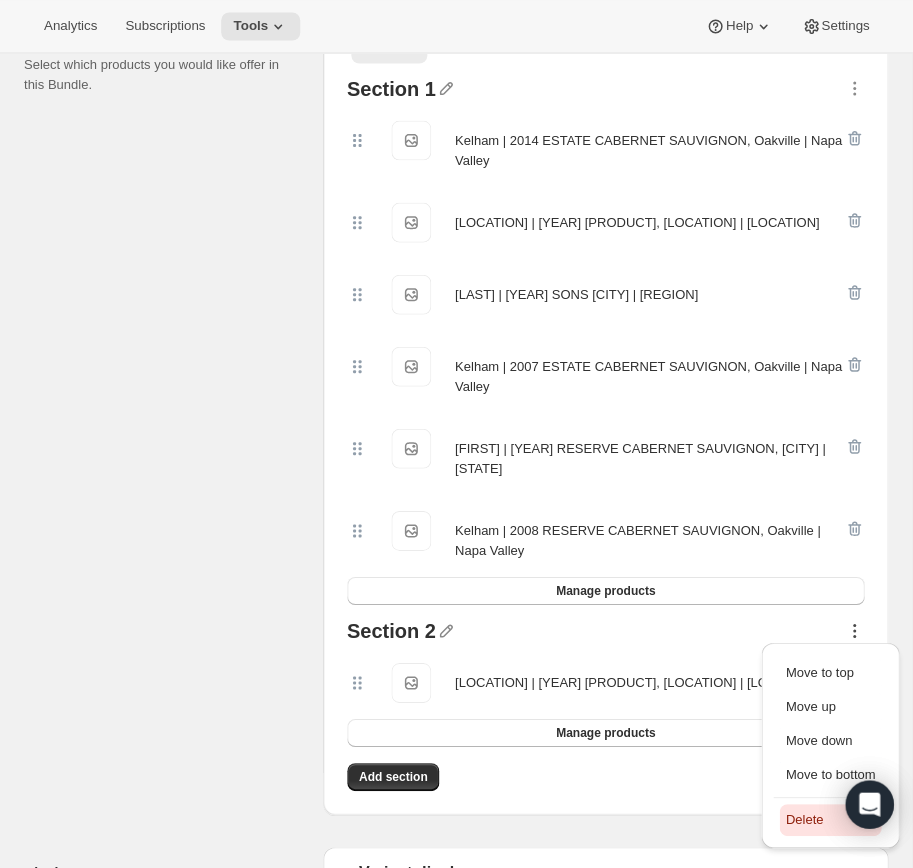 click on "Delete" at bounding box center [804, 818] 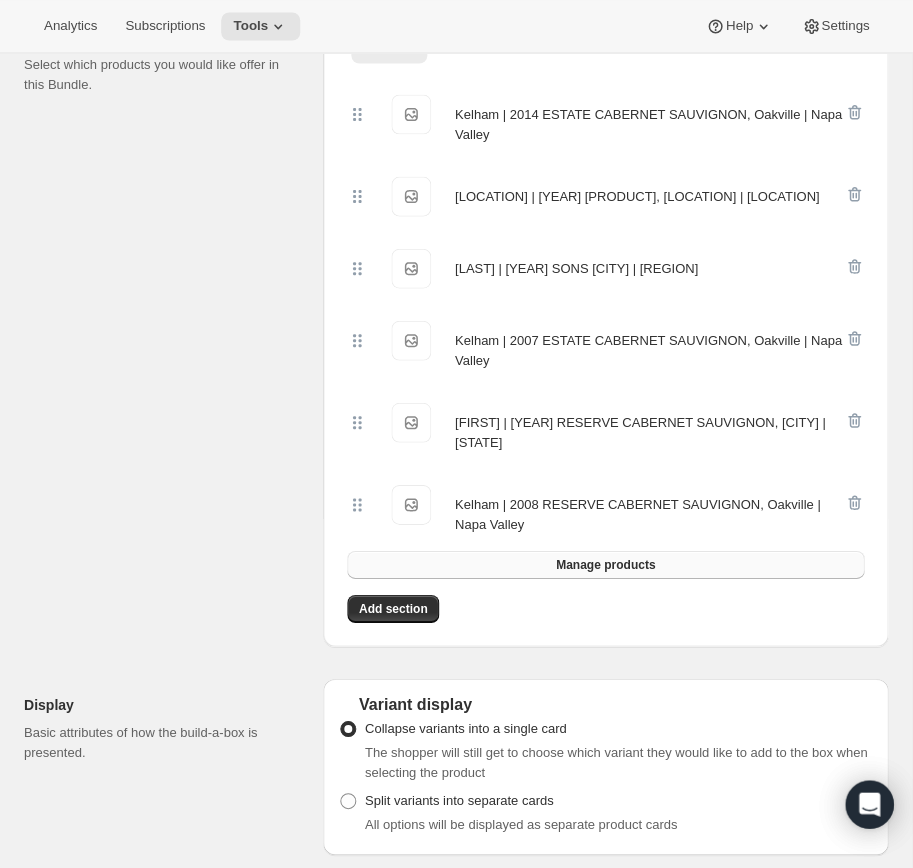 click on "Manage products" at bounding box center [605, 564] 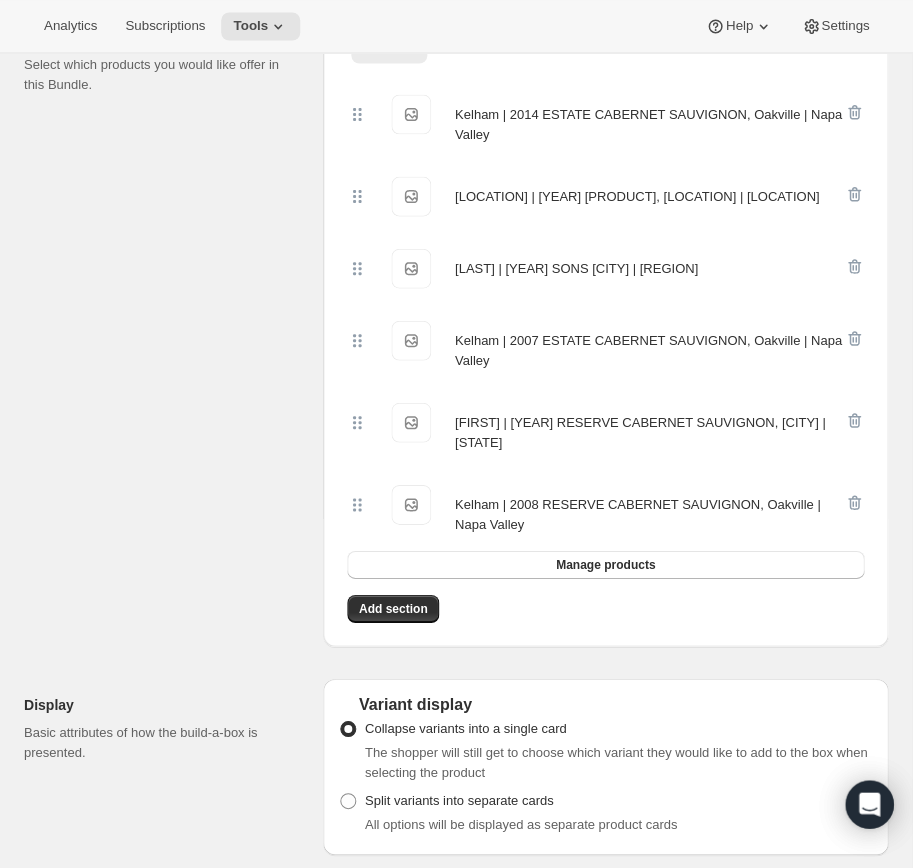 click on "[FIRST] | [YEAR] RESERVE CABERNET SAUVIGNON, [CITY] | [STATE] [FIRST] | [YEAR] RESERVE CABERNET SAUVIGNON, [CITY] | [STATE]" at bounding box center (605, 509) 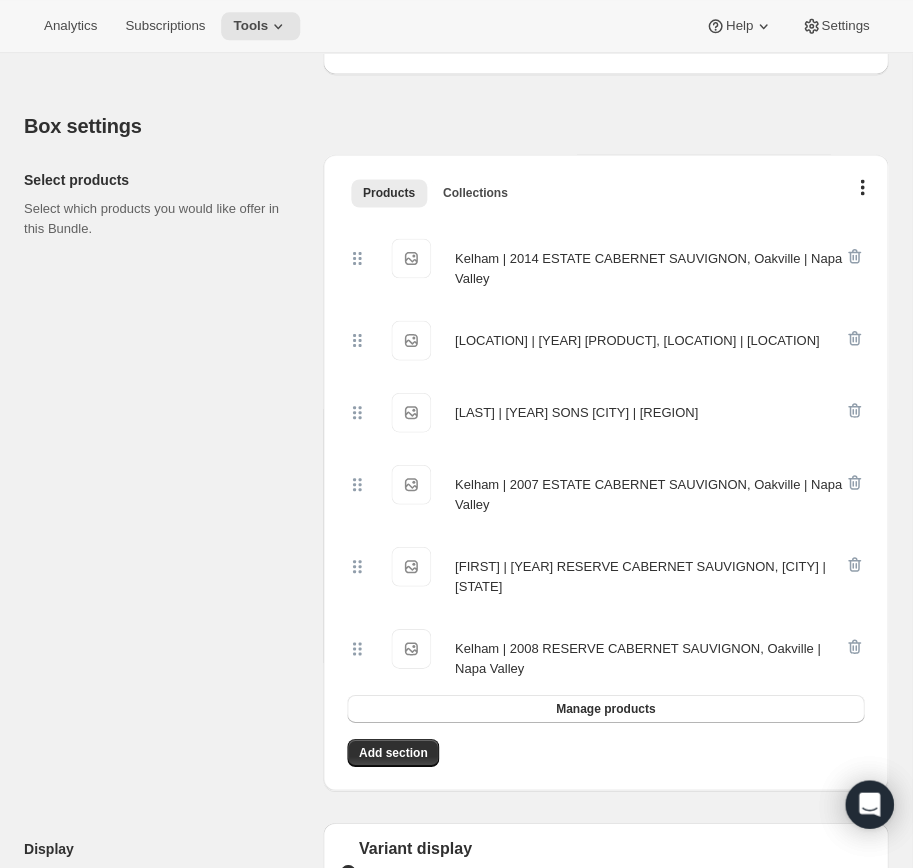 scroll, scrollTop: 338, scrollLeft: 0, axis: vertical 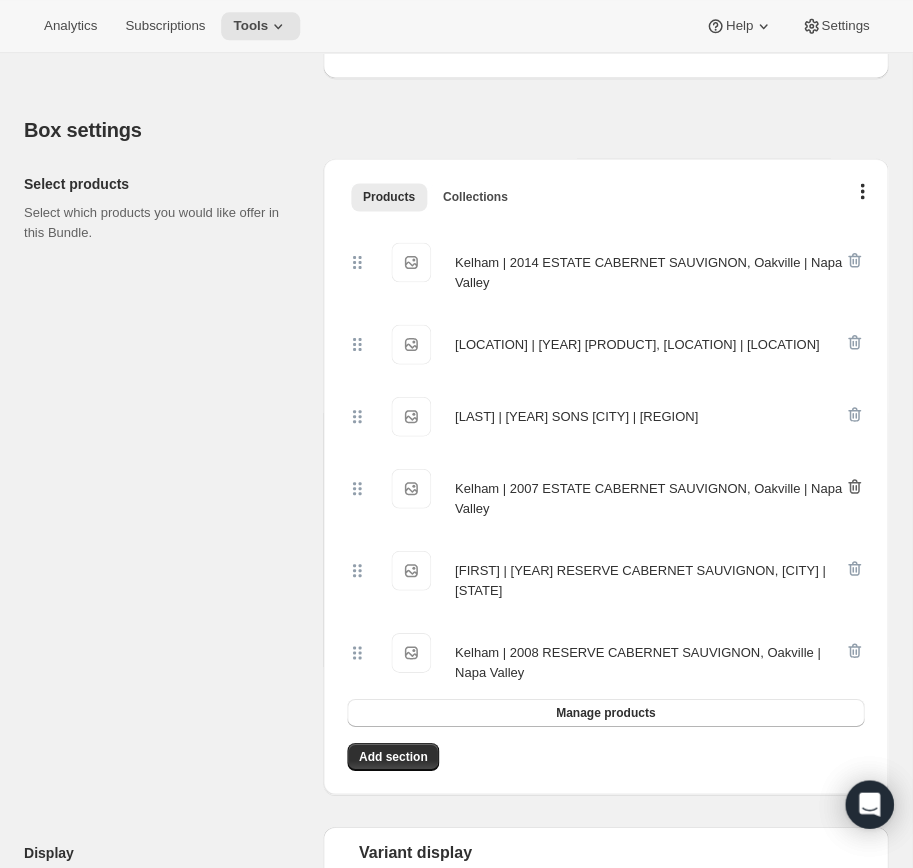 click 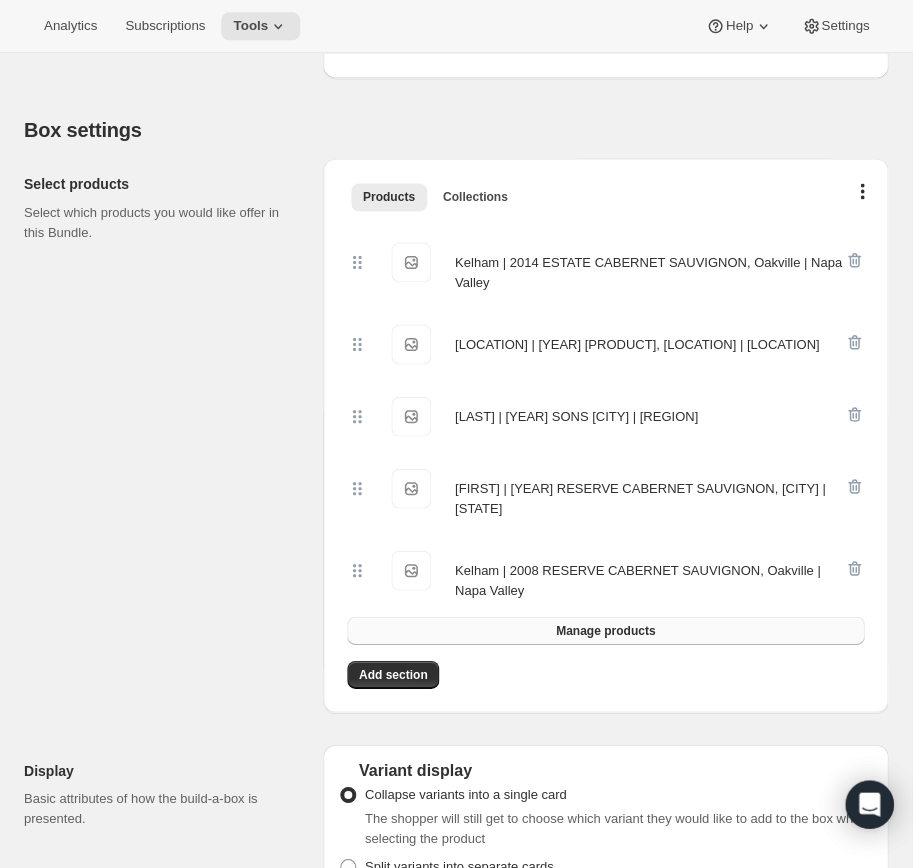 click on "Manage products" at bounding box center [605, 630] 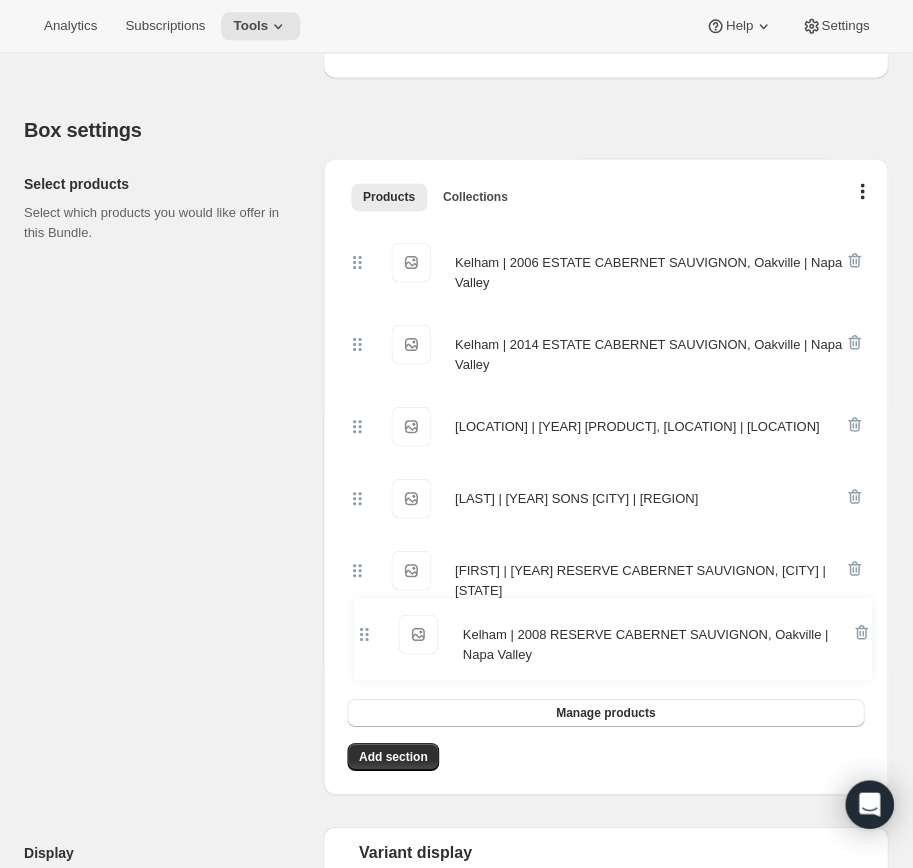 drag, startPoint x: 349, startPoint y: 660, endPoint x: 354, endPoint y: 638, distance: 22.561028 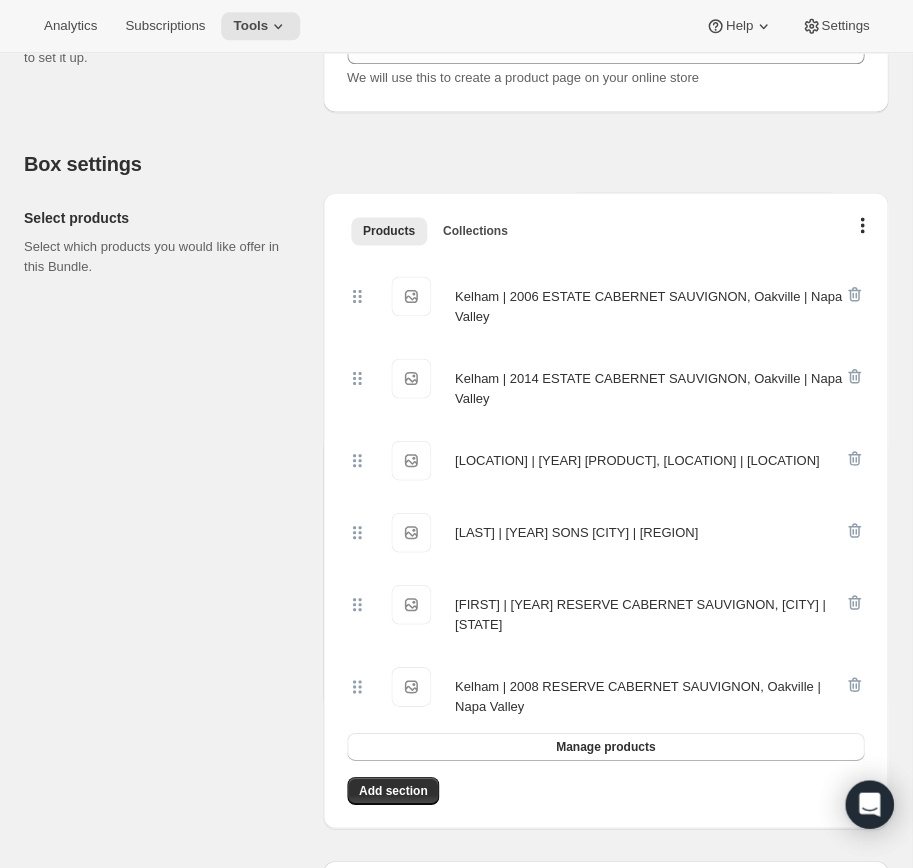 scroll, scrollTop: 302, scrollLeft: 0, axis: vertical 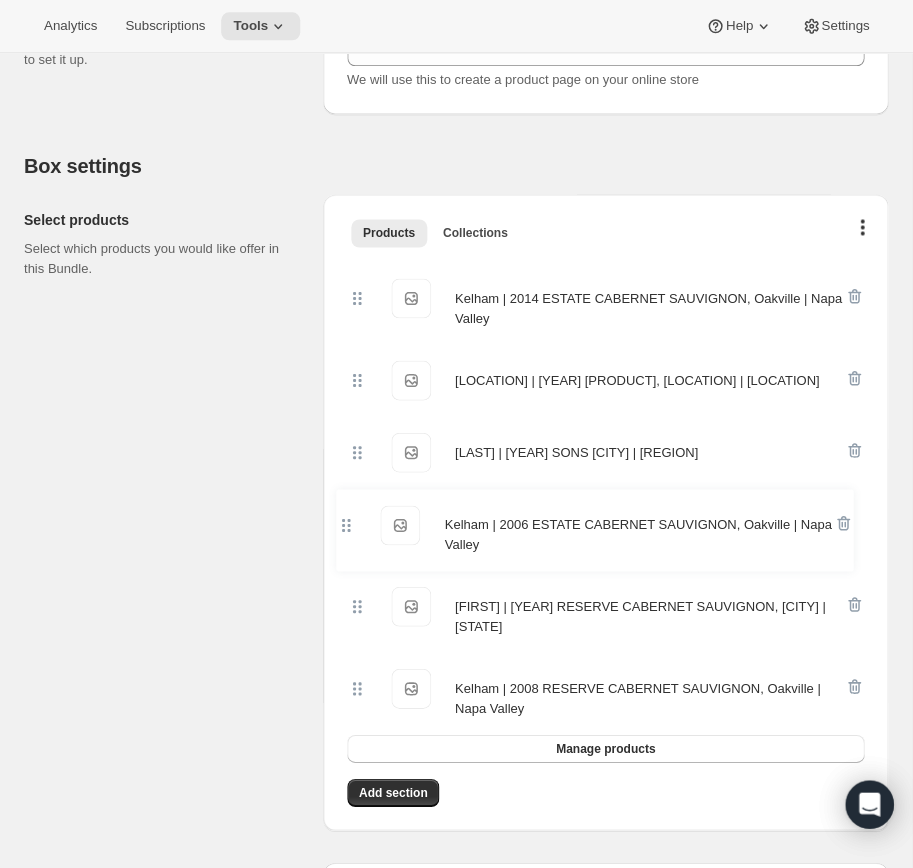 drag, startPoint x: 358, startPoint y: 290, endPoint x: 348, endPoint y: 527, distance: 237.21088 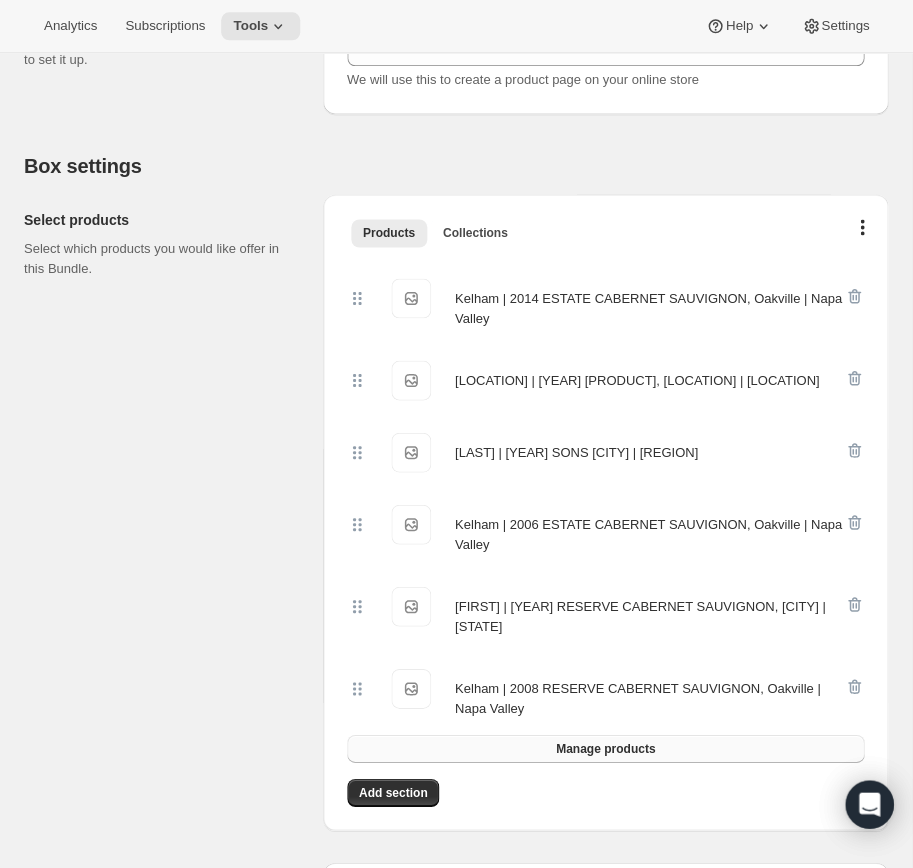 click on "Manage products" at bounding box center [605, 748] 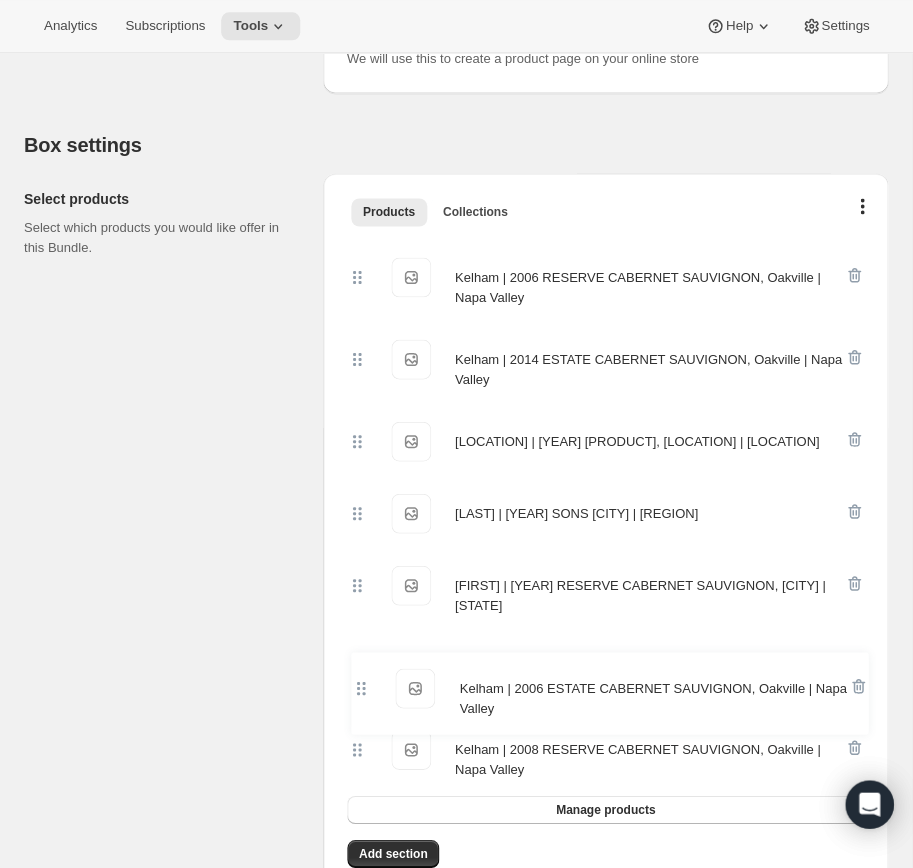 scroll, scrollTop: 328, scrollLeft: 0, axis: vertical 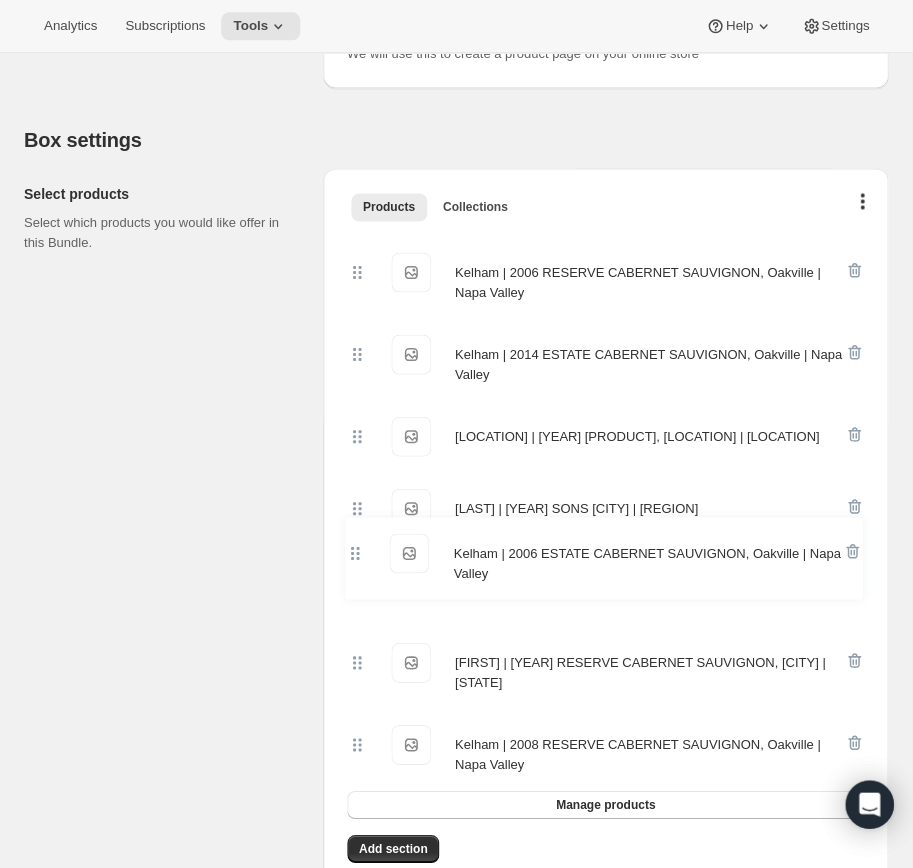 drag, startPoint x: 364, startPoint y: 301, endPoint x: 361, endPoint y: 564, distance: 263.01712 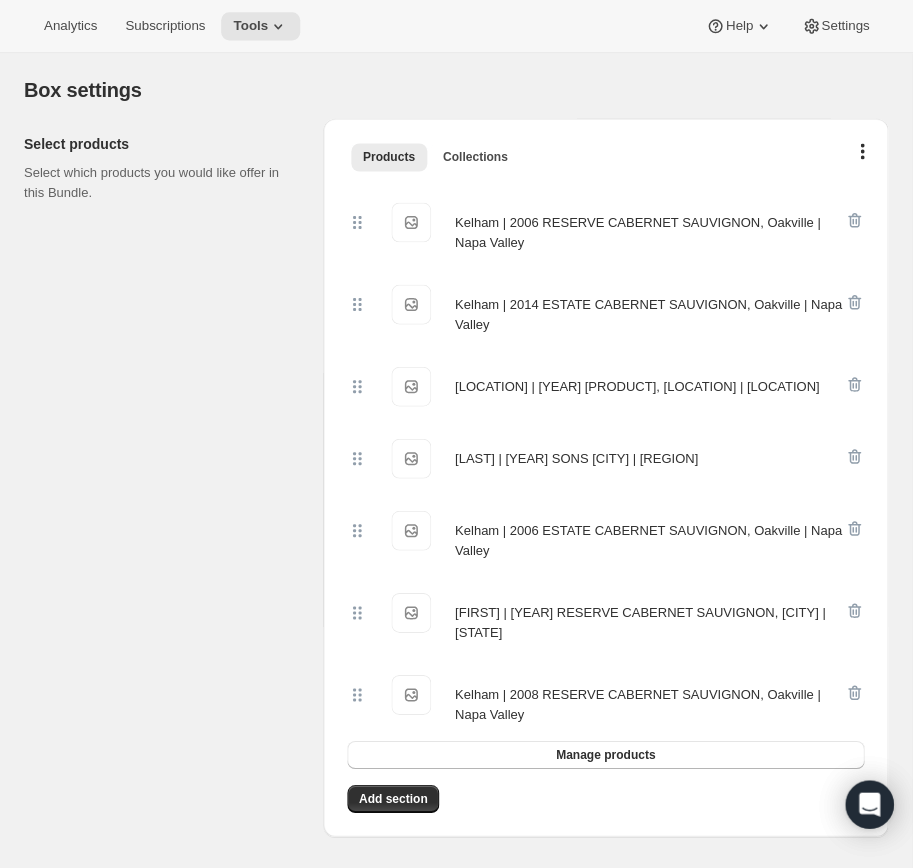 scroll, scrollTop: 379, scrollLeft: 0, axis: vertical 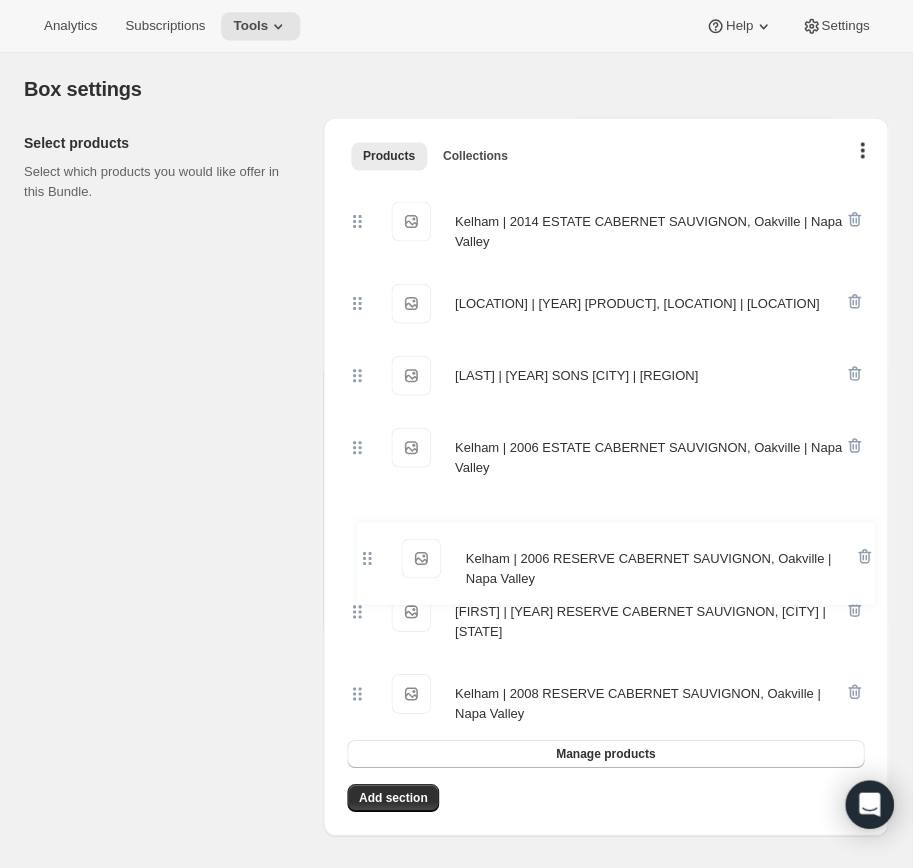 drag, startPoint x: 354, startPoint y: 218, endPoint x: 356, endPoint y: 538, distance: 320.00626 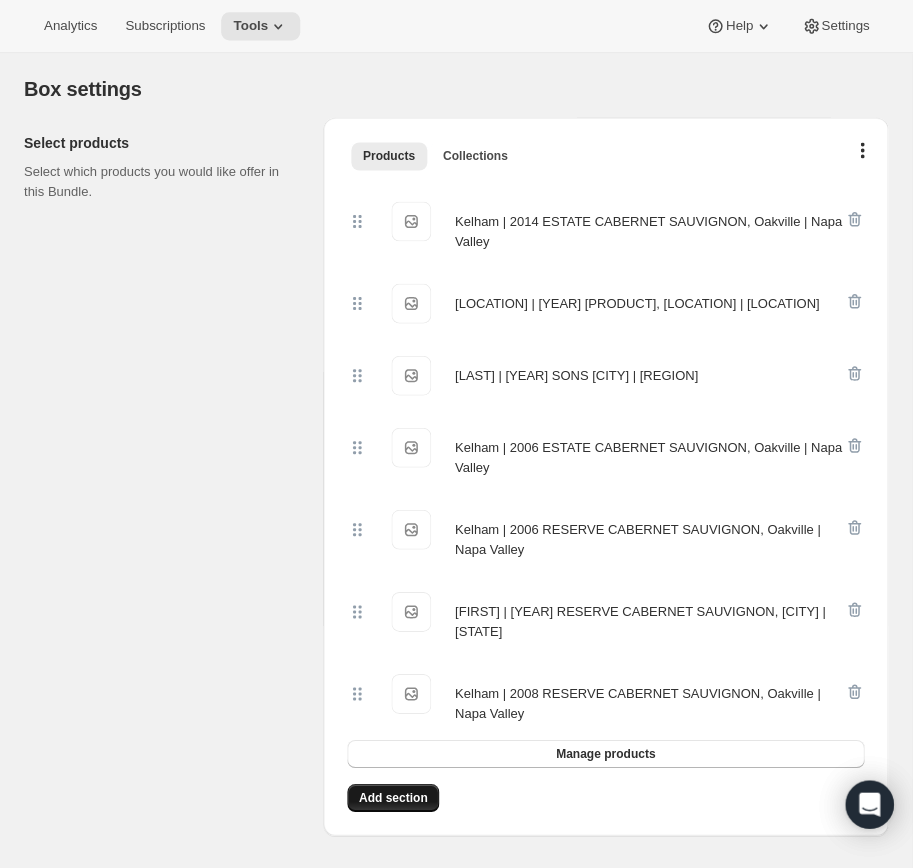 click on "Add section" at bounding box center (393, 797) 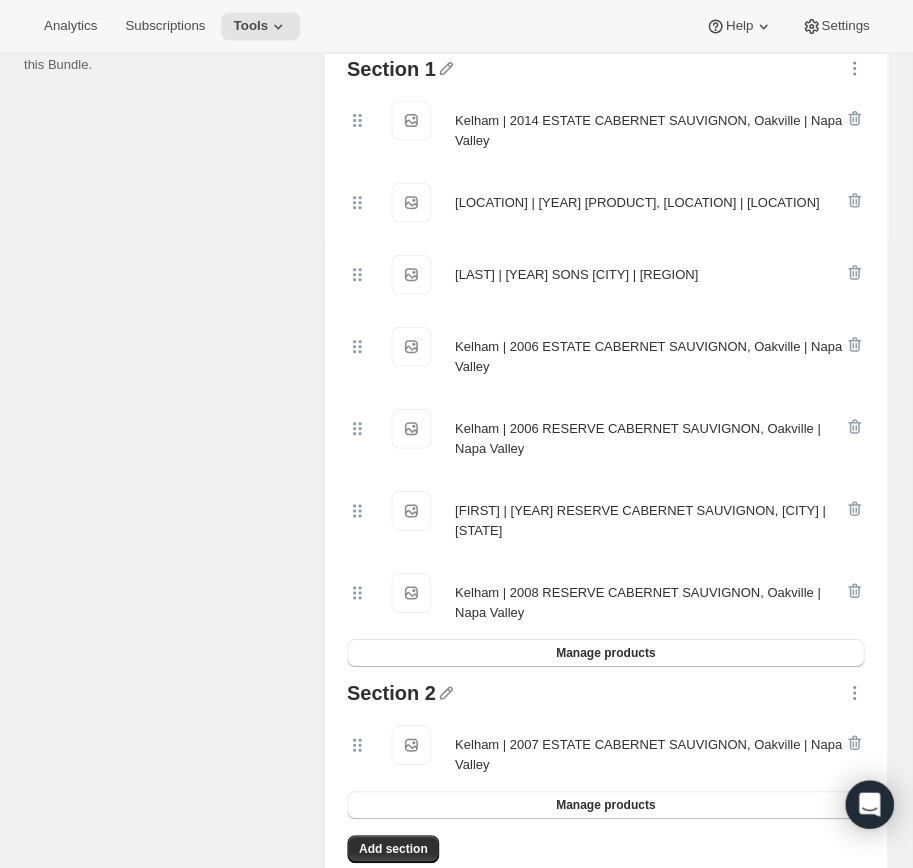 scroll, scrollTop: 508, scrollLeft: 0, axis: vertical 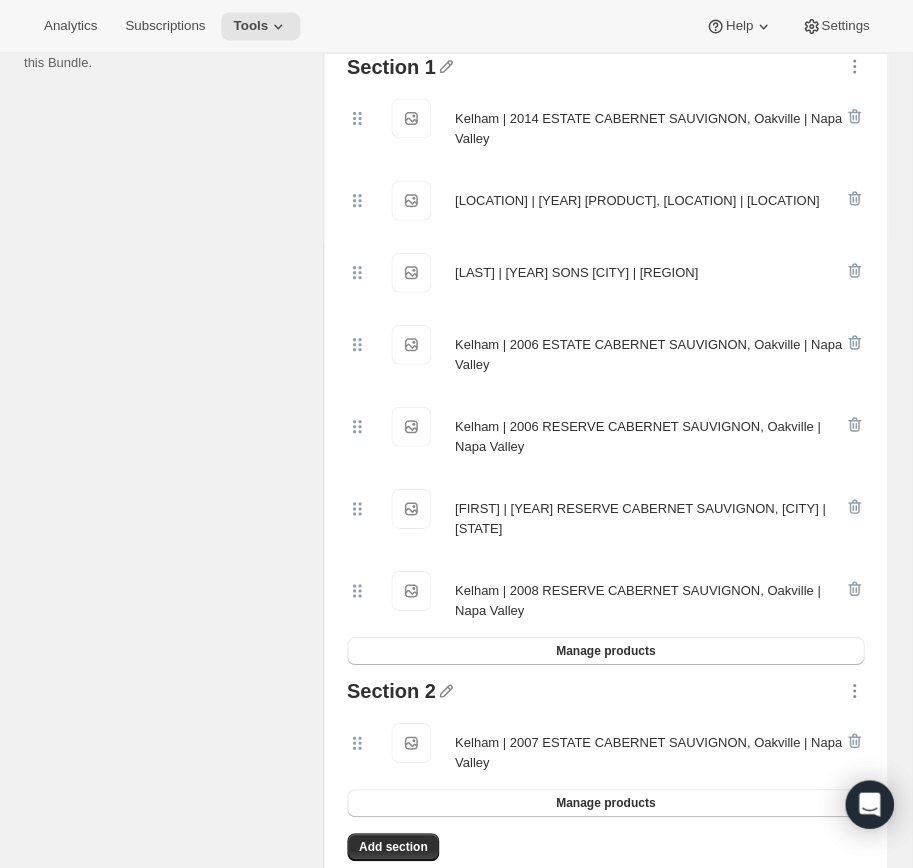 click at bounding box center (854, 747) 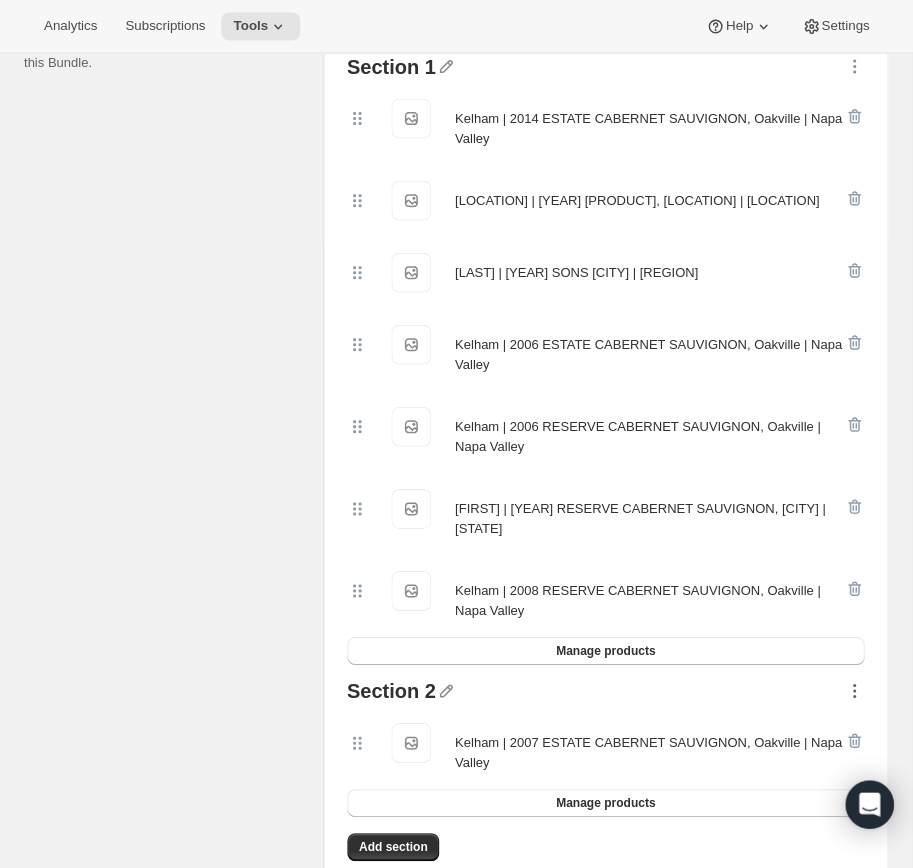 click 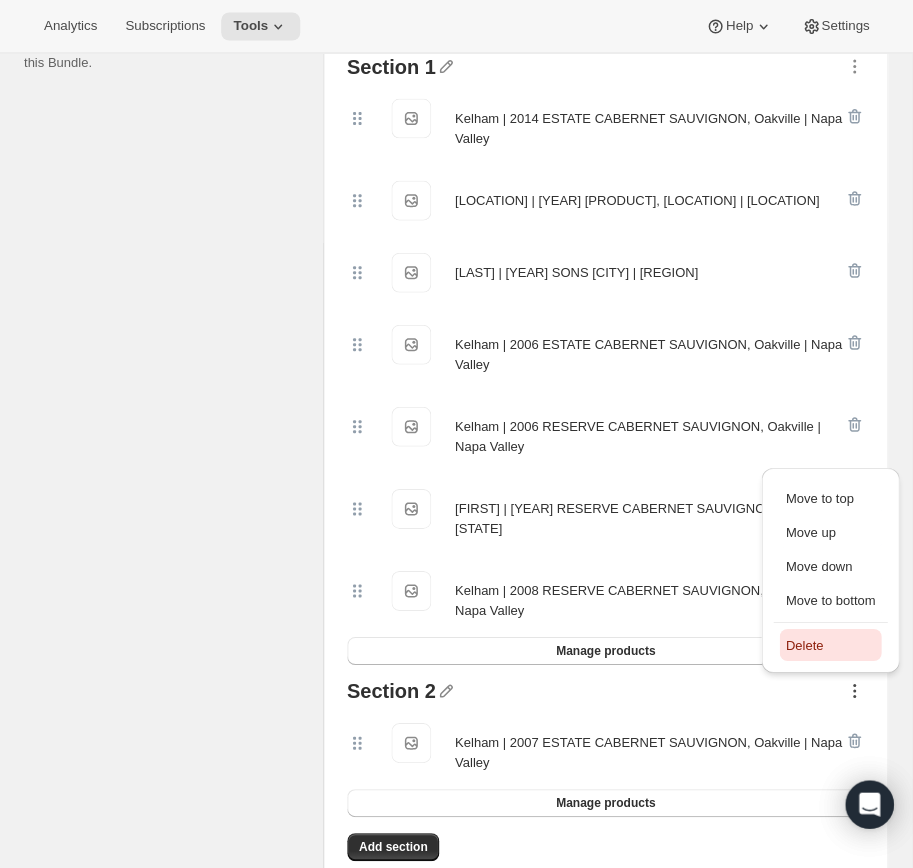 click on "Delete" at bounding box center (830, 644) 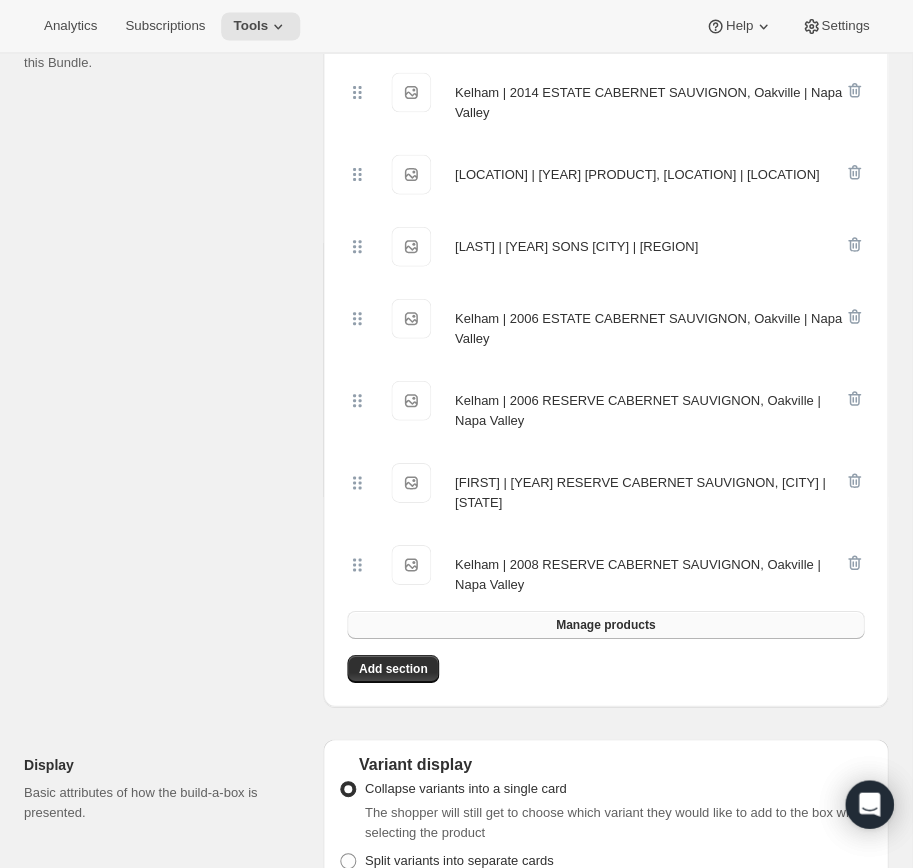 click on "Manage products" at bounding box center (605, 624) 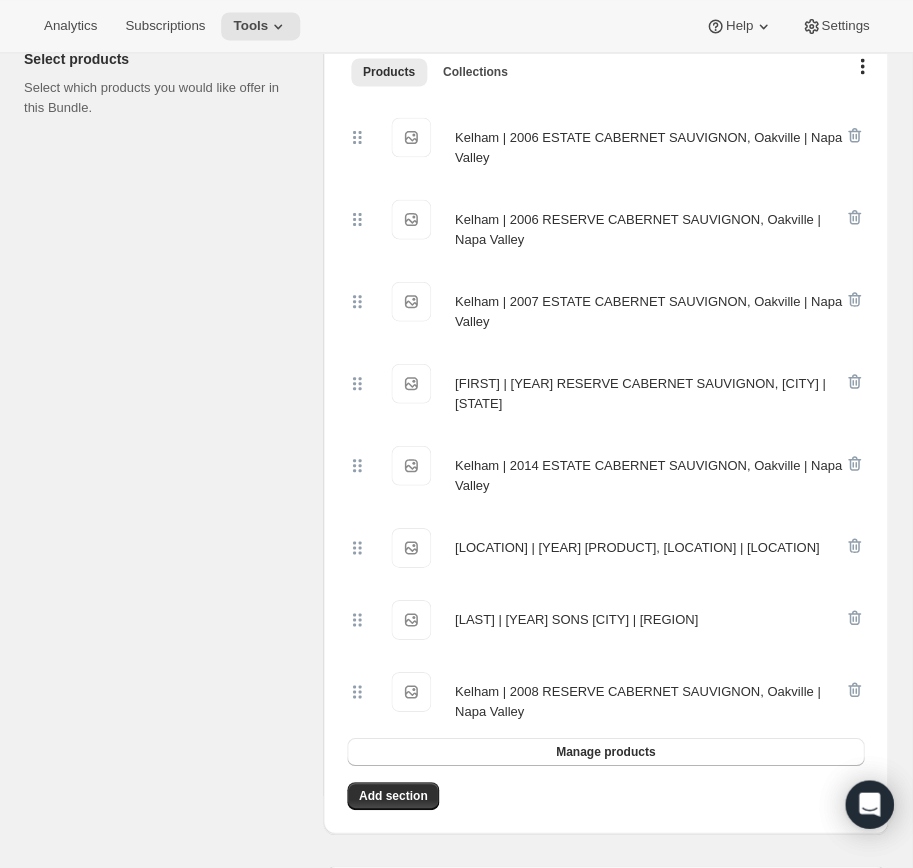 scroll, scrollTop: 464, scrollLeft: 0, axis: vertical 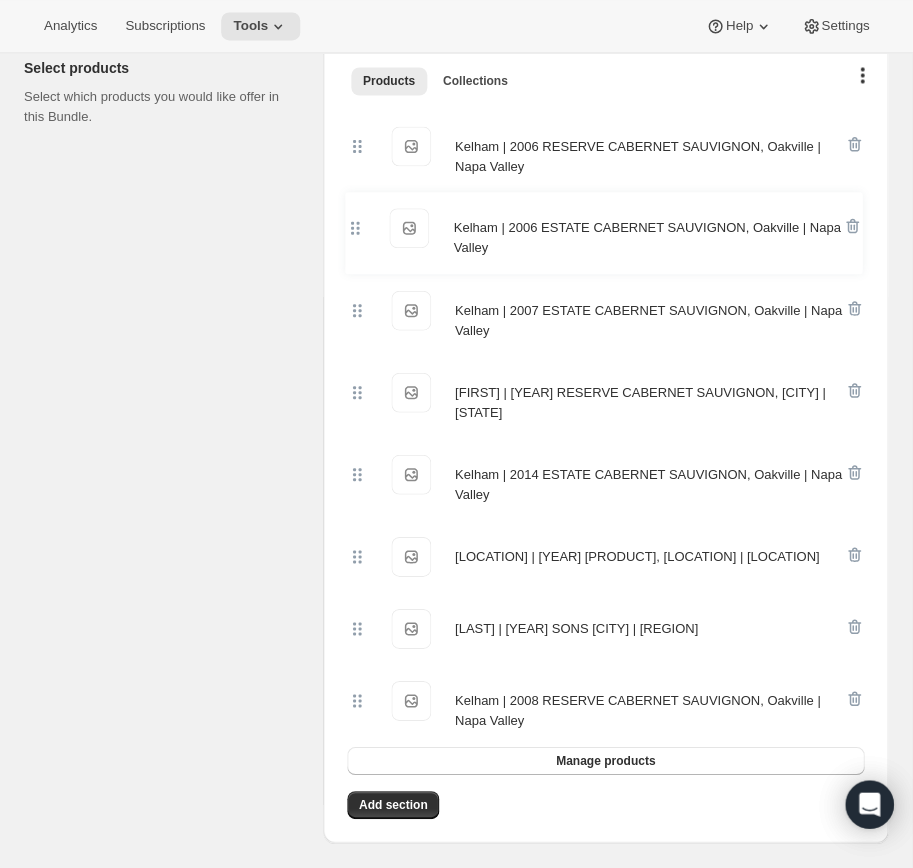 drag, startPoint x: 354, startPoint y: 134, endPoint x: 353, endPoint y: 233, distance: 99.00505 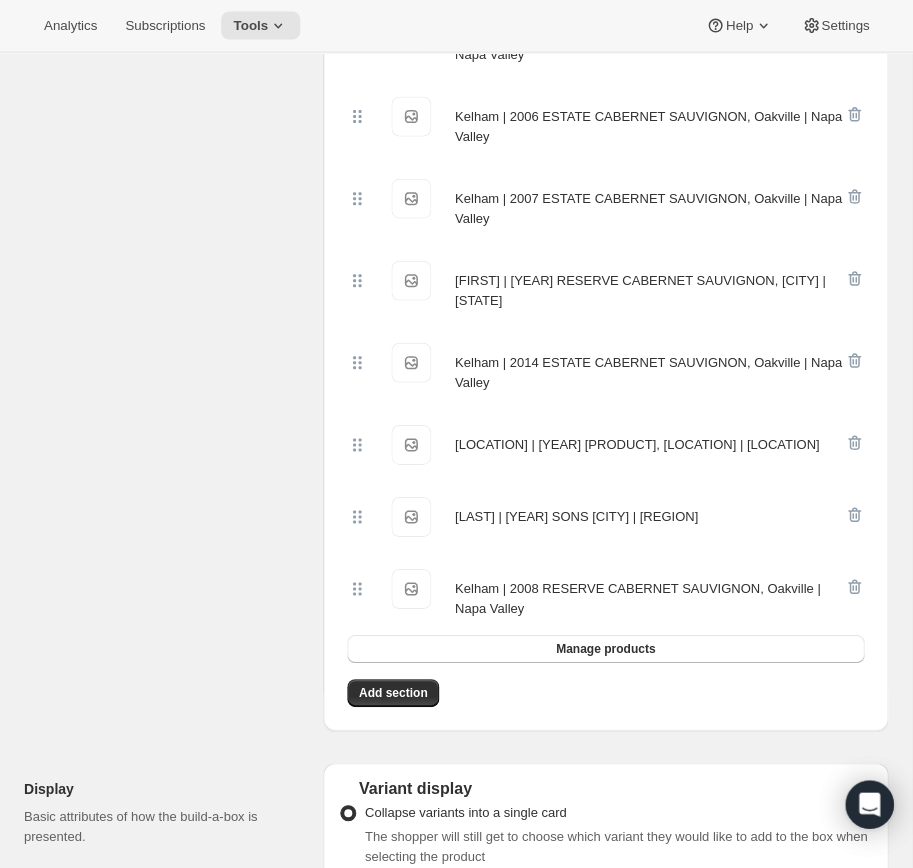 scroll, scrollTop: 562, scrollLeft: 0, axis: vertical 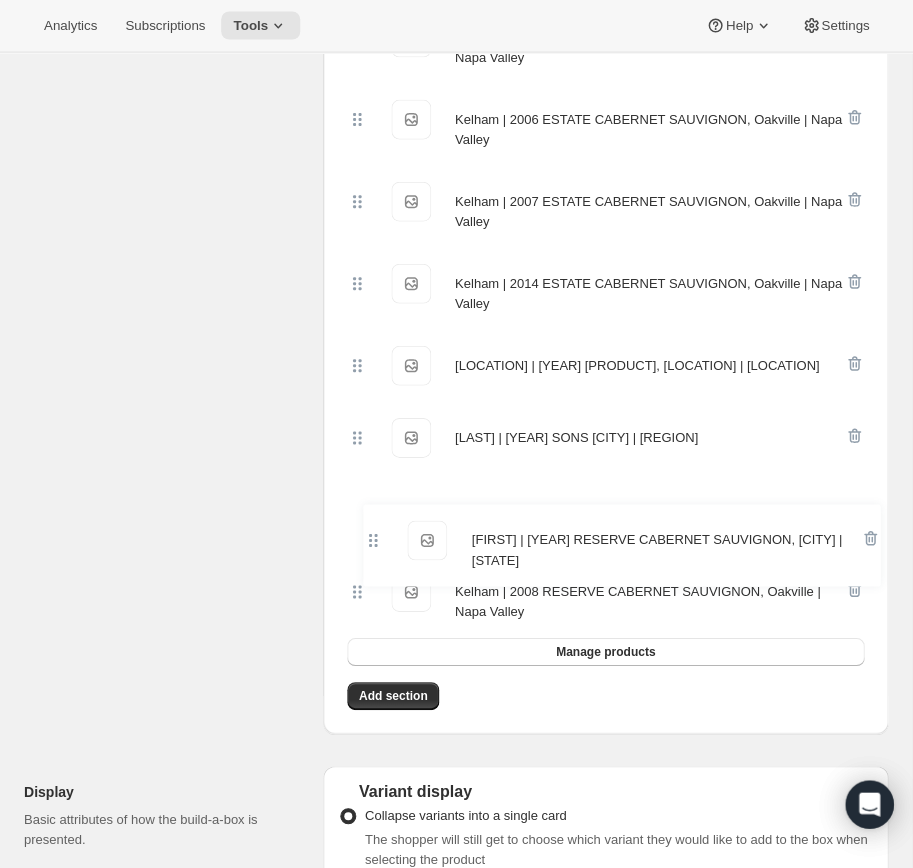 drag, startPoint x: 352, startPoint y: 281, endPoint x: 368, endPoint y: 542, distance: 261.48996 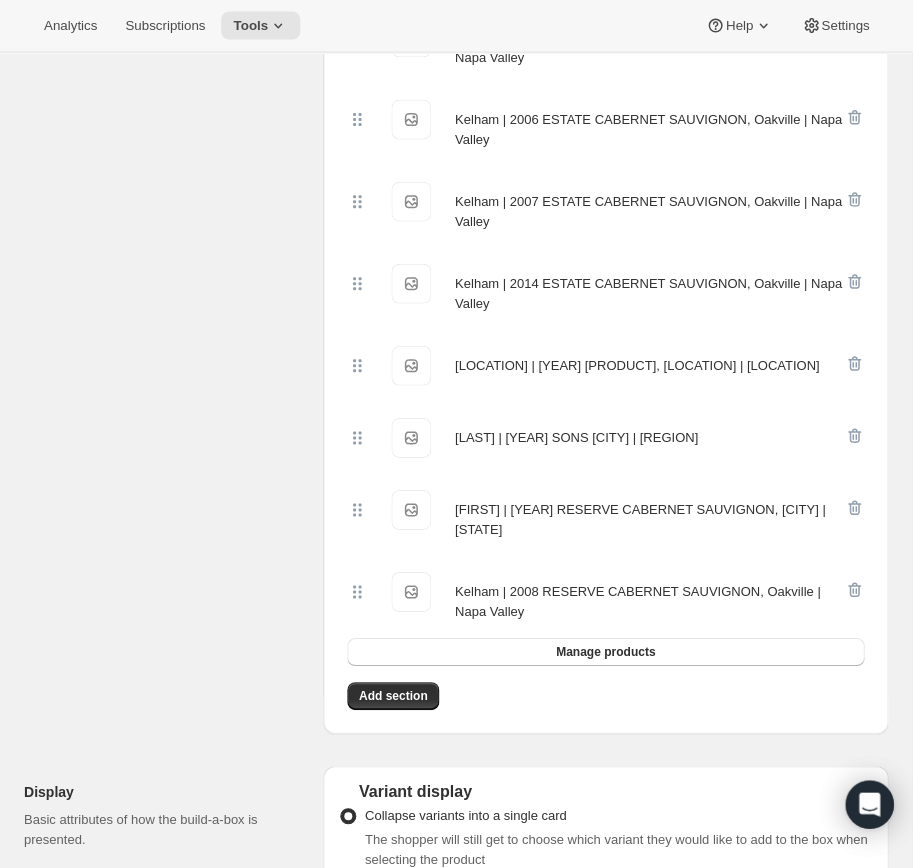 scroll, scrollTop: 558, scrollLeft: 0, axis: vertical 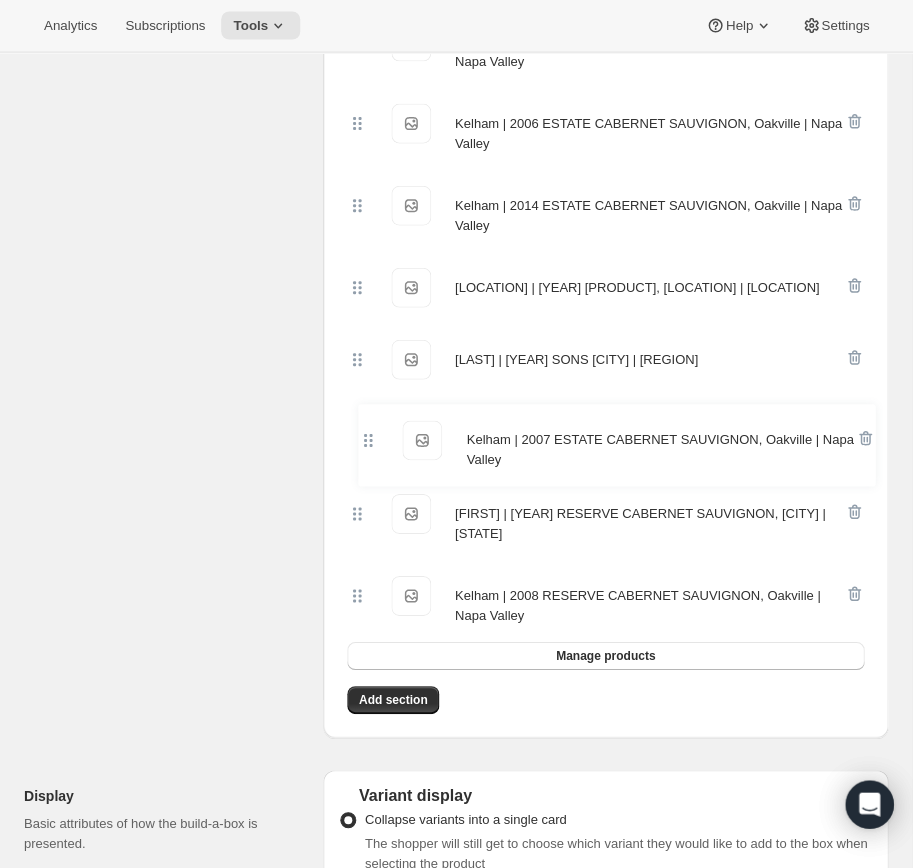 drag, startPoint x: 358, startPoint y: 197, endPoint x: 367, endPoint y: 446, distance: 249.1626 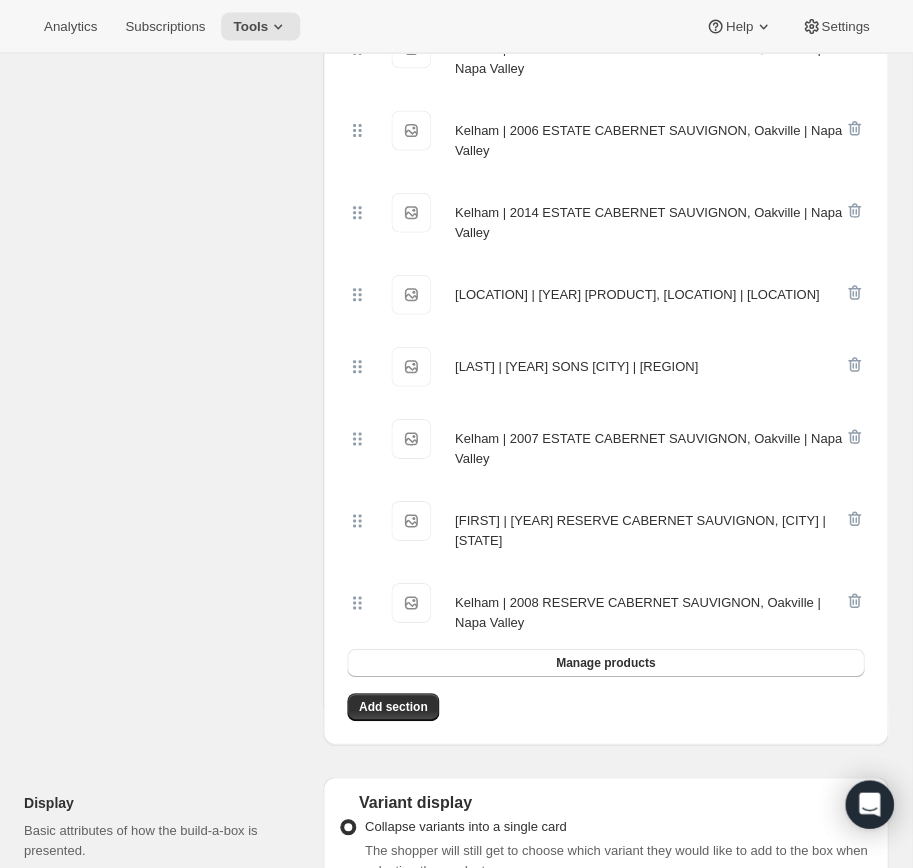 scroll, scrollTop: 550, scrollLeft: 0, axis: vertical 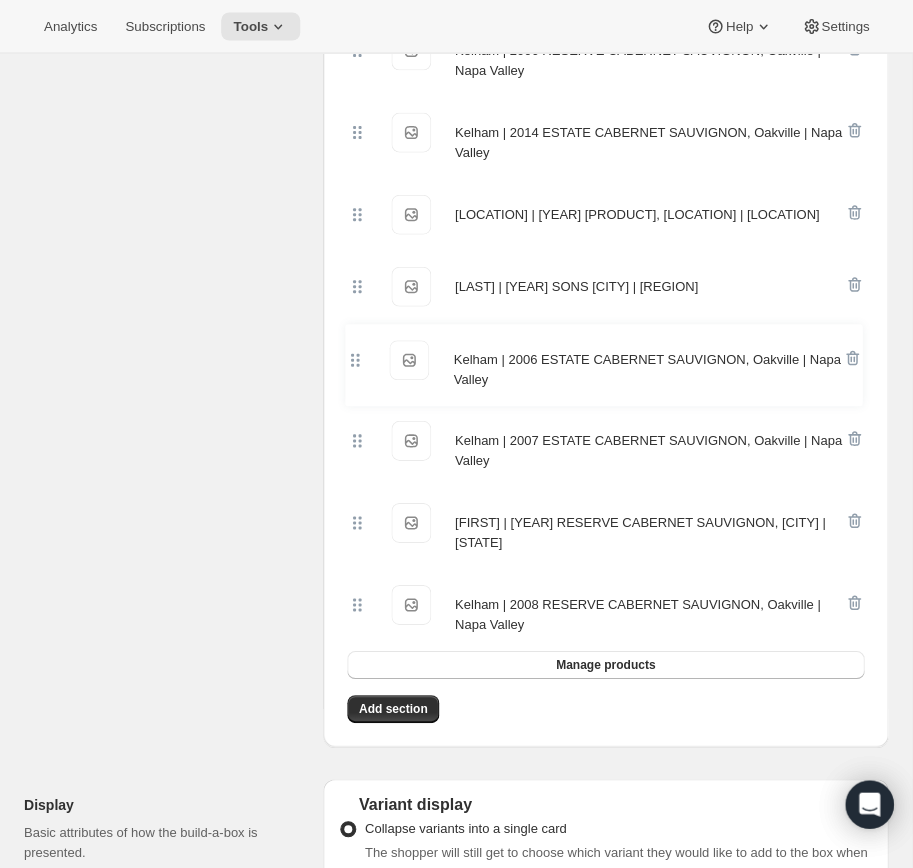 drag, startPoint x: 356, startPoint y: 120, endPoint x: 355, endPoint y: 364, distance: 244.00204 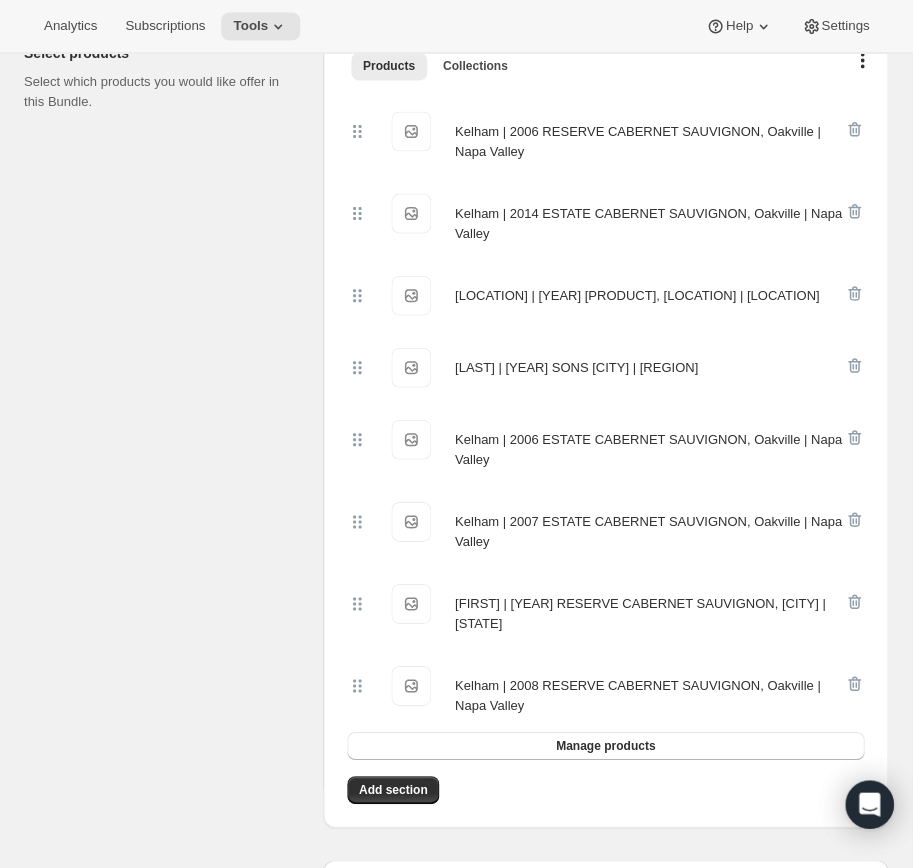 scroll, scrollTop: 466, scrollLeft: 0, axis: vertical 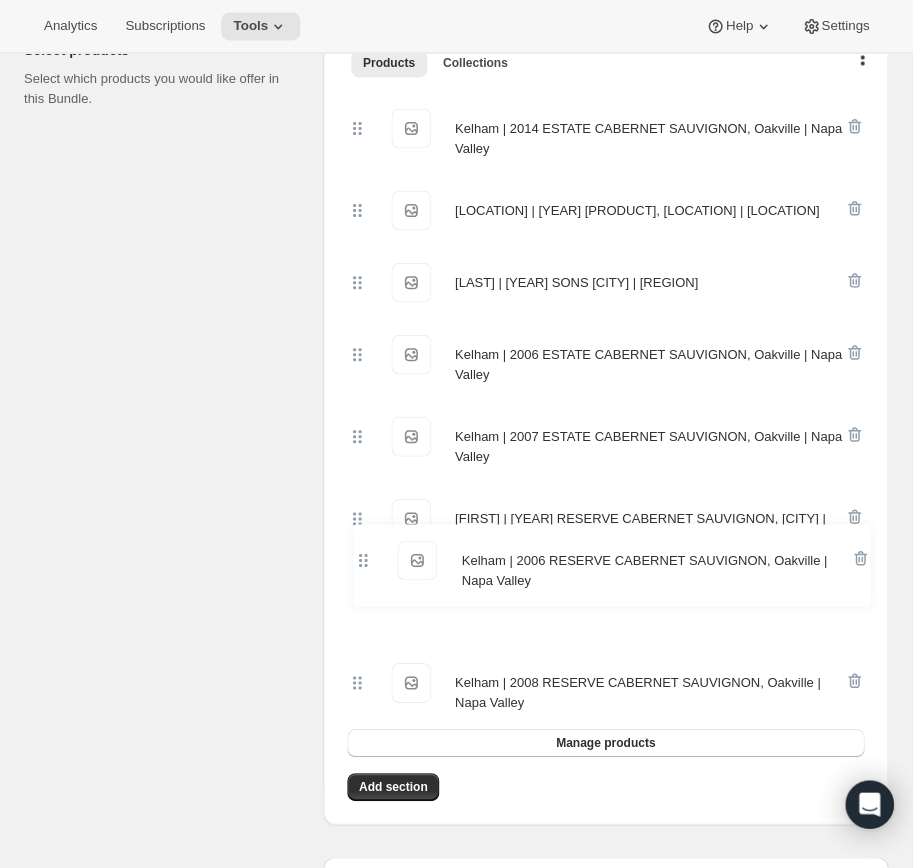 drag, startPoint x: 355, startPoint y: 131, endPoint x: 362, endPoint y: 563, distance: 432.0567 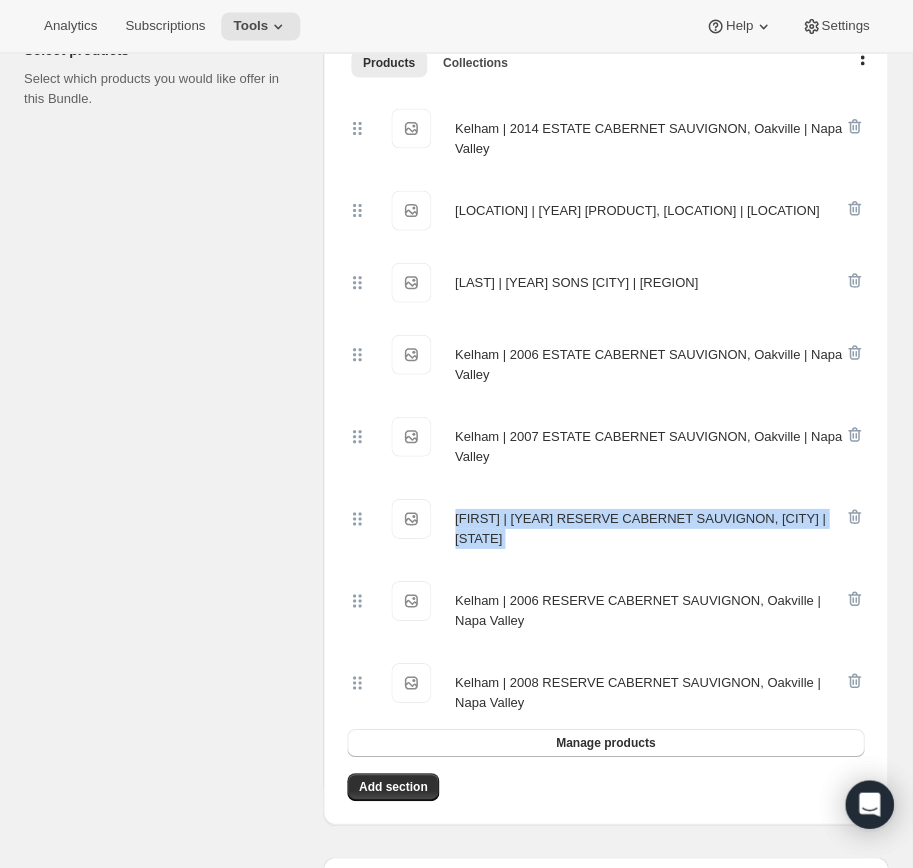 drag, startPoint x: 358, startPoint y: 575, endPoint x: 353, endPoint y: 522, distance: 53.235325 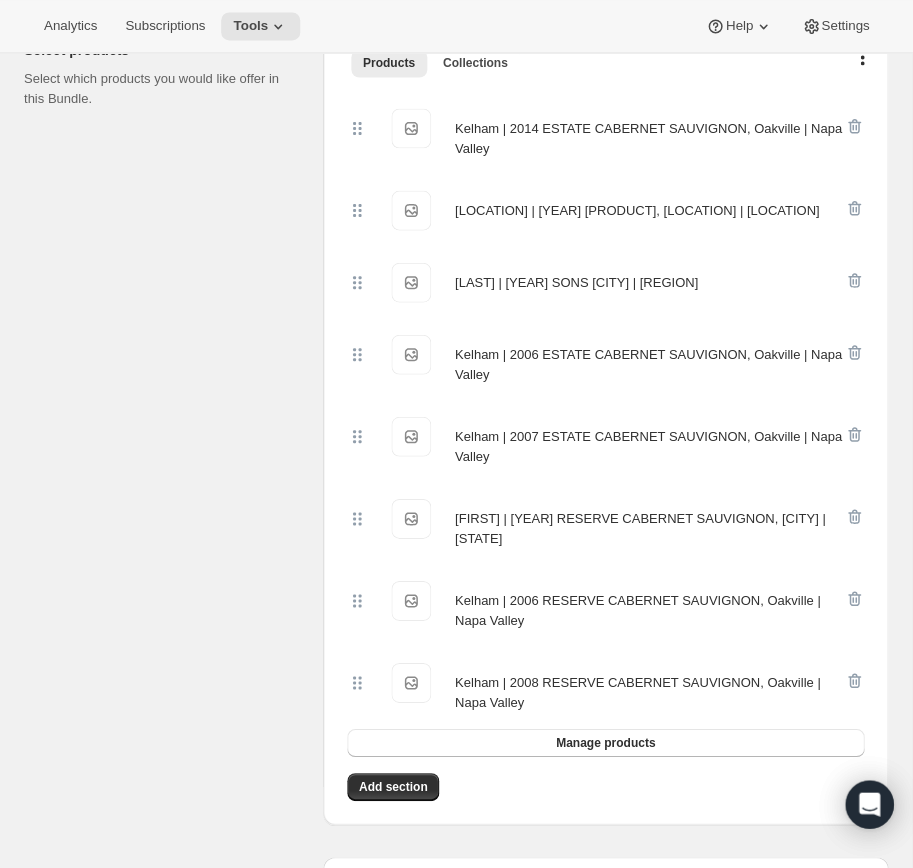 click on "[FIRST] | [YEAR] RESERVE CABERNET SAUVIGNON, [CITY] | [STATE] [FIRST] | [YEAR] RESERVE CABERNET SAUVIGNON, [CITY] | [STATE]" at bounding box center [595, 605] 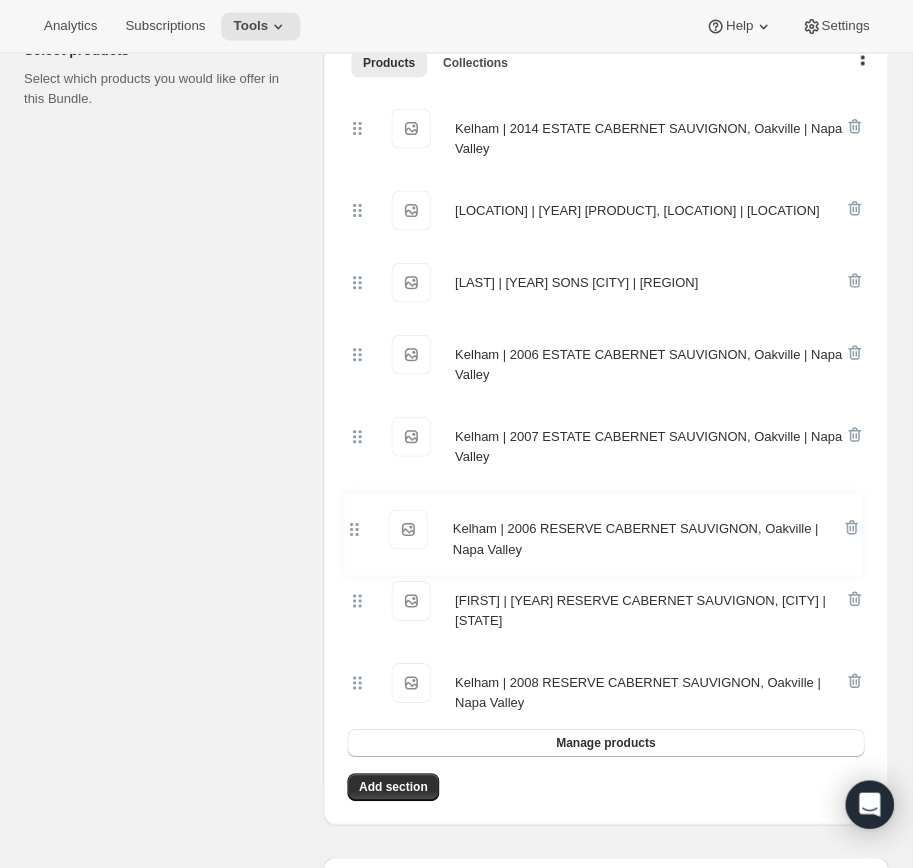 drag, startPoint x: 357, startPoint y: 600, endPoint x: 352, endPoint y: 525, distance: 75.16648 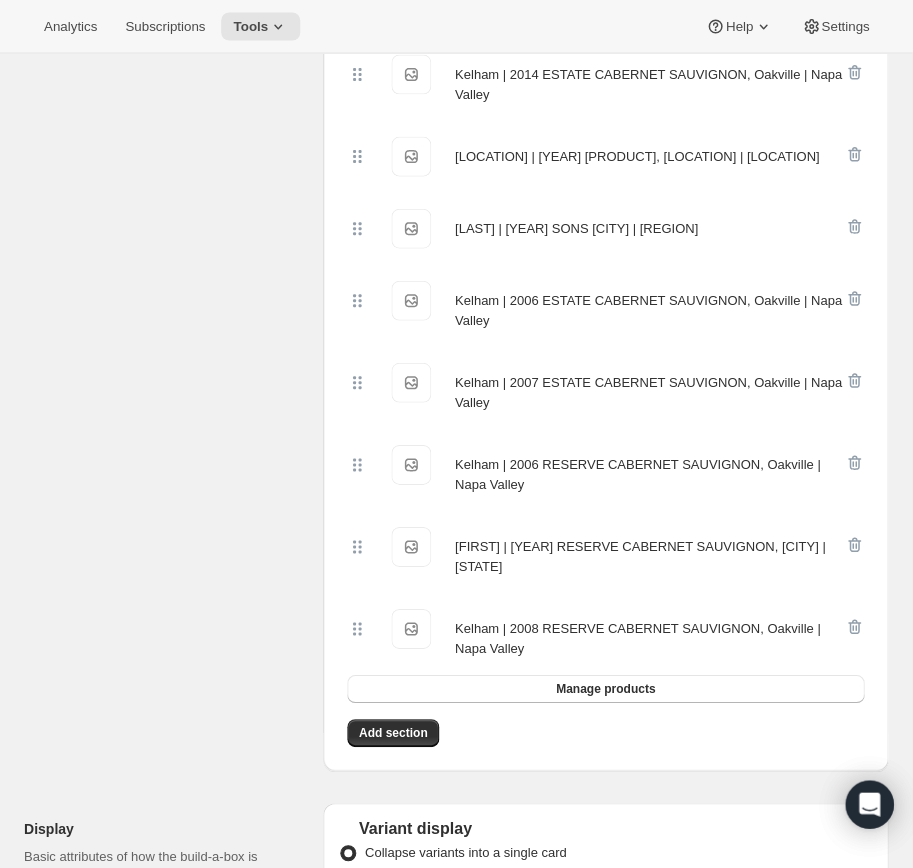 scroll, scrollTop: 537, scrollLeft: 0, axis: vertical 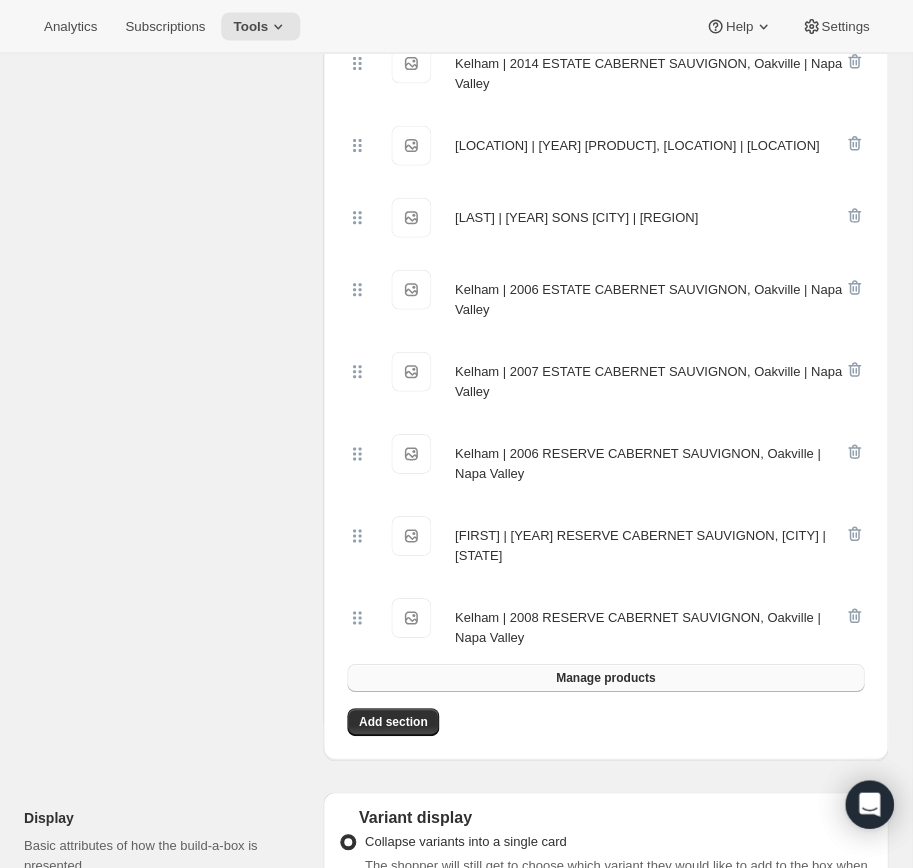 click on "Manage products" at bounding box center [605, 677] 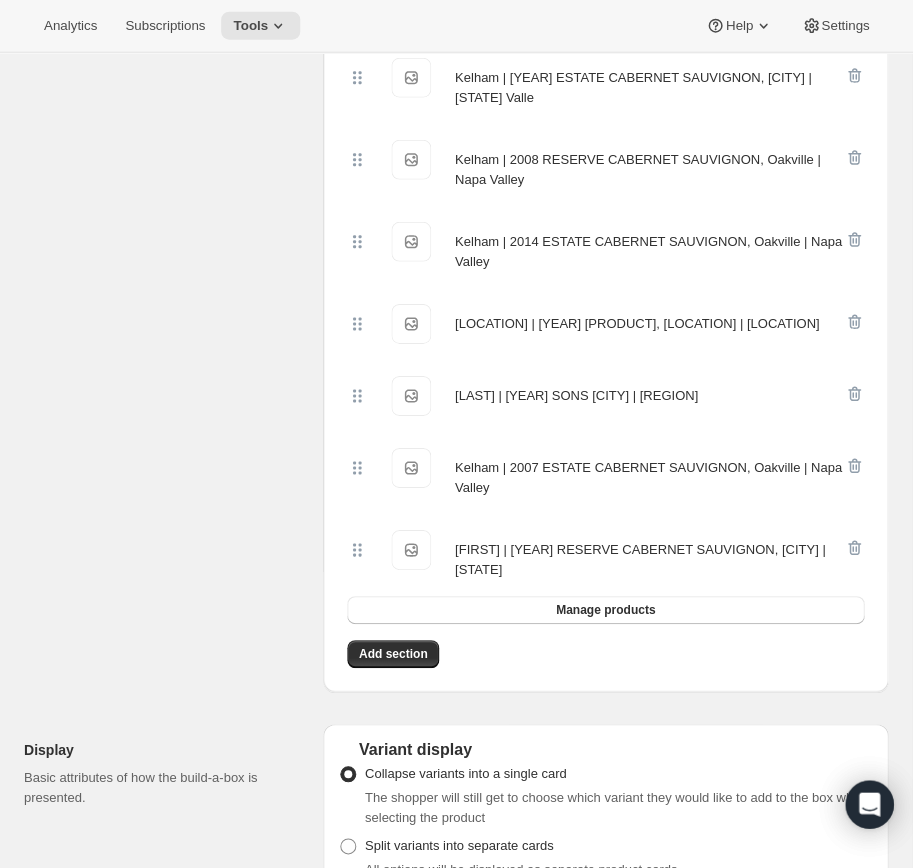 scroll, scrollTop: 685, scrollLeft: 0, axis: vertical 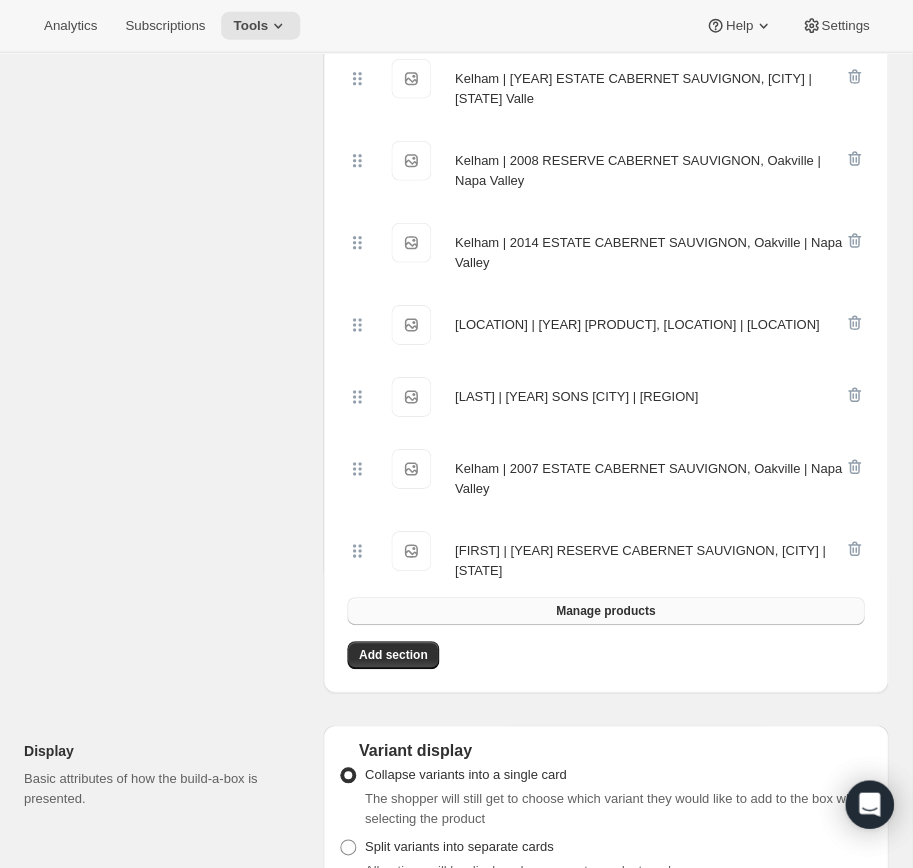 click on "Manage products" at bounding box center [605, 611] 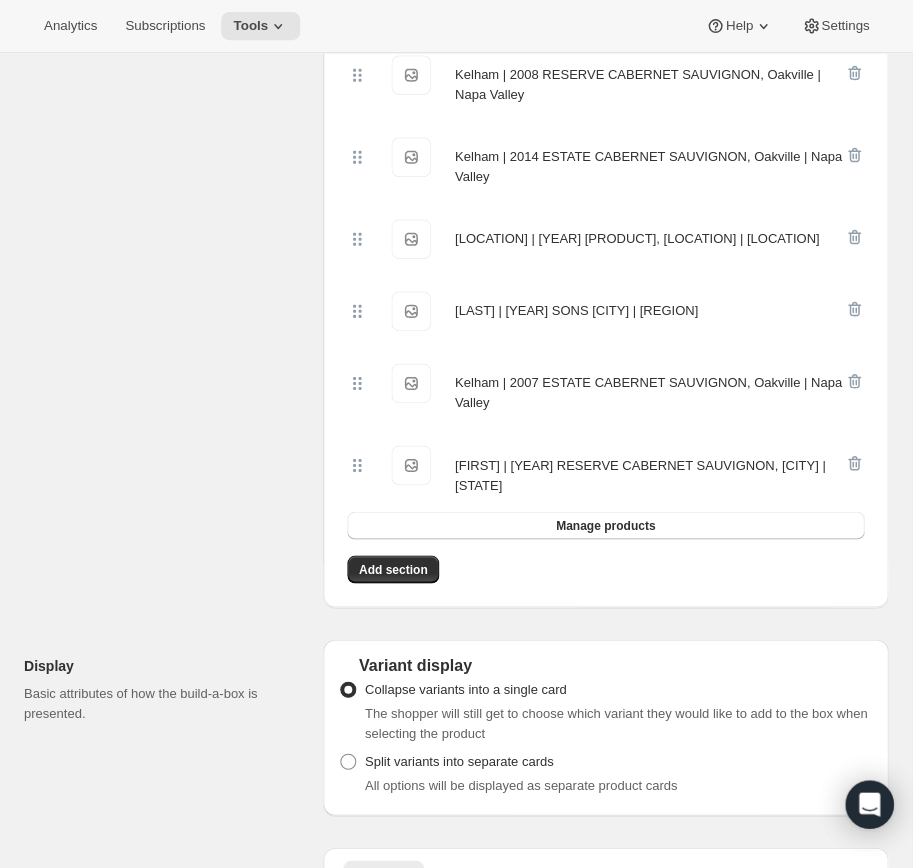 scroll, scrollTop: 1206, scrollLeft: 0, axis: vertical 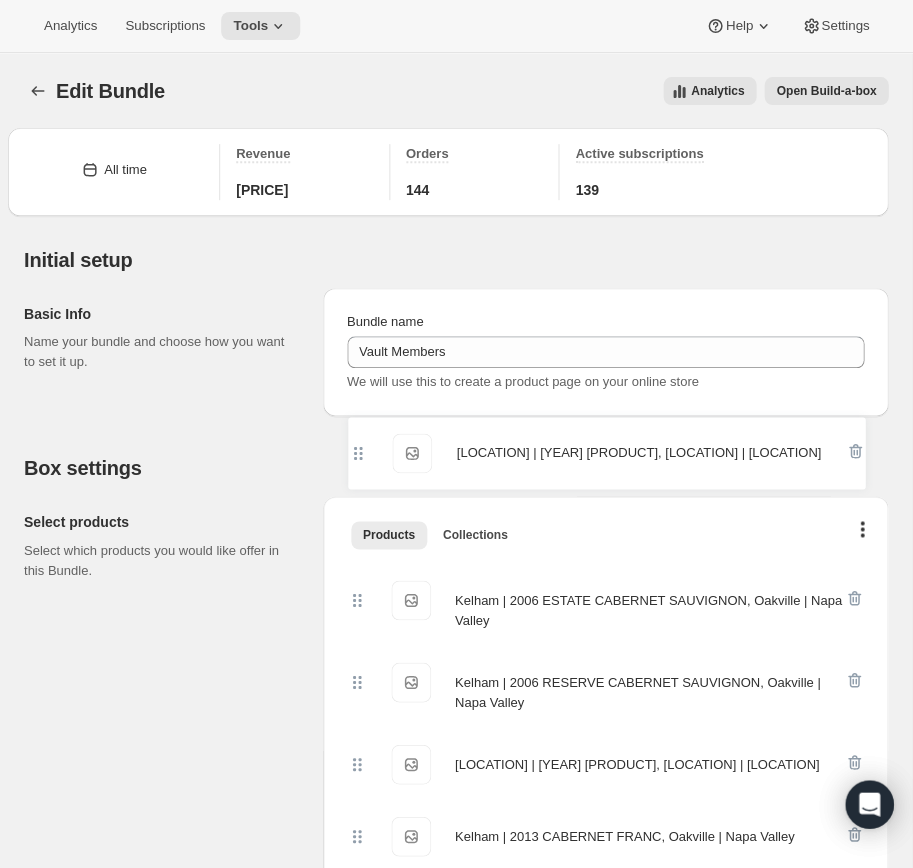 drag, startPoint x: 355, startPoint y: 642, endPoint x: 357, endPoint y: 459, distance: 183.01093 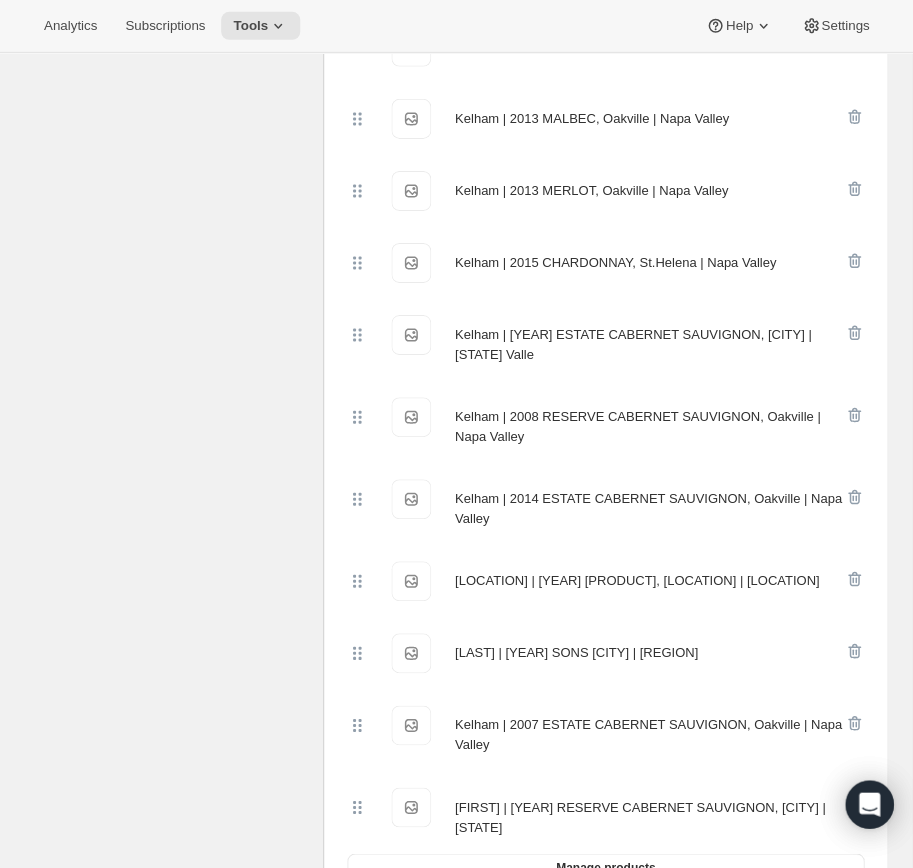 scroll, scrollTop: 868, scrollLeft: 0, axis: vertical 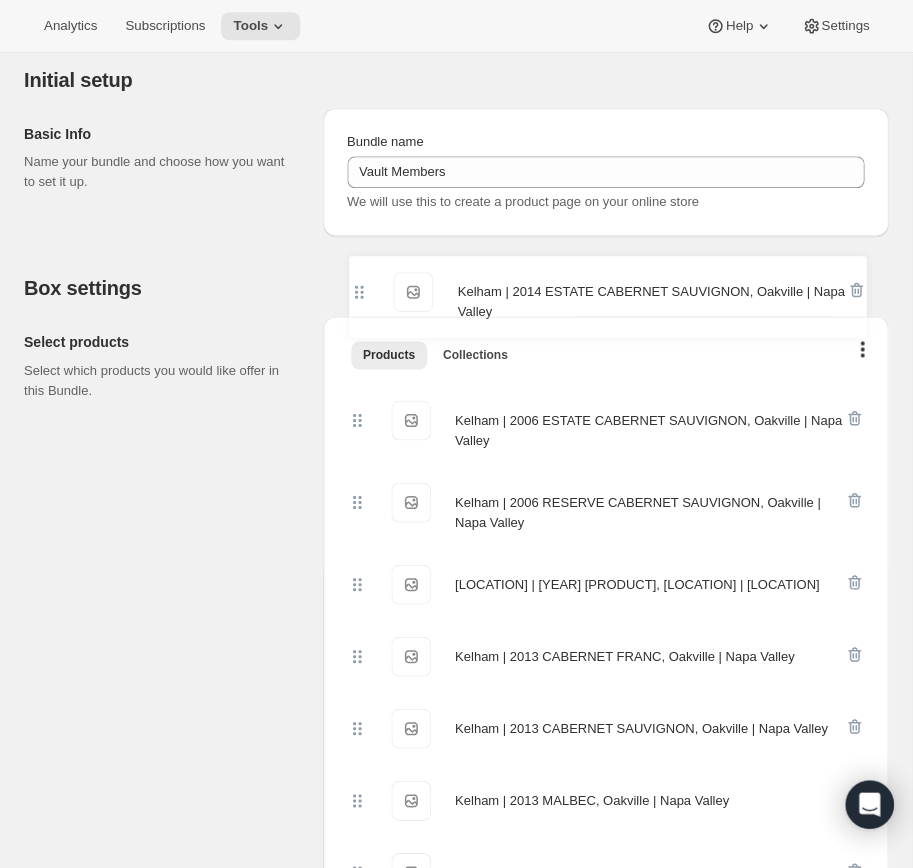 drag, startPoint x: 351, startPoint y: 499, endPoint x: 351, endPoint y: 274, distance: 225 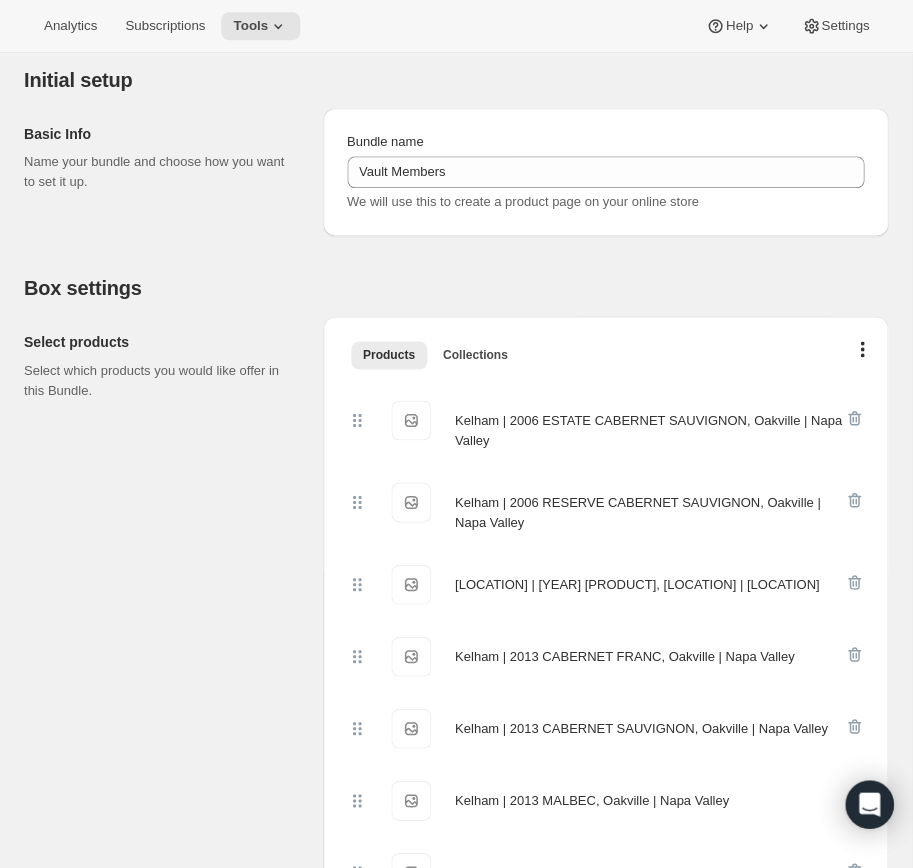 drag, startPoint x: 358, startPoint y: 313, endPoint x: 356, endPoint y: 333, distance: 20.09975 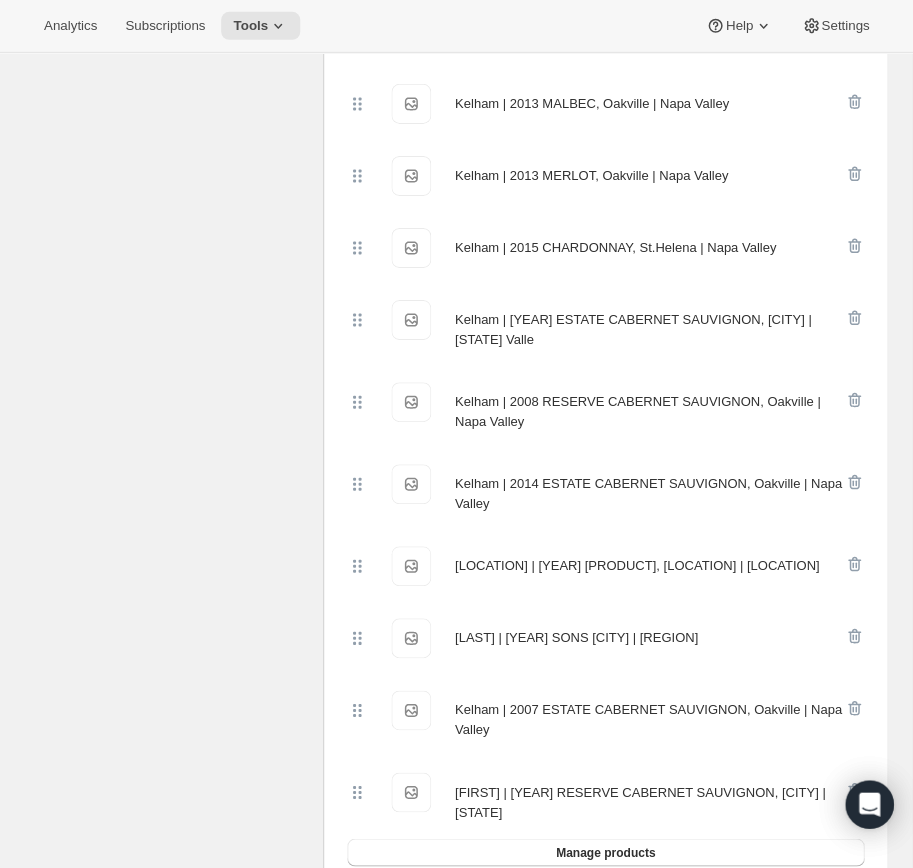 scroll, scrollTop: 873, scrollLeft: 0, axis: vertical 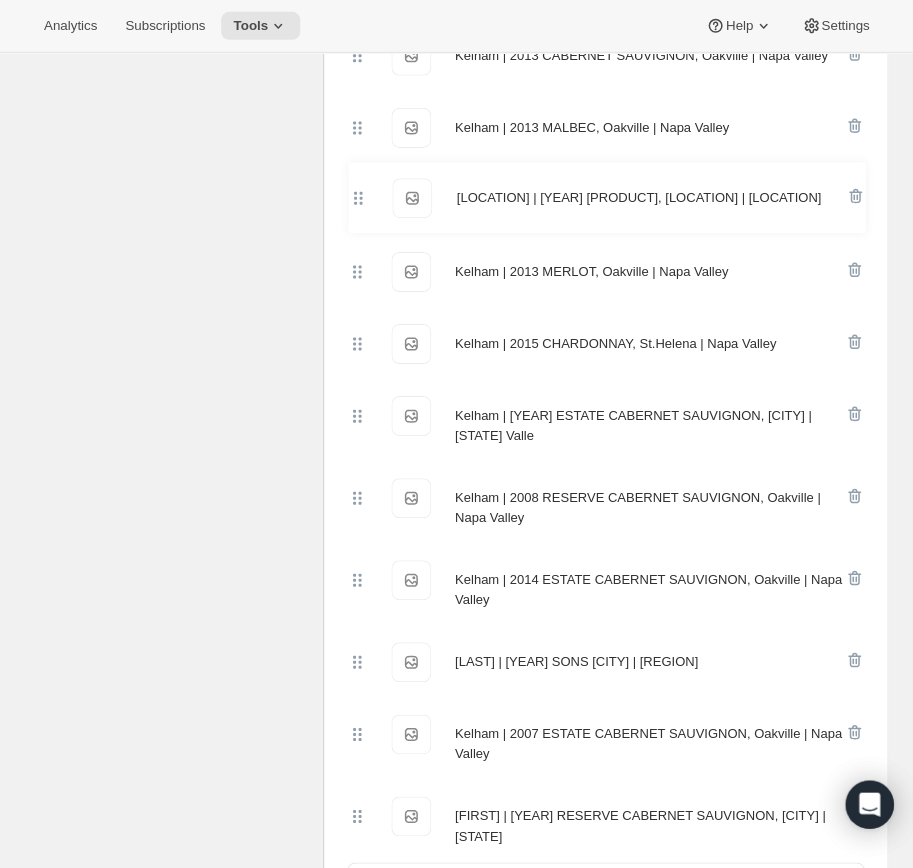 drag, startPoint x: 357, startPoint y: 579, endPoint x: 358, endPoint y: 194, distance: 385.0013 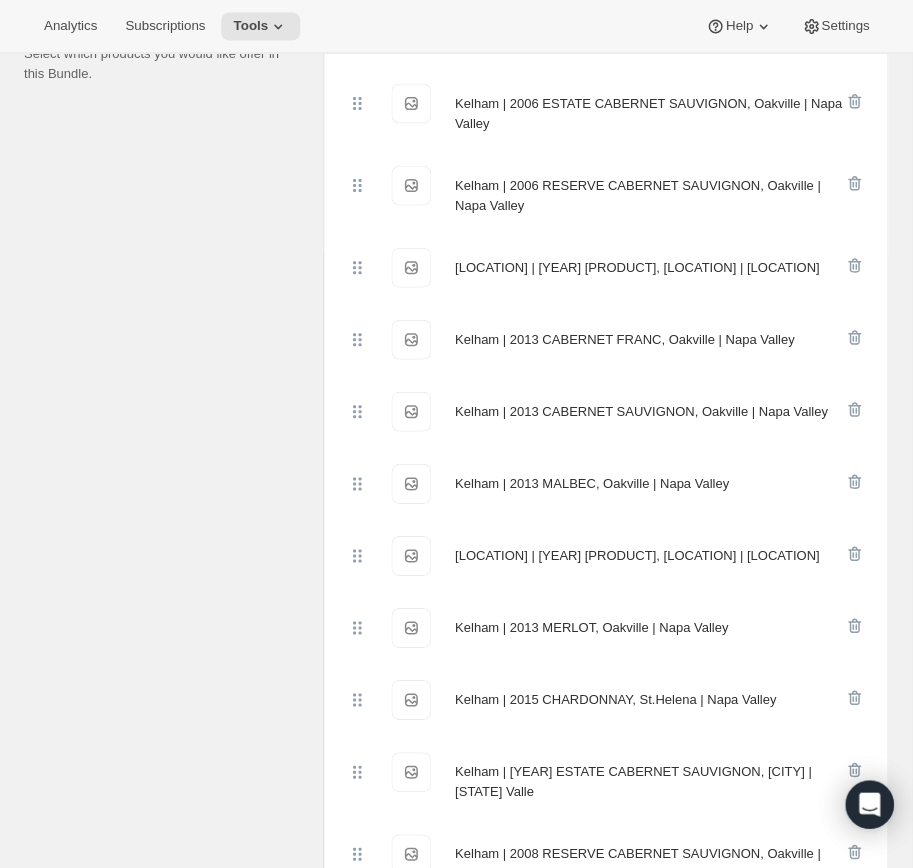 scroll, scrollTop: 468, scrollLeft: 0, axis: vertical 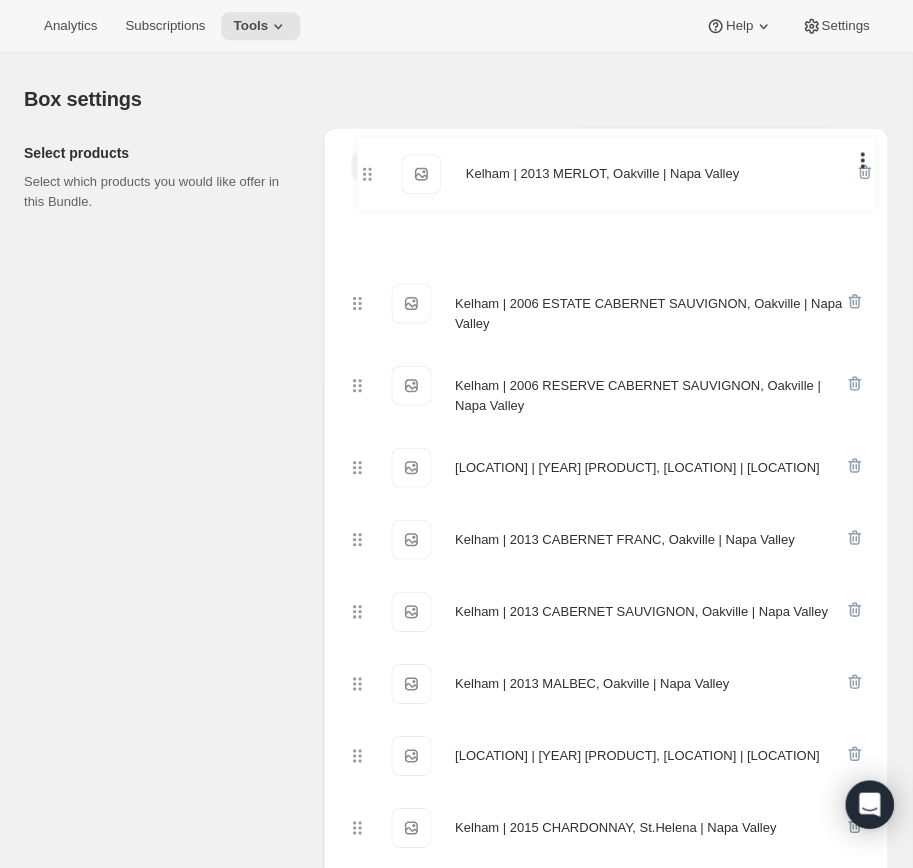 drag, startPoint x: 354, startPoint y: 667, endPoint x: 364, endPoint y: 172, distance: 495.101 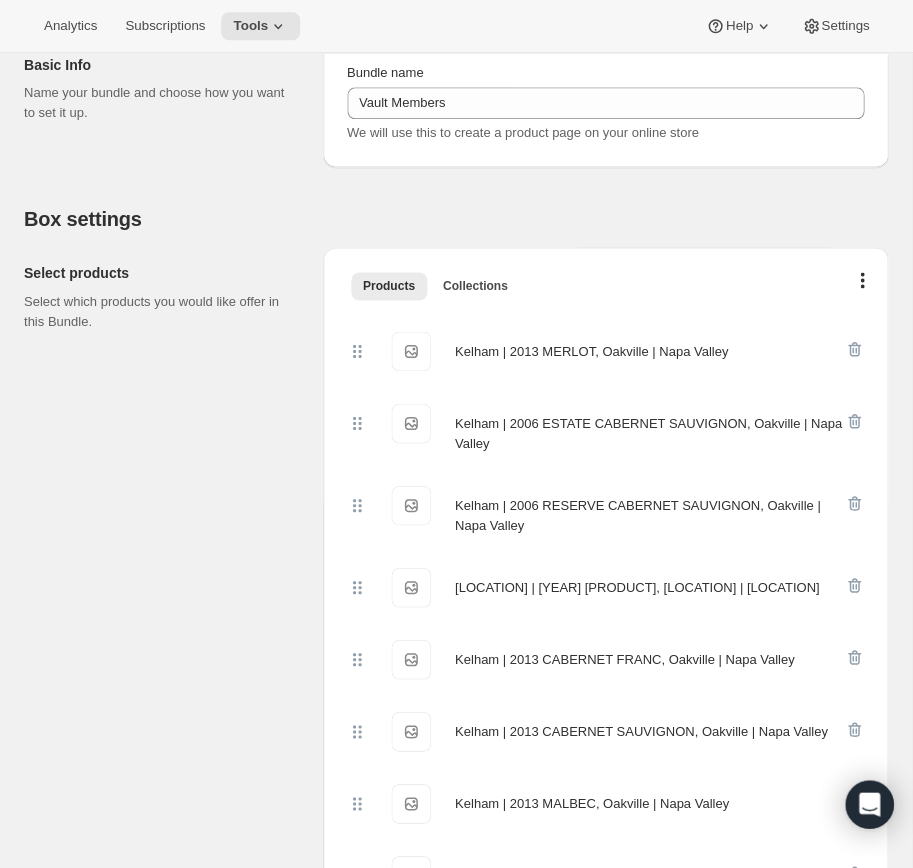 scroll, scrollTop: 723, scrollLeft: 0, axis: vertical 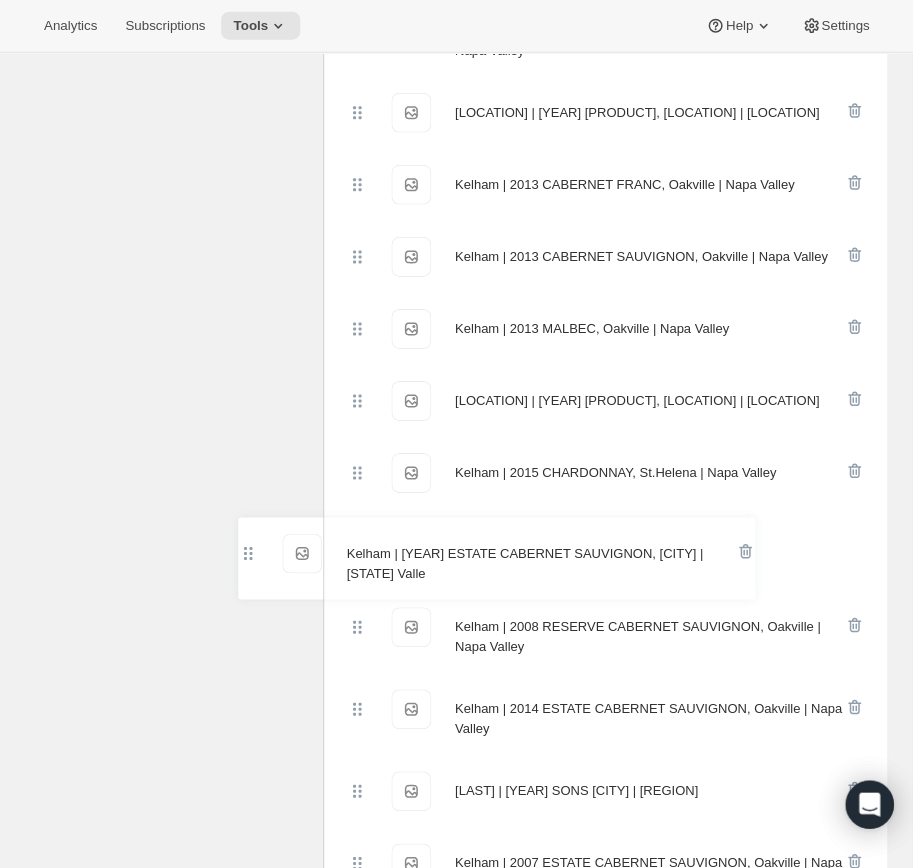 drag, startPoint x: 354, startPoint y: 550, endPoint x: 229, endPoint y: 547, distance: 125.035995 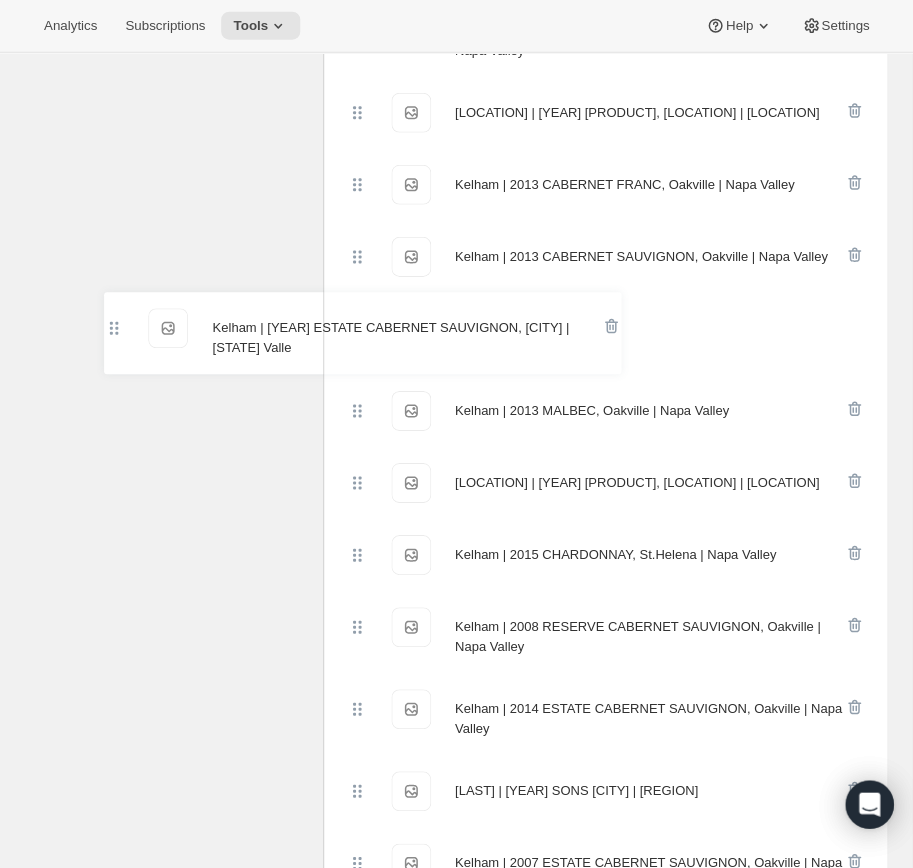 drag, startPoint x: 355, startPoint y: 546, endPoint x: 106, endPoint y: 321, distance: 335.59796 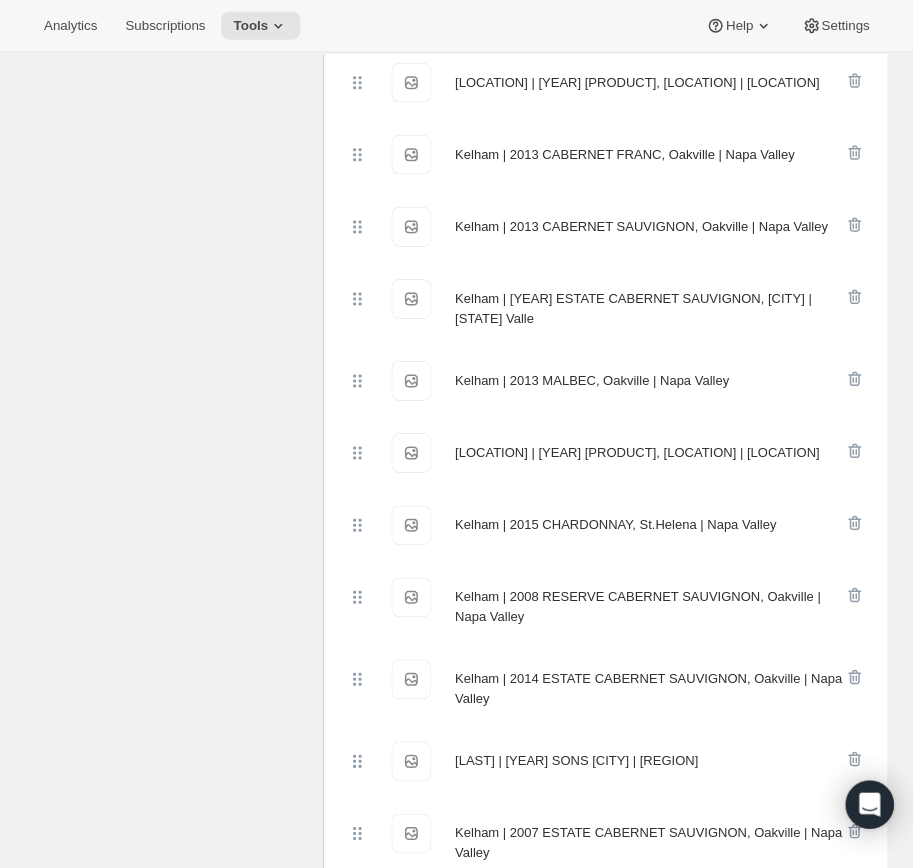 scroll, scrollTop: 742, scrollLeft: 0, axis: vertical 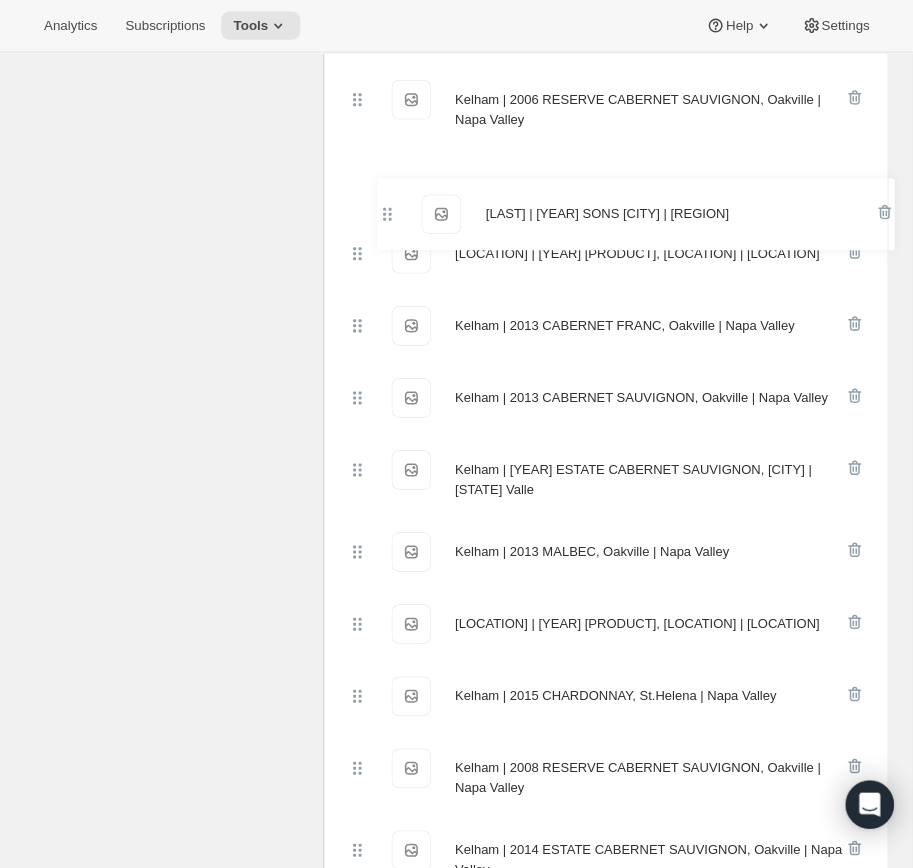 drag, startPoint x: 347, startPoint y: 781, endPoint x: 355, endPoint y: 209, distance: 572.05597 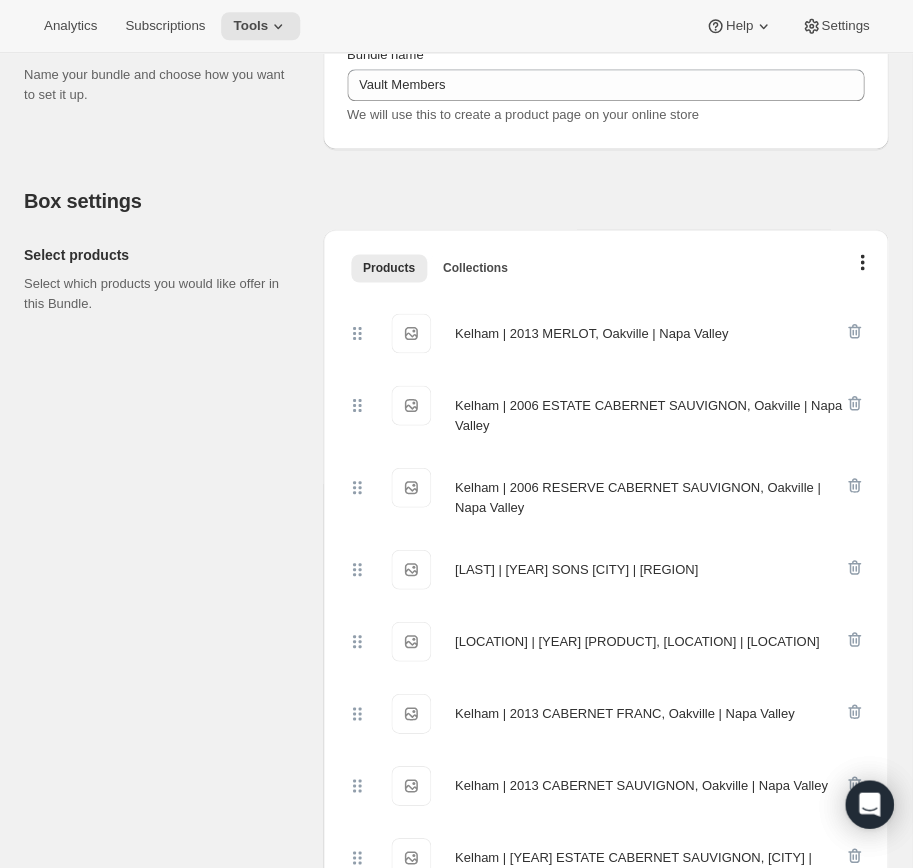 scroll, scrollTop: 256, scrollLeft: 0, axis: vertical 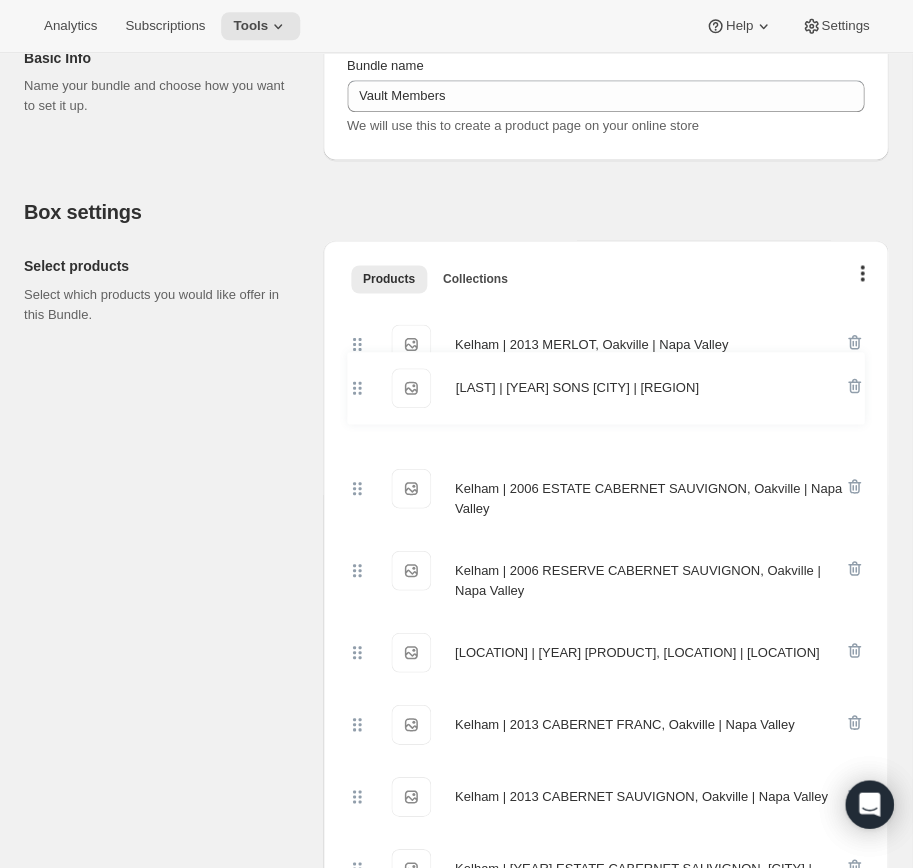 drag, startPoint x: 353, startPoint y: 573, endPoint x: 354, endPoint y: 378, distance: 195.00256 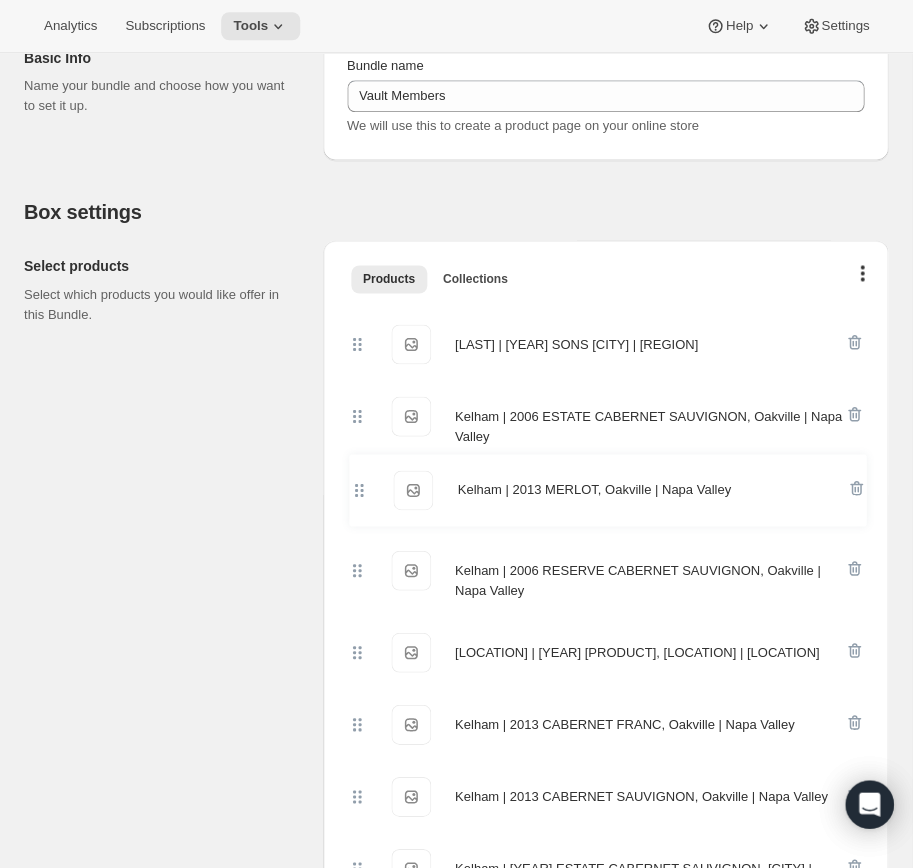 drag, startPoint x: 354, startPoint y: 342, endPoint x: 357, endPoint y: 498, distance: 156.02884 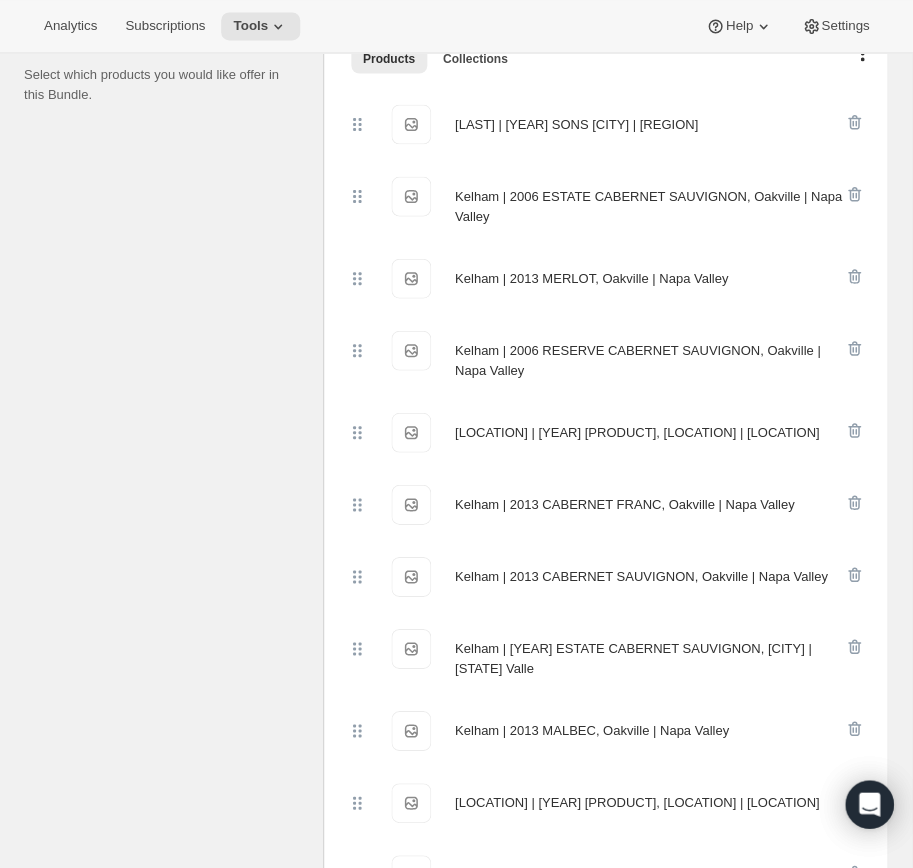 scroll, scrollTop: 479, scrollLeft: 0, axis: vertical 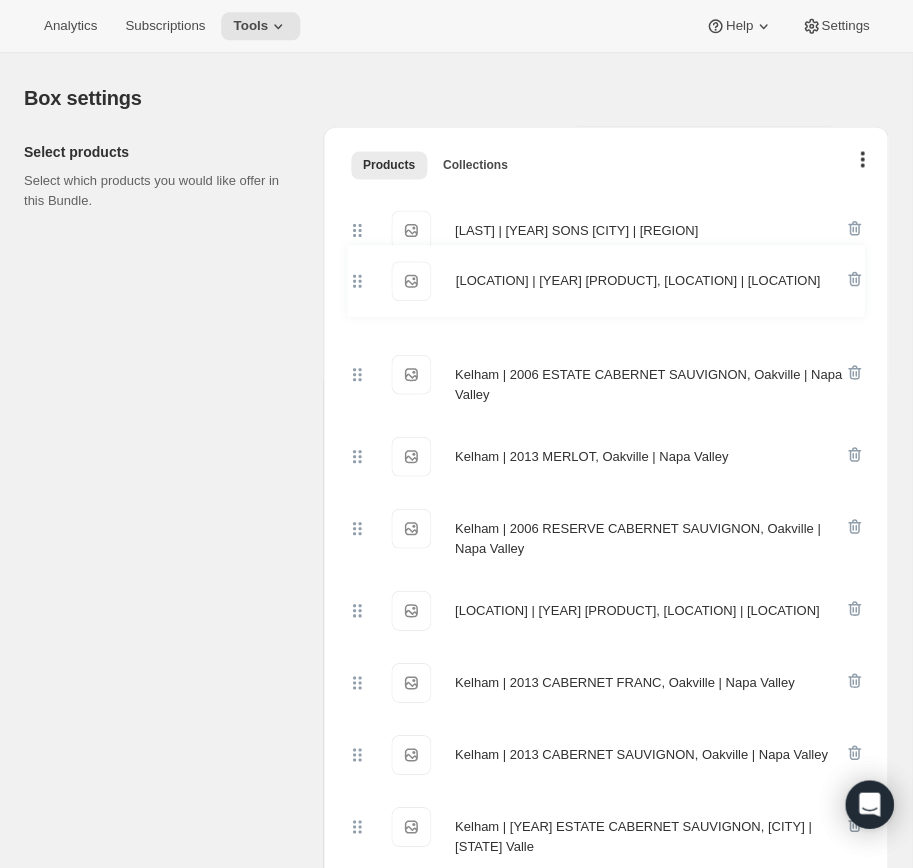 drag, startPoint x: 355, startPoint y: 802, endPoint x: 356, endPoint y: 264, distance: 538.0009 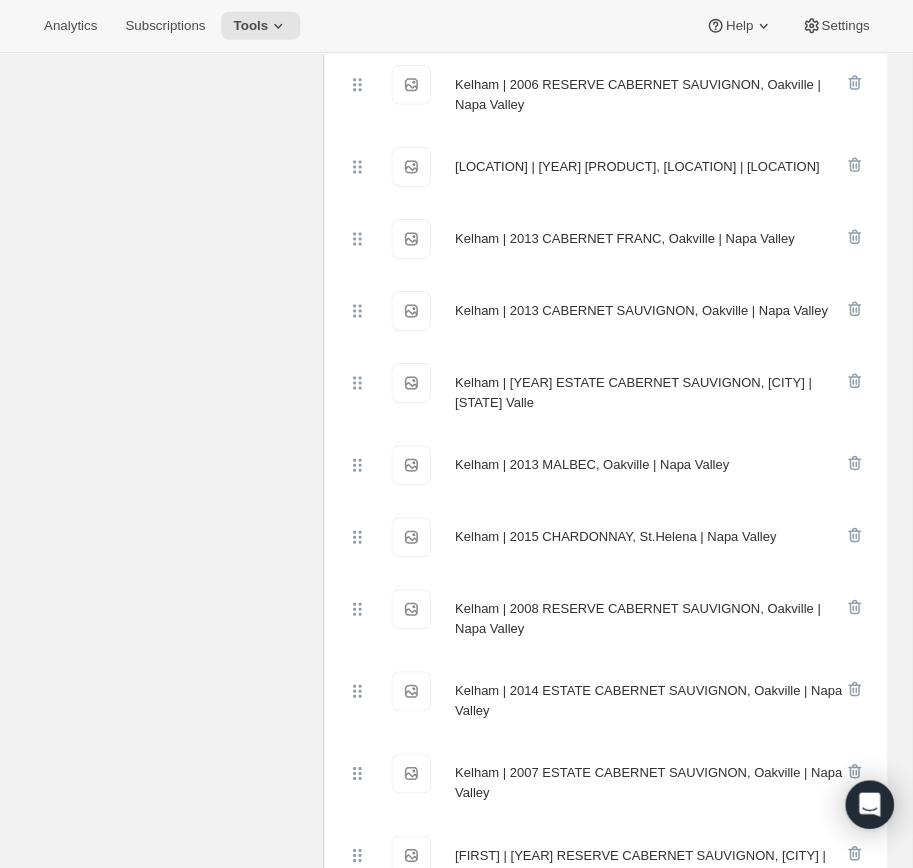 scroll, scrollTop: 815, scrollLeft: 0, axis: vertical 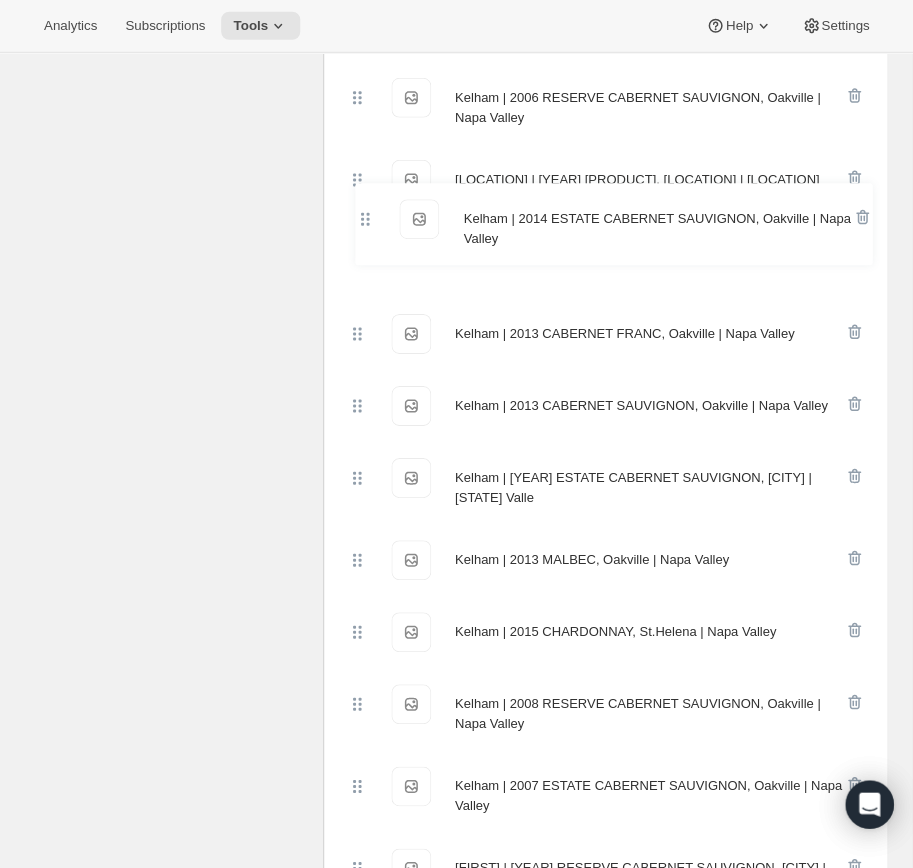 drag, startPoint x: 357, startPoint y: 688, endPoint x: 361, endPoint y: 182, distance: 506.0158 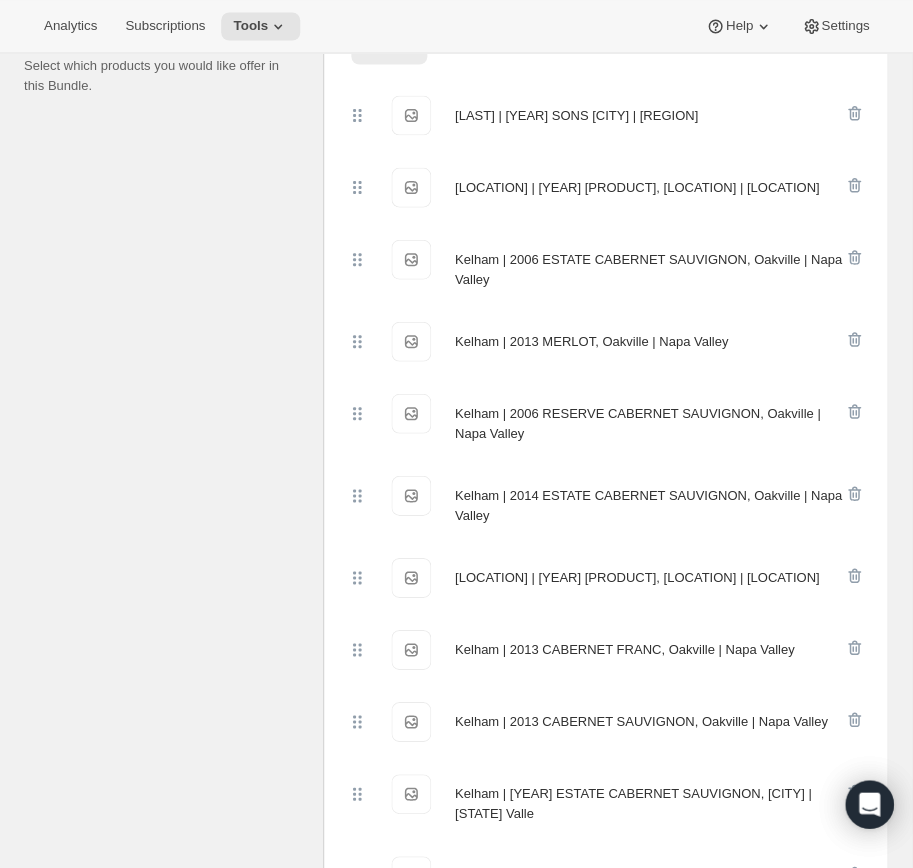 scroll, scrollTop: 484, scrollLeft: 0, axis: vertical 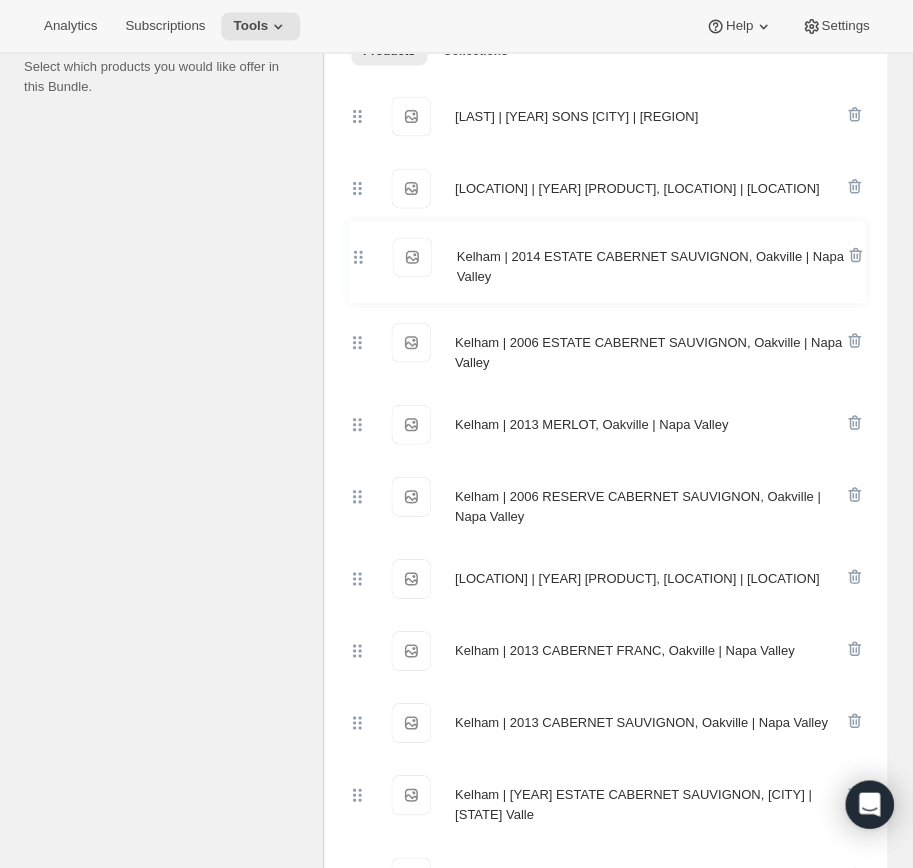 drag, startPoint x: 352, startPoint y: 493, endPoint x: 354, endPoint y: 250, distance: 243.00822 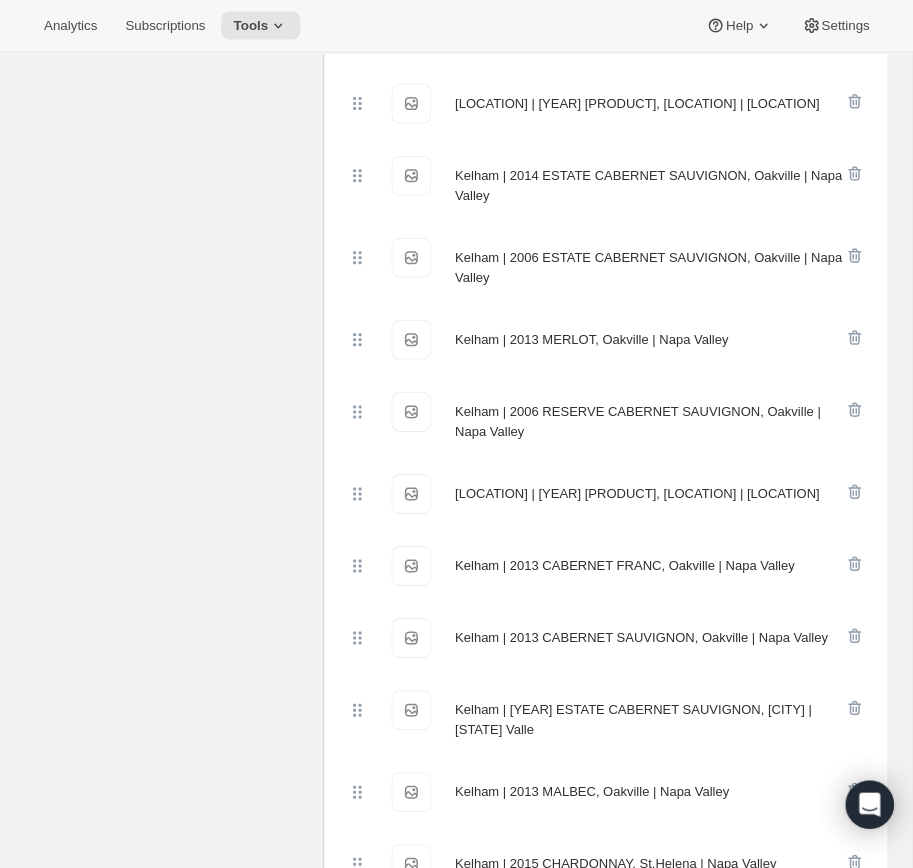 scroll, scrollTop: 571, scrollLeft: 0, axis: vertical 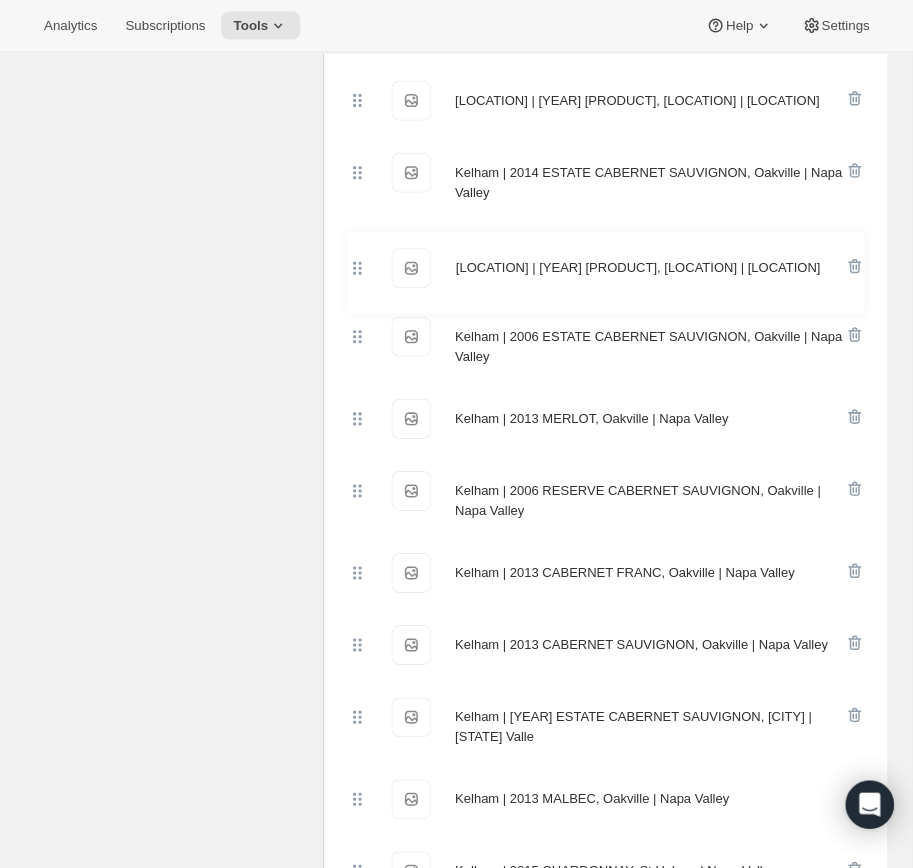 drag, startPoint x: 353, startPoint y: 495, endPoint x: 360, endPoint y: 273, distance: 222.11034 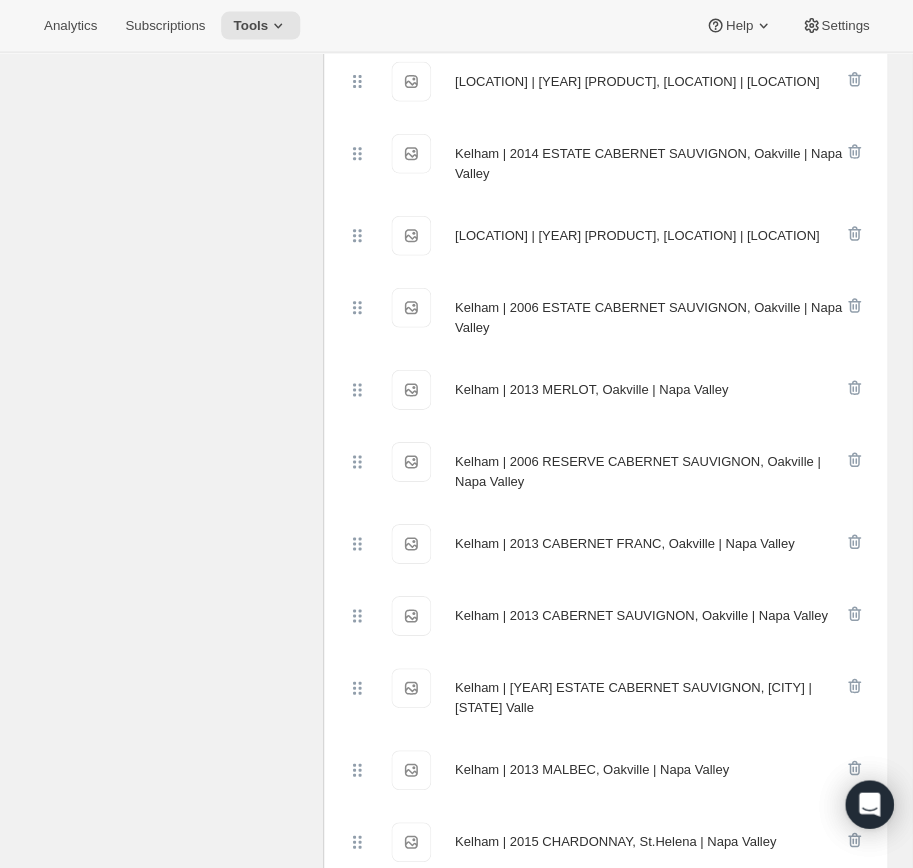scroll, scrollTop: 592, scrollLeft: 0, axis: vertical 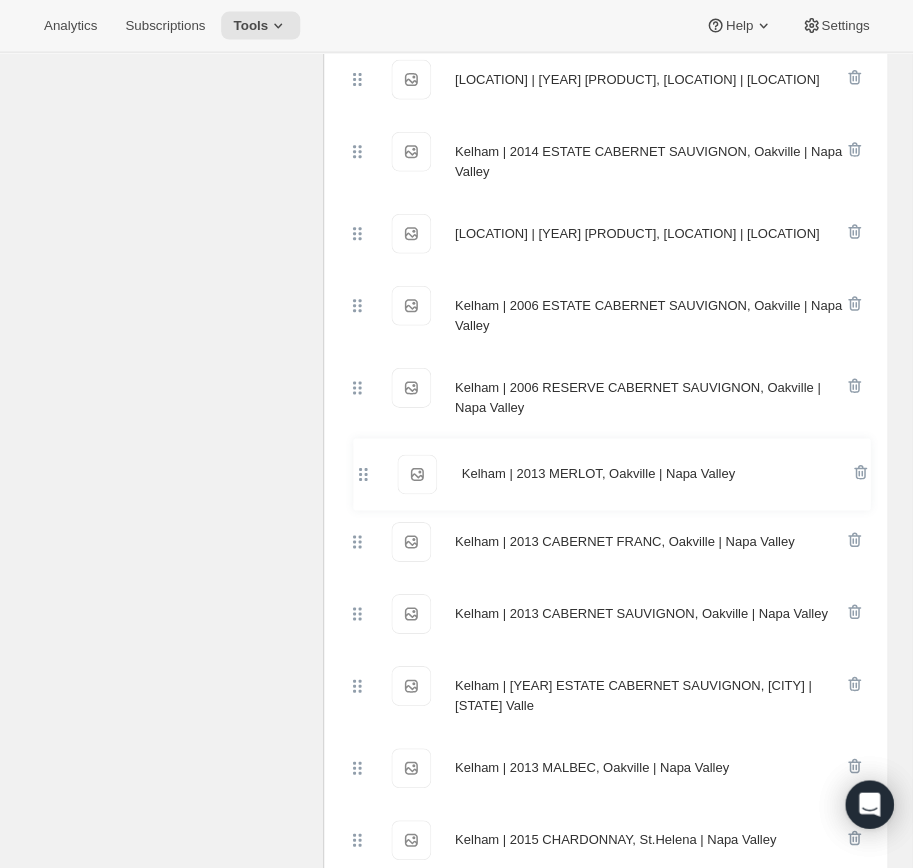 drag, startPoint x: 356, startPoint y: 393, endPoint x: 369, endPoint y: 469, distance: 77.10383 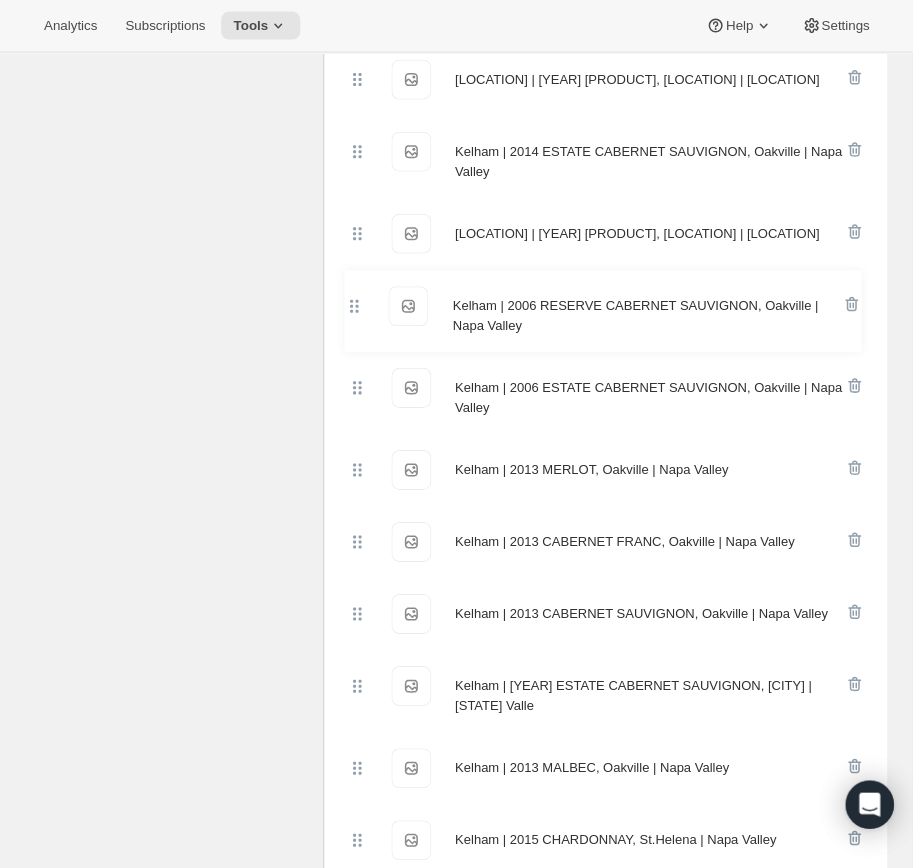 drag, startPoint x: 356, startPoint y: 404, endPoint x: 363, endPoint y: 308, distance: 96.25487 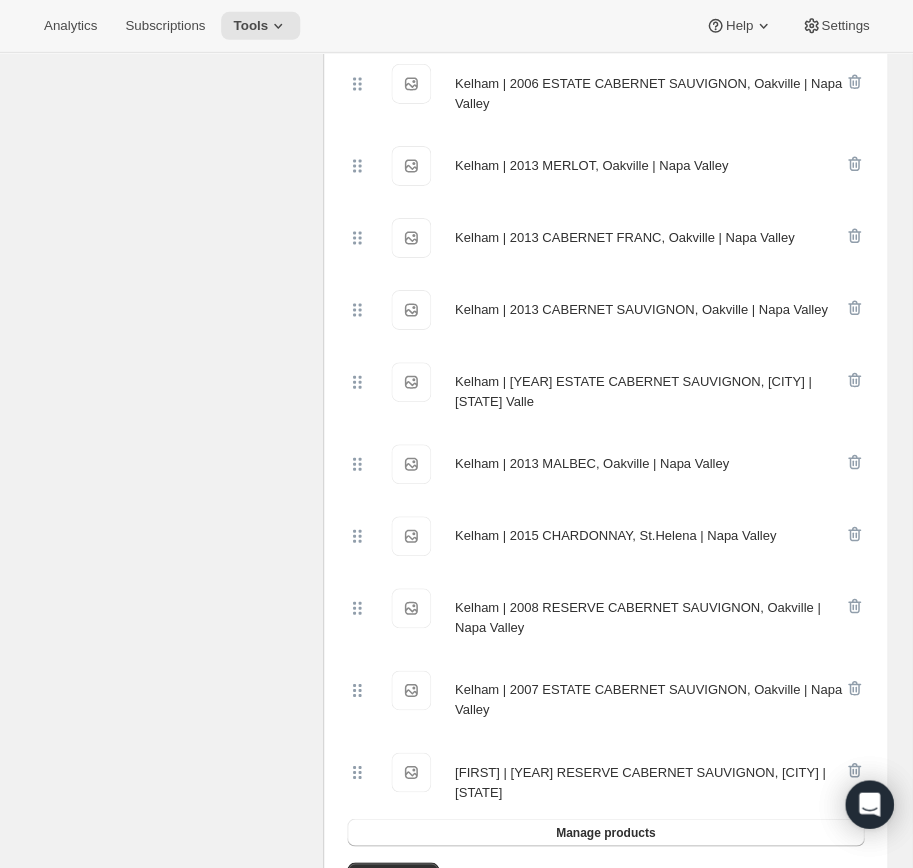 scroll, scrollTop: 901, scrollLeft: 0, axis: vertical 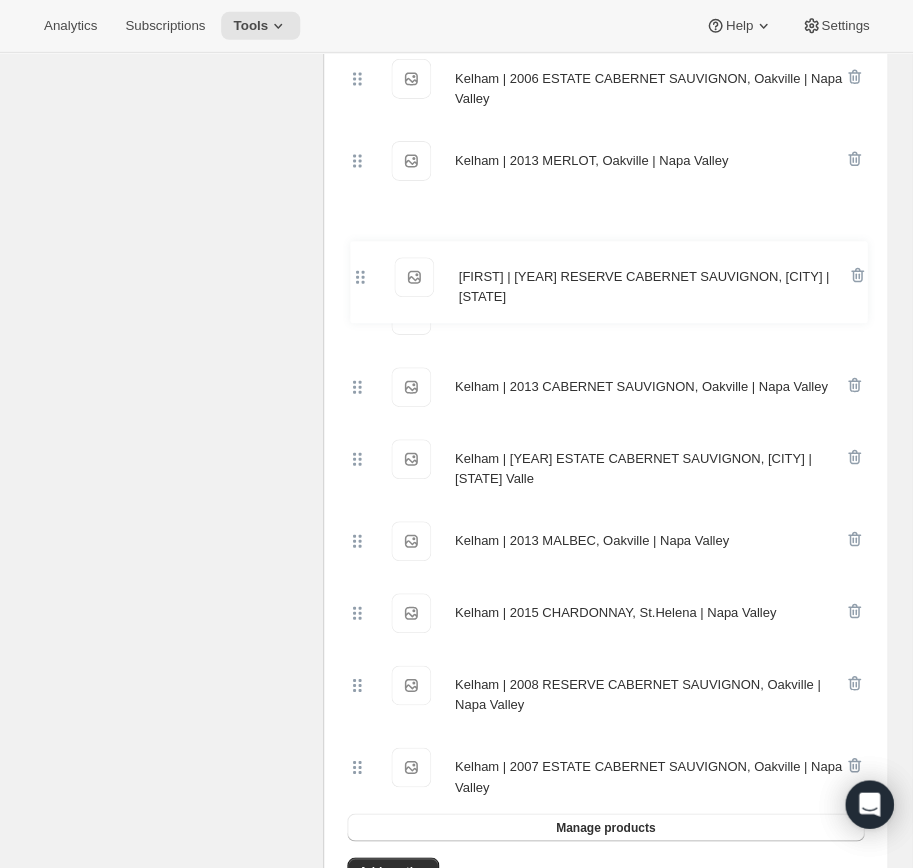 drag, startPoint x: 355, startPoint y: 774, endPoint x: 362, endPoint y: 292, distance: 482.05084 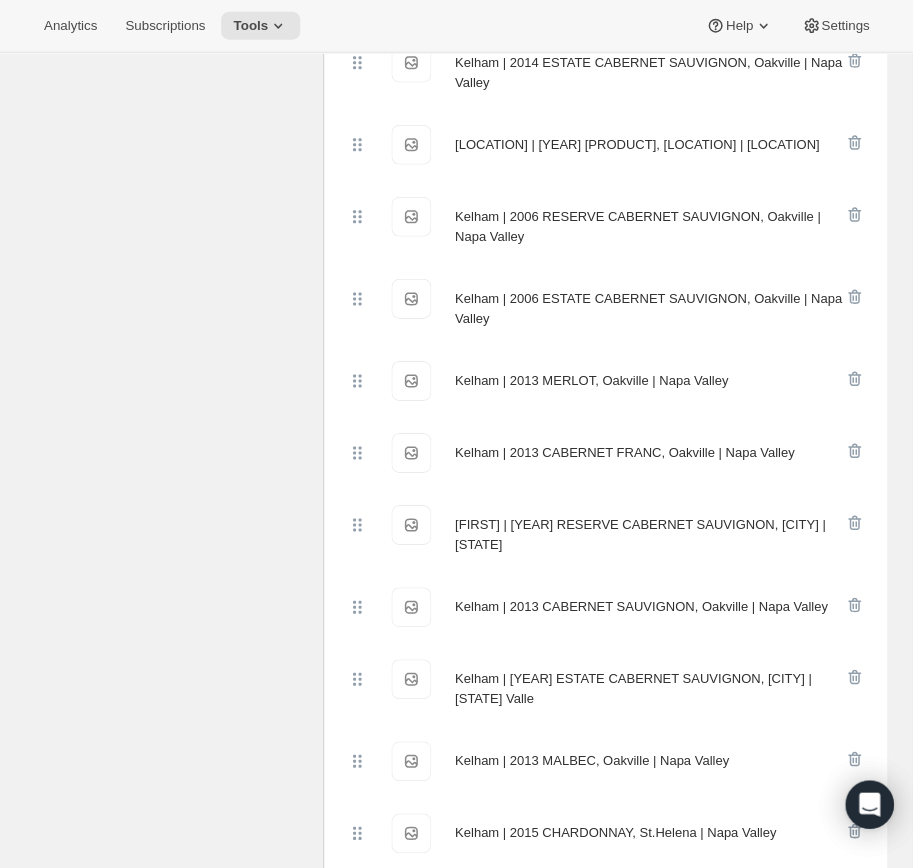 scroll, scrollTop: 680, scrollLeft: 0, axis: vertical 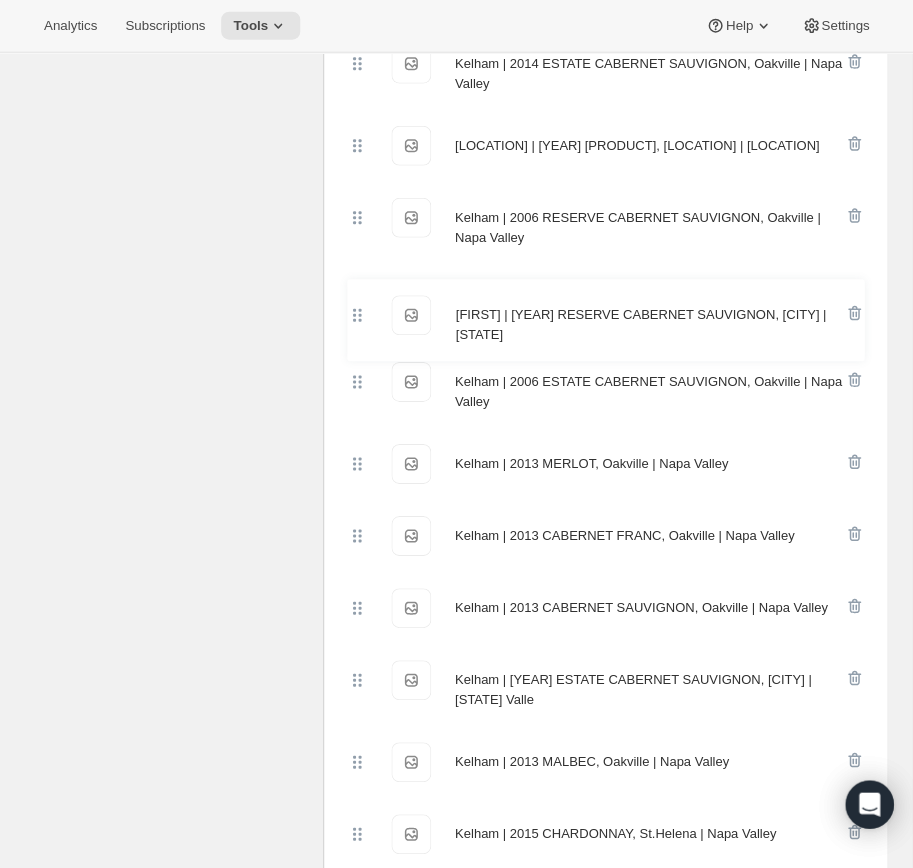 drag, startPoint x: 352, startPoint y: 536, endPoint x: 360, endPoint y: 314, distance: 222.1441 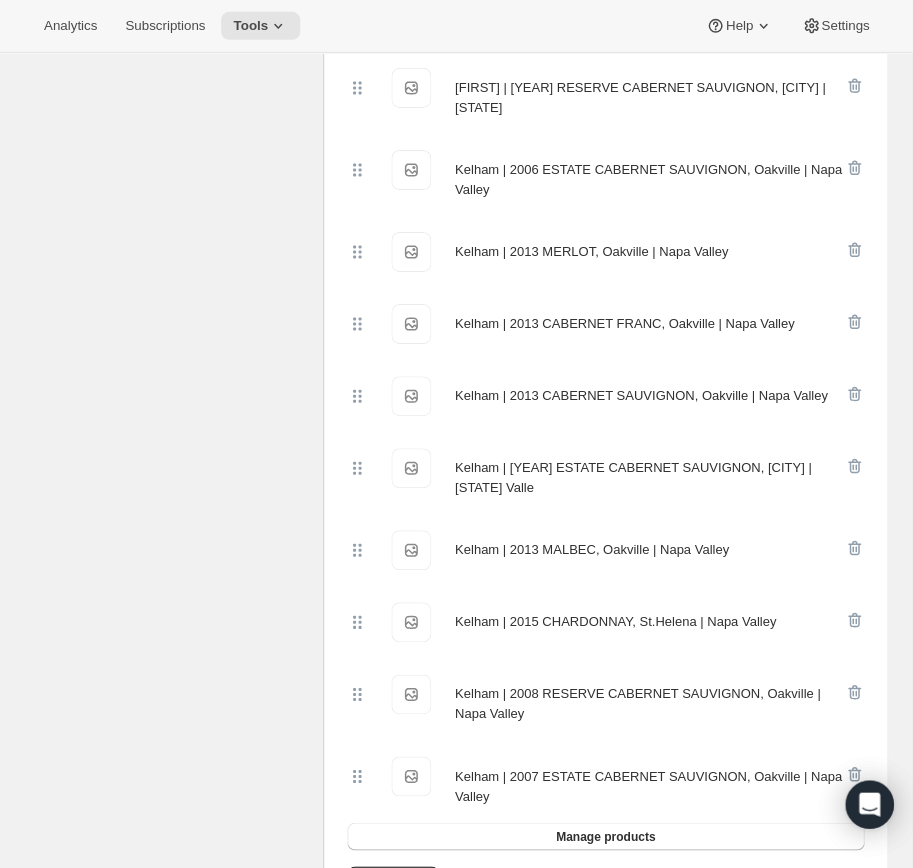 scroll, scrollTop: 898, scrollLeft: 0, axis: vertical 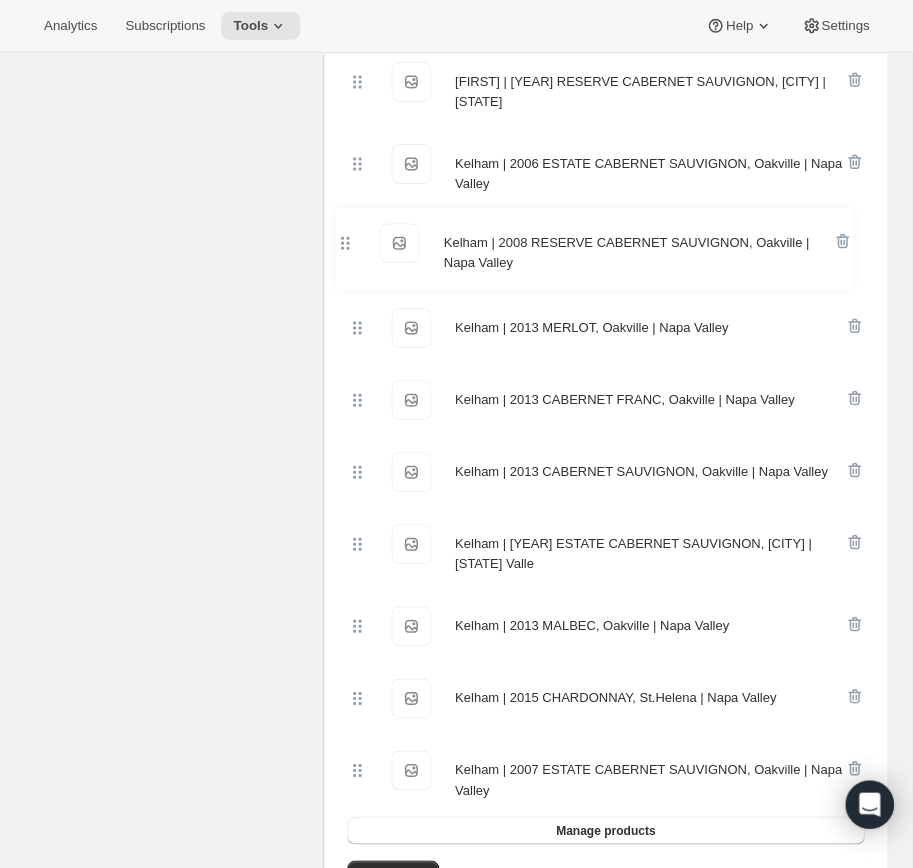 drag, startPoint x: 355, startPoint y: 697, endPoint x: 344, endPoint y: 236, distance: 461.13123 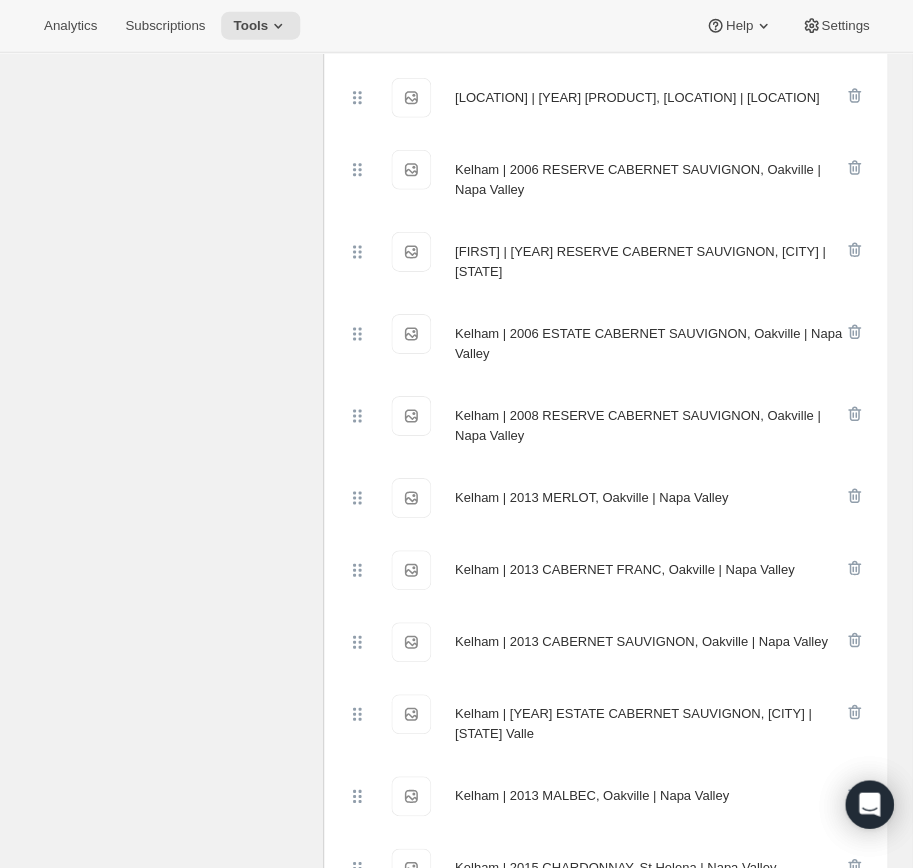 scroll, scrollTop: 710, scrollLeft: 0, axis: vertical 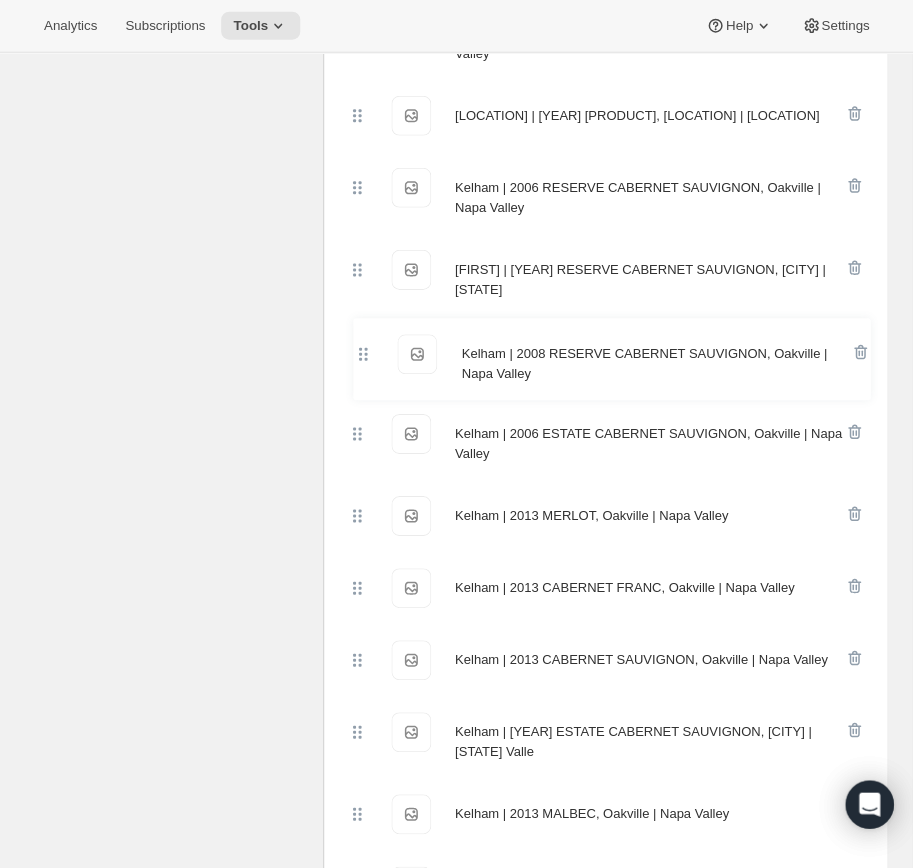 drag, startPoint x: 346, startPoint y: 438, endPoint x: 353, endPoint y: 346, distance: 92.26592 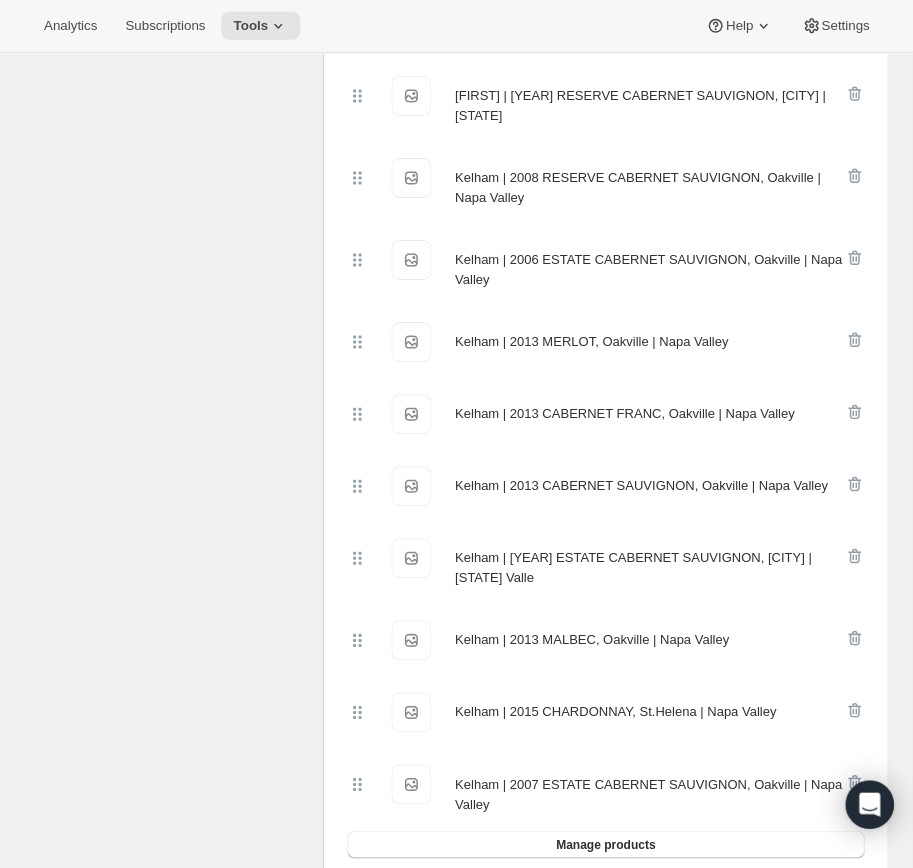 scroll, scrollTop: 889, scrollLeft: 0, axis: vertical 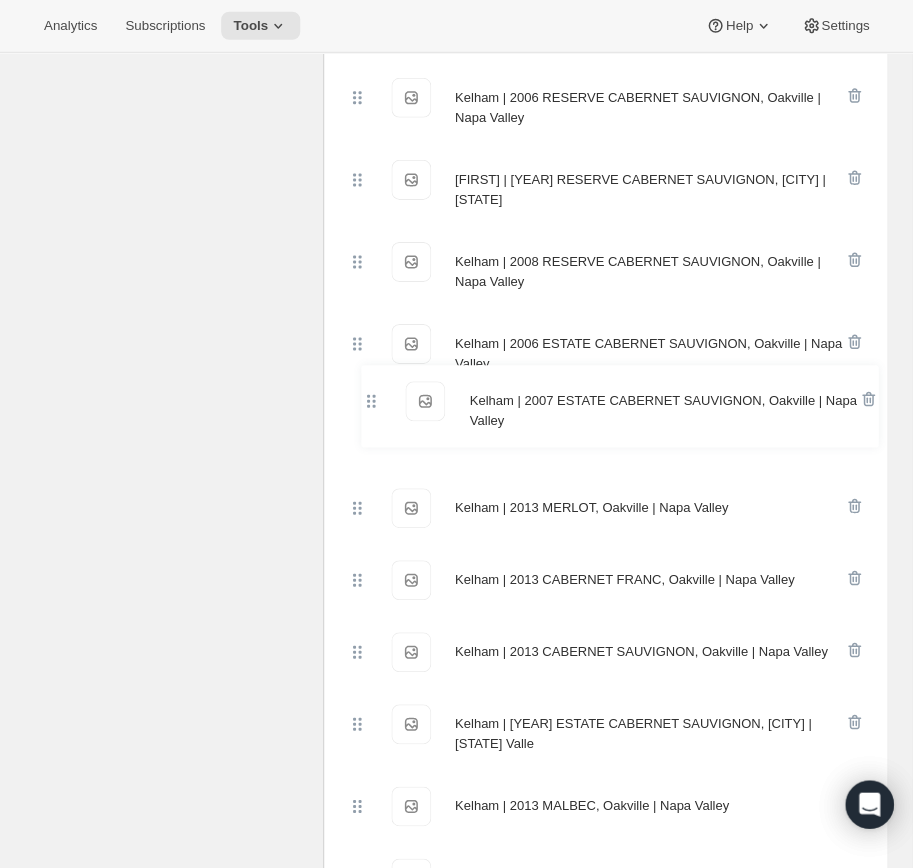 drag, startPoint x: 346, startPoint y: 786, endPoint x: 367, endPoint y: 399, distance: 387.56934 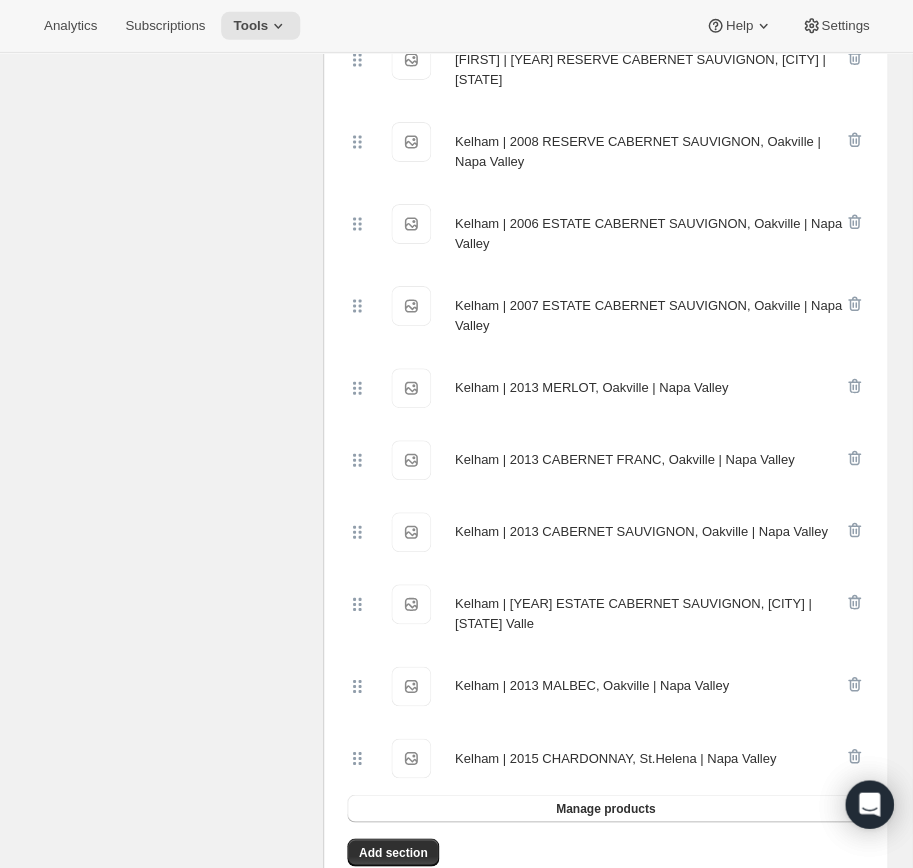 scroll, scrollTop: 922, scrollLeft: 0, axis: vertical 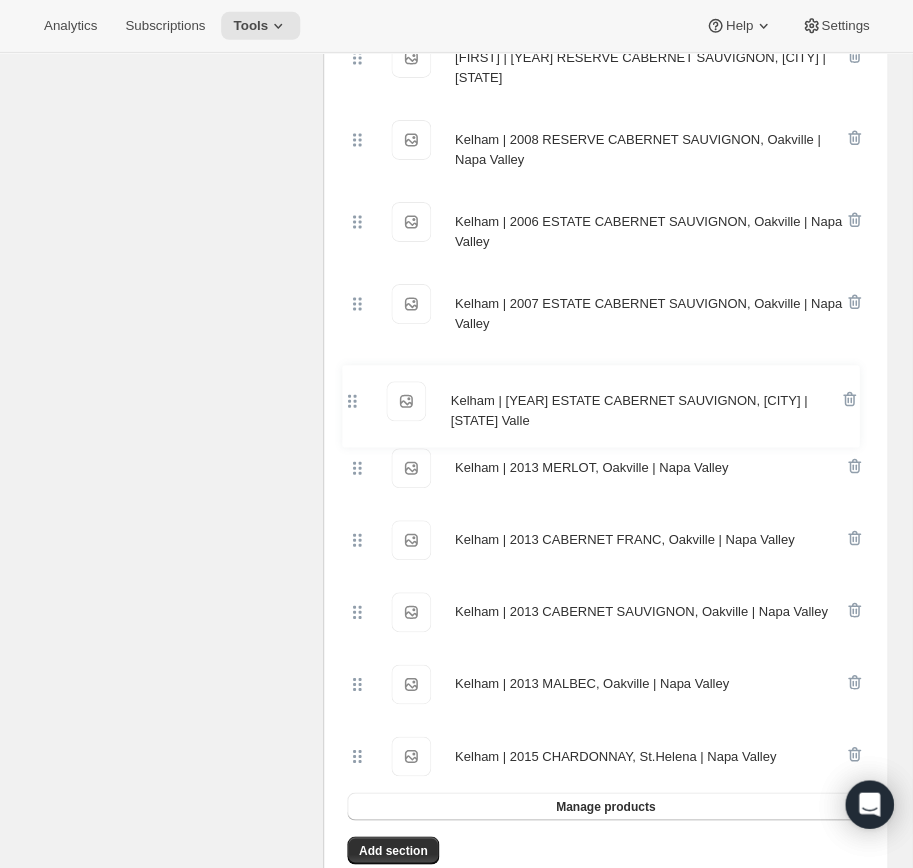 drag, startPoint x: 352, startPoint y: 606, endPoint x: 355, endPoint y: 388, distance: 218.02065 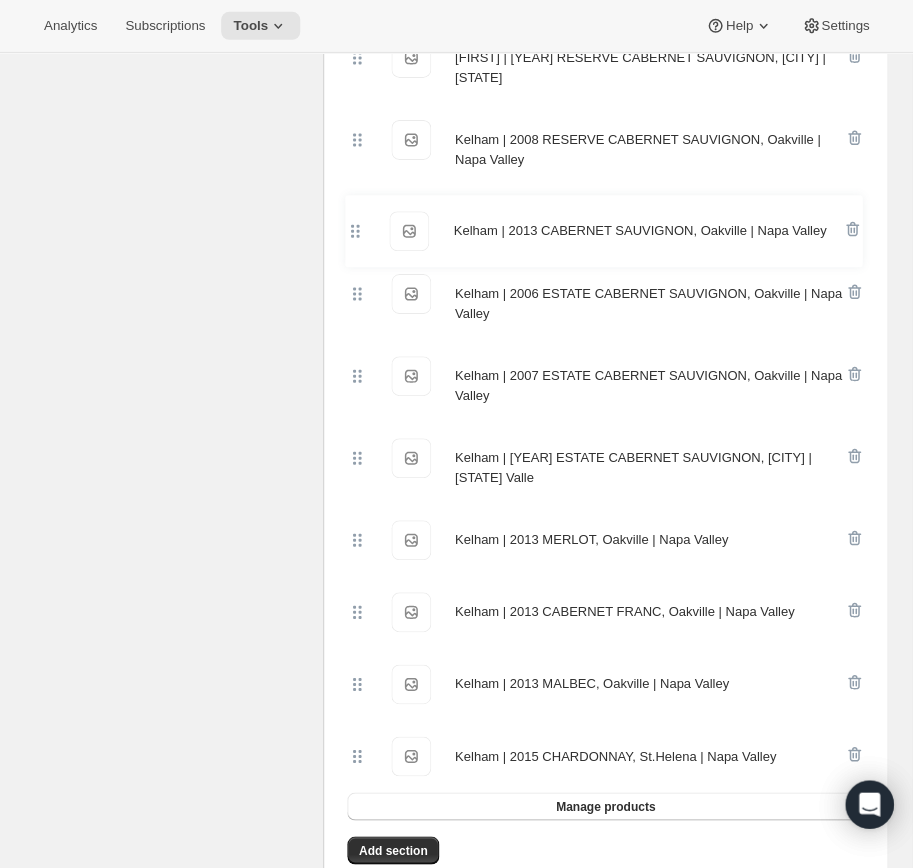drag, startPoint x: 353, startPoint y: 620, endPoint x: 353, endPoint y: 228, distance: 392 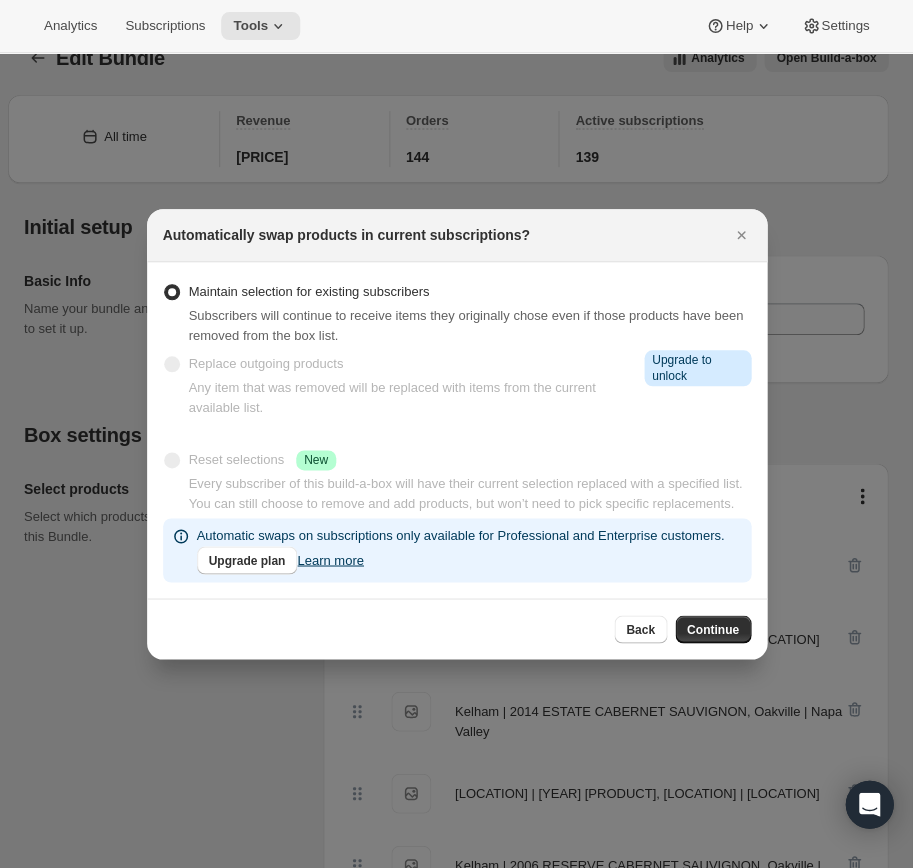 scroll, scrollTop: 0, scrollLeft: 0, axis: both 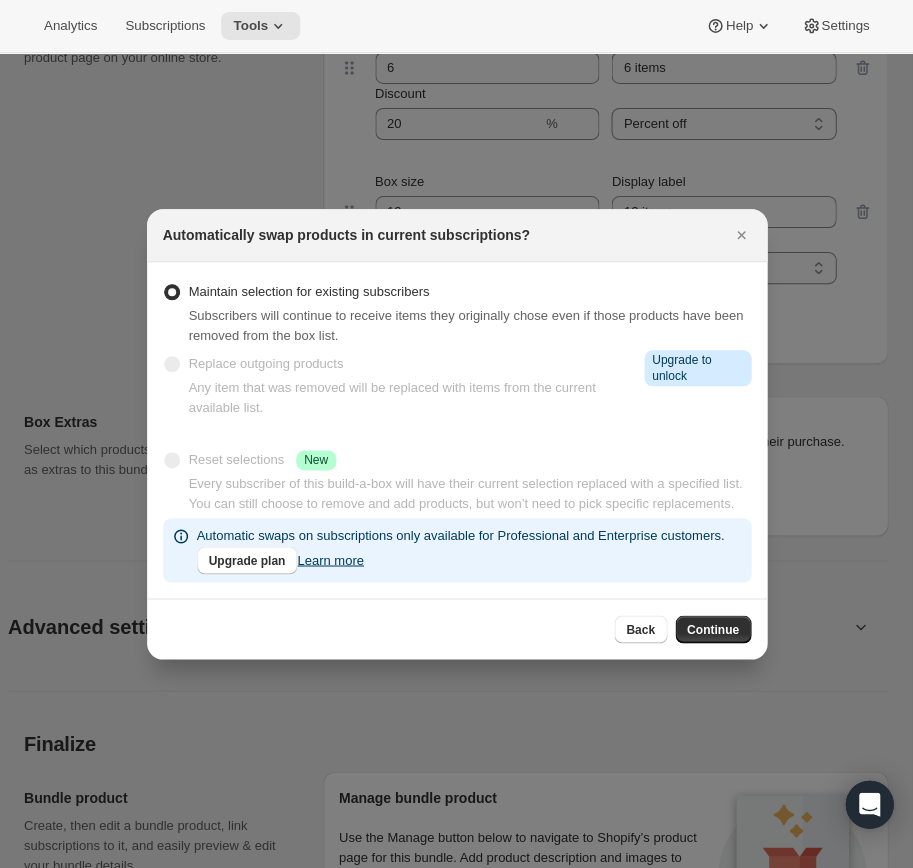 click on "Replace outgoing products" at bounding box center (266, 364) 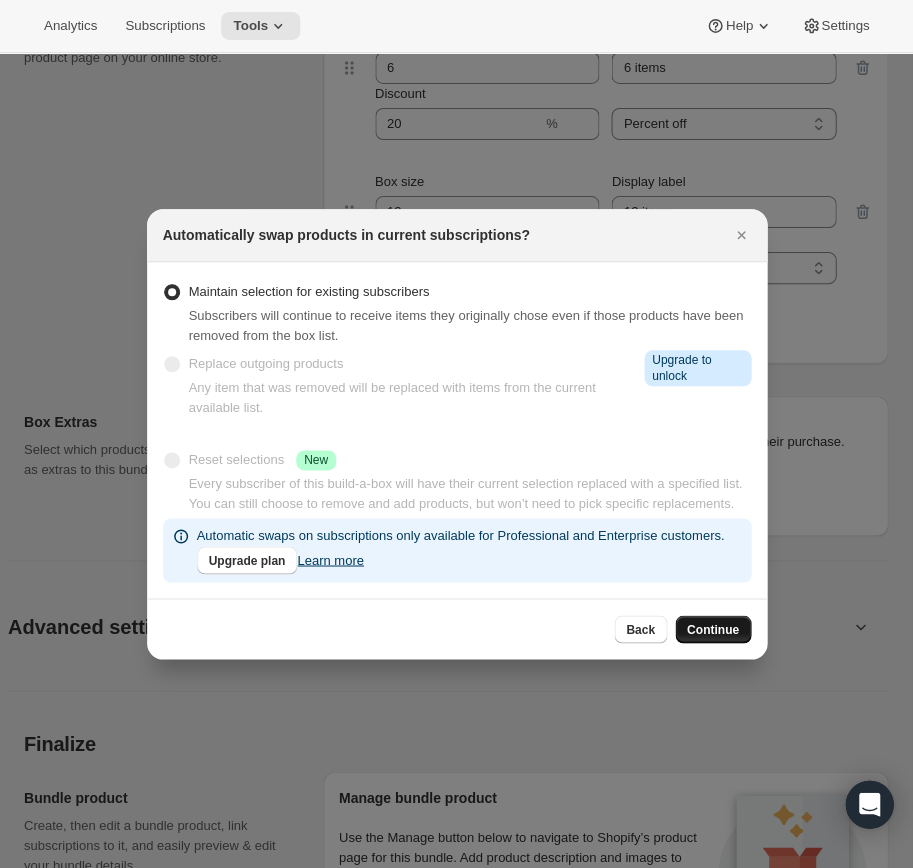 click on "Continue" at bounding box center (713, 629) 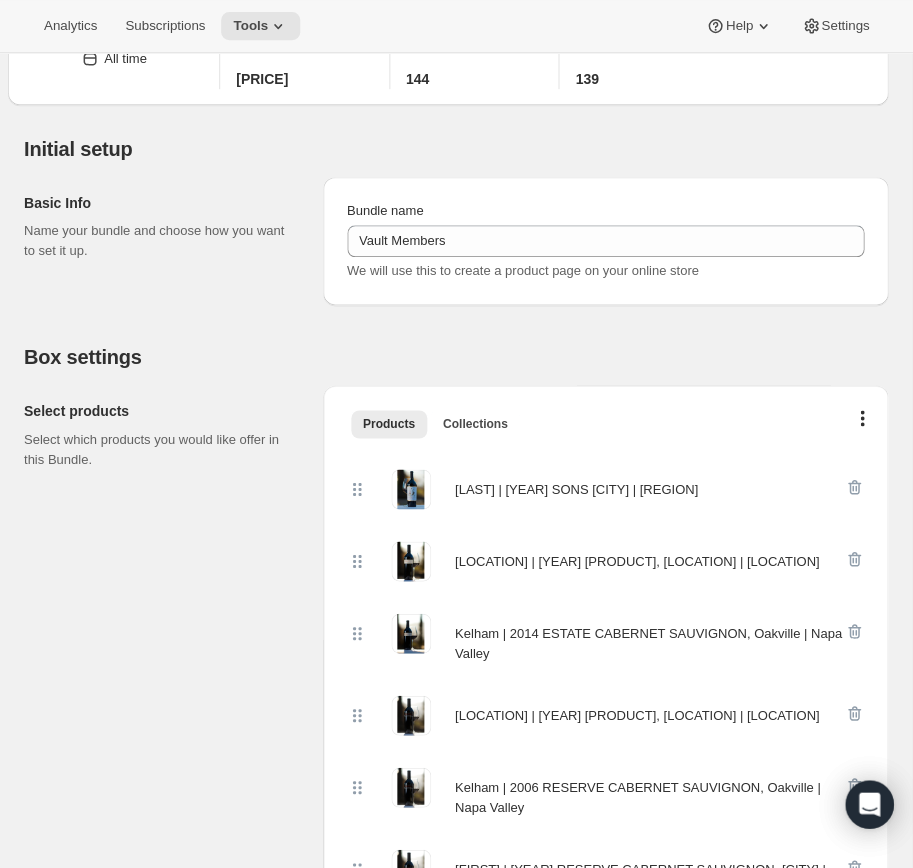 scroll, scrollTop: 113, scrollLeft: 0, axis: vertical 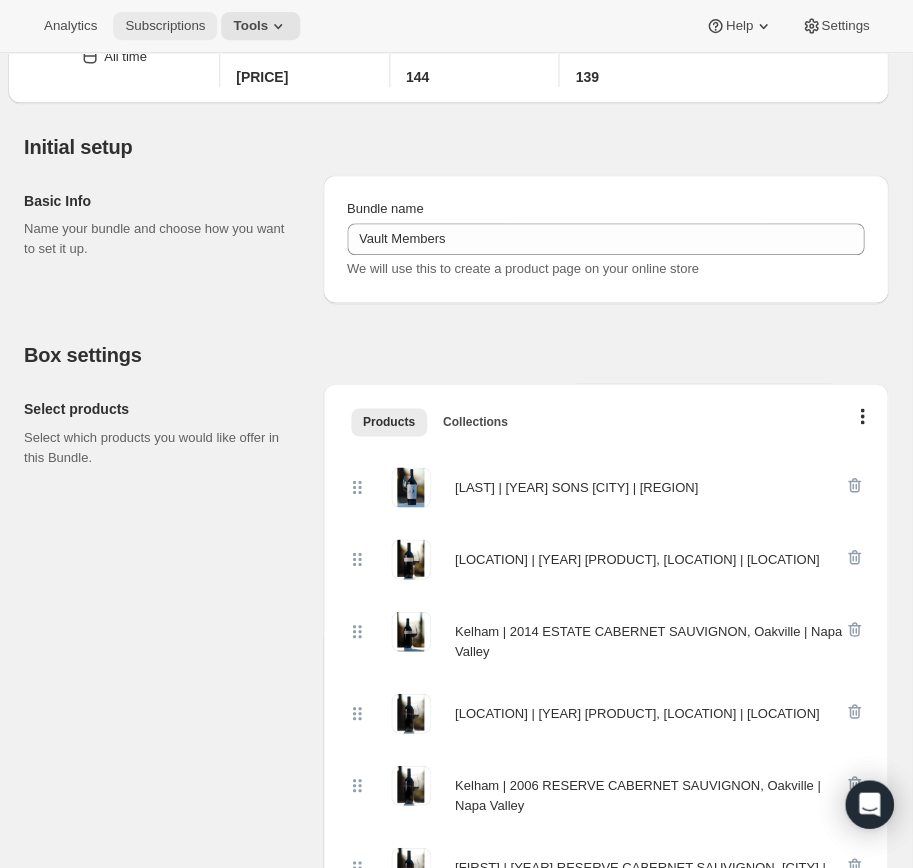 click on "Subscriptions" at bounding box center [165, 26] 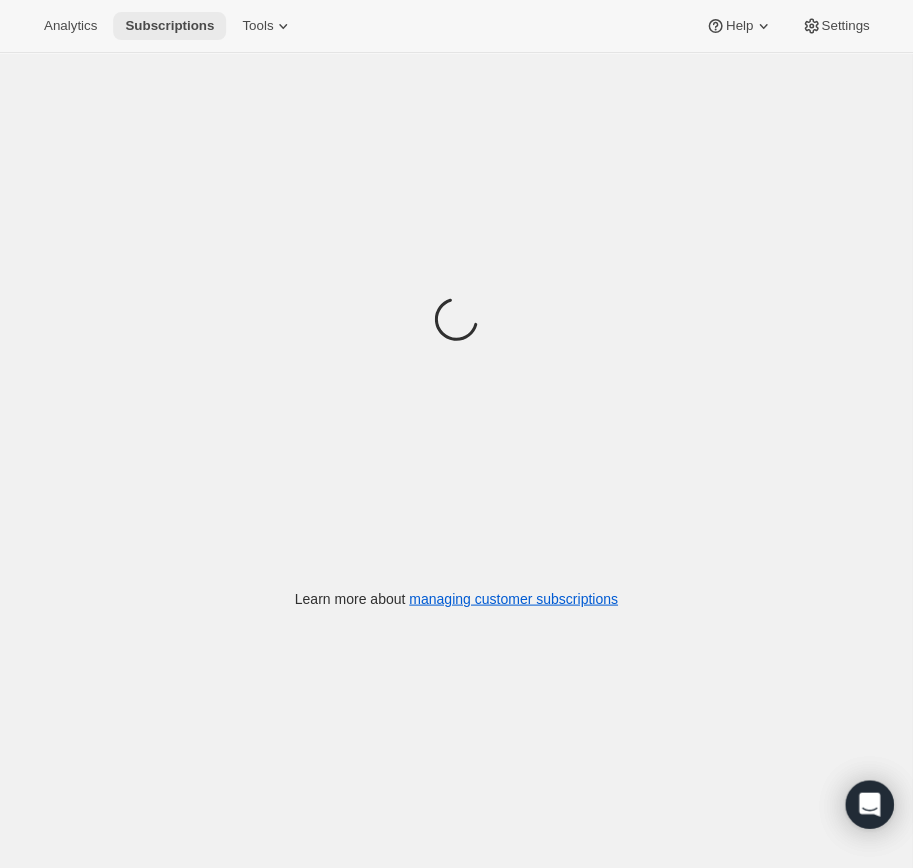 scroll, scrollTop: 0, scrollLeft: 0, axis: both 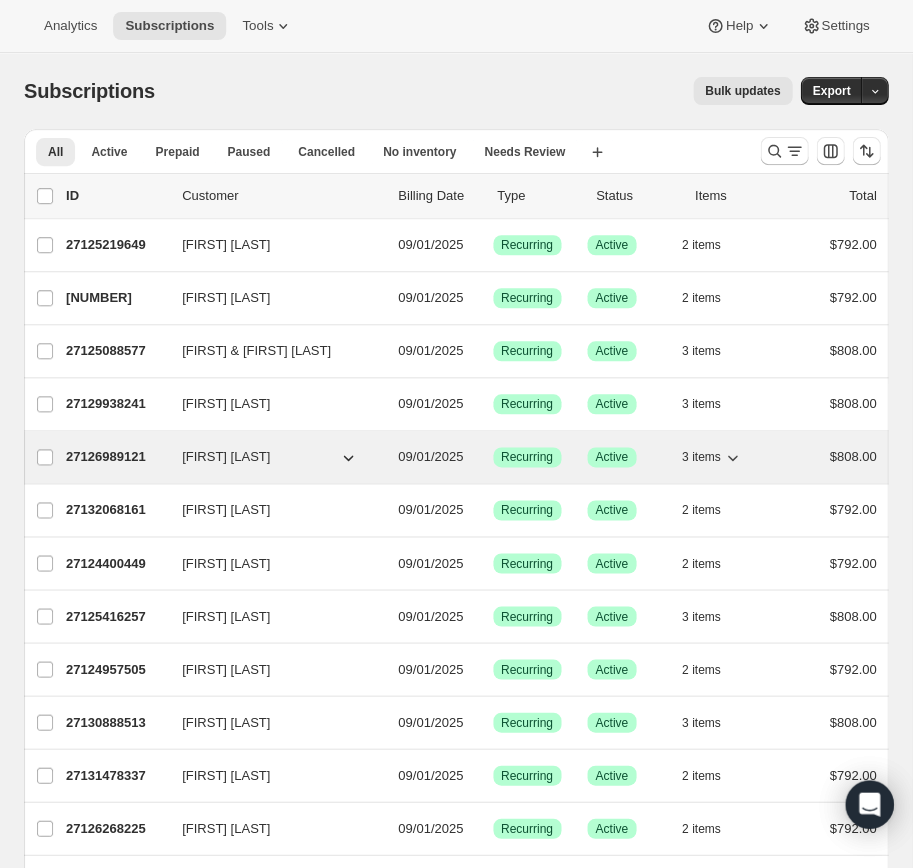 click on "27126989121" at bounding box center (116, 457) 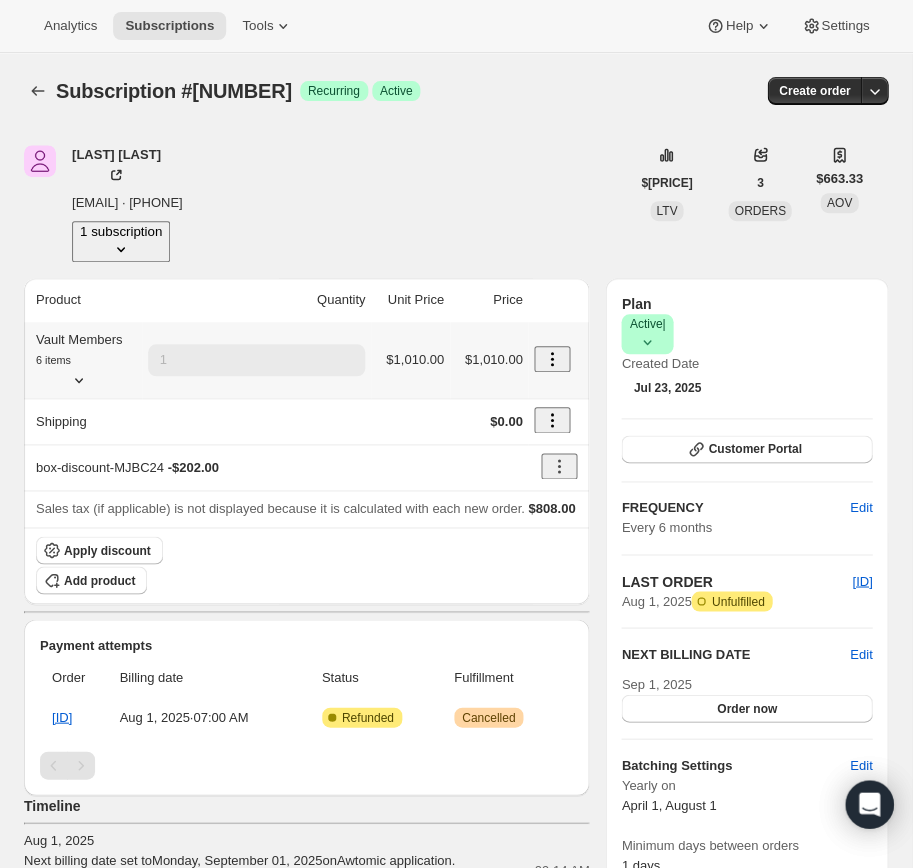click 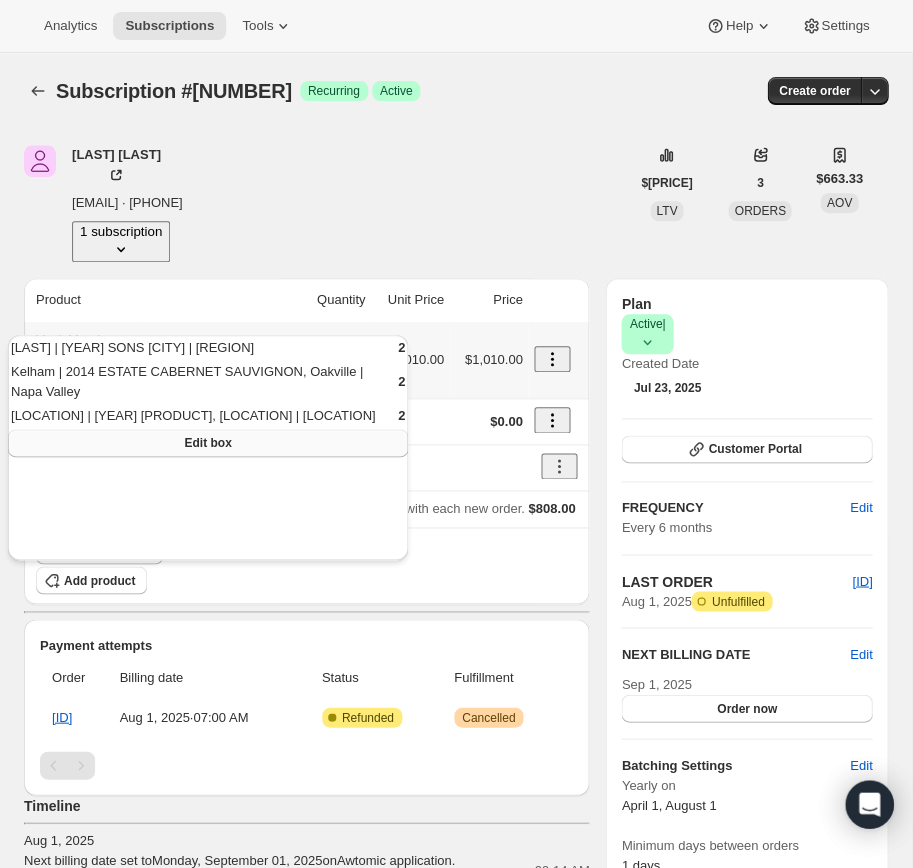 click on "Edit box" at bounding box center (208, 443) 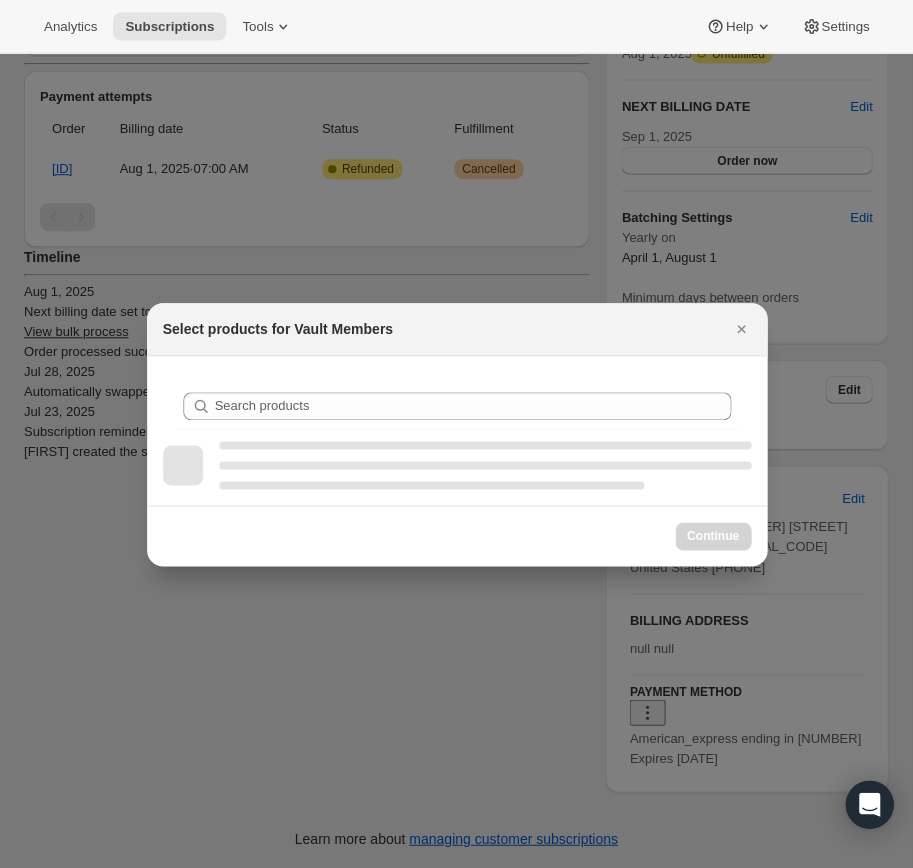 scroll, scrollTop: 0, scrollLeft: 0, axis: both 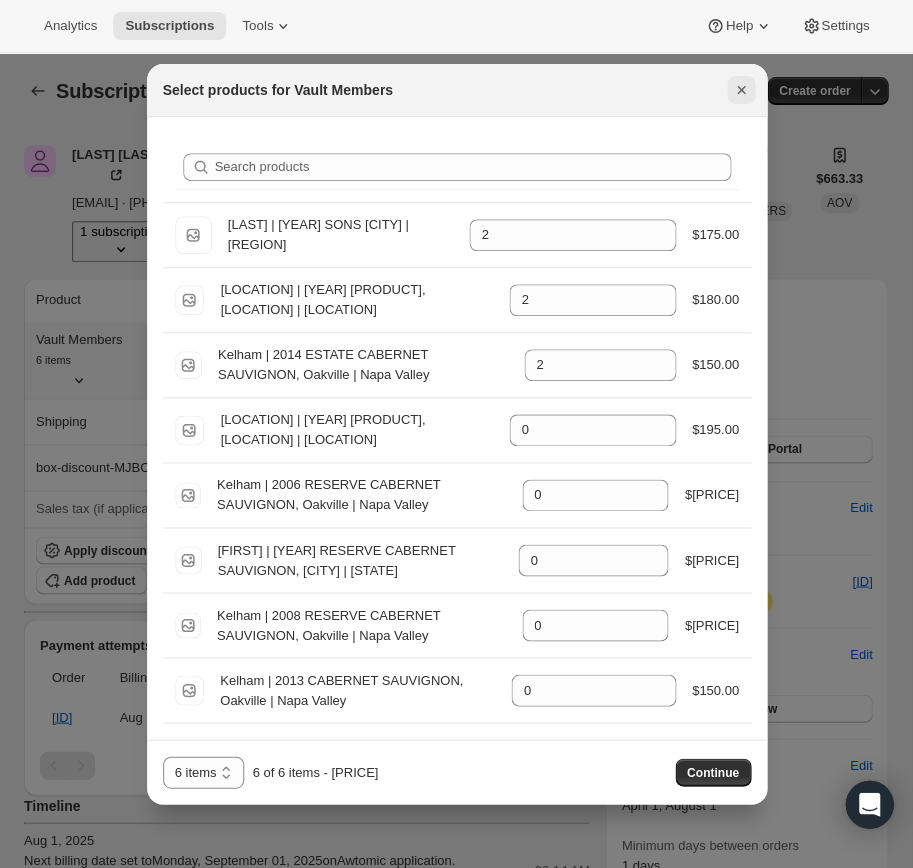 click 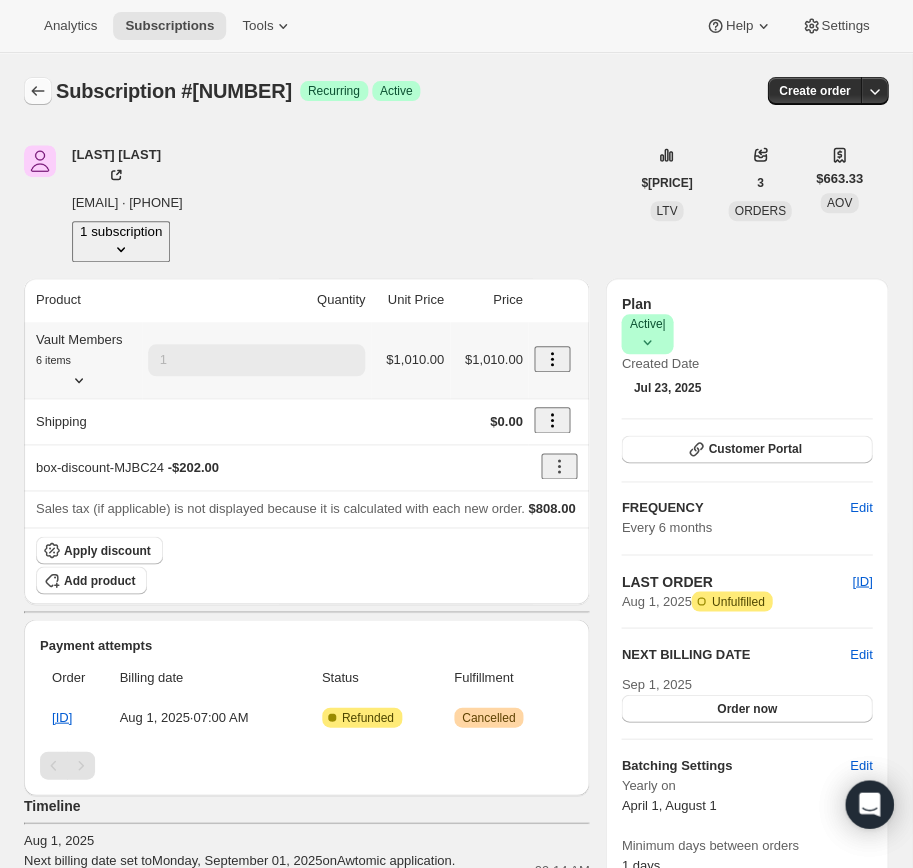 click 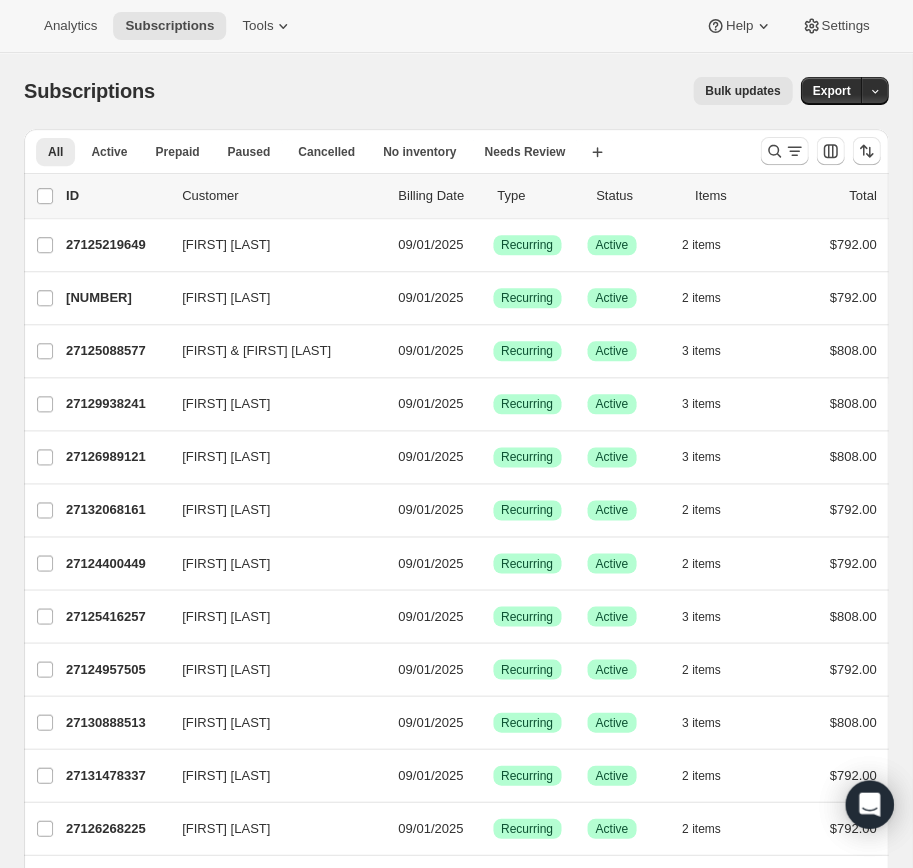 click on "Bulk updates" at bounding box center (742, 91) 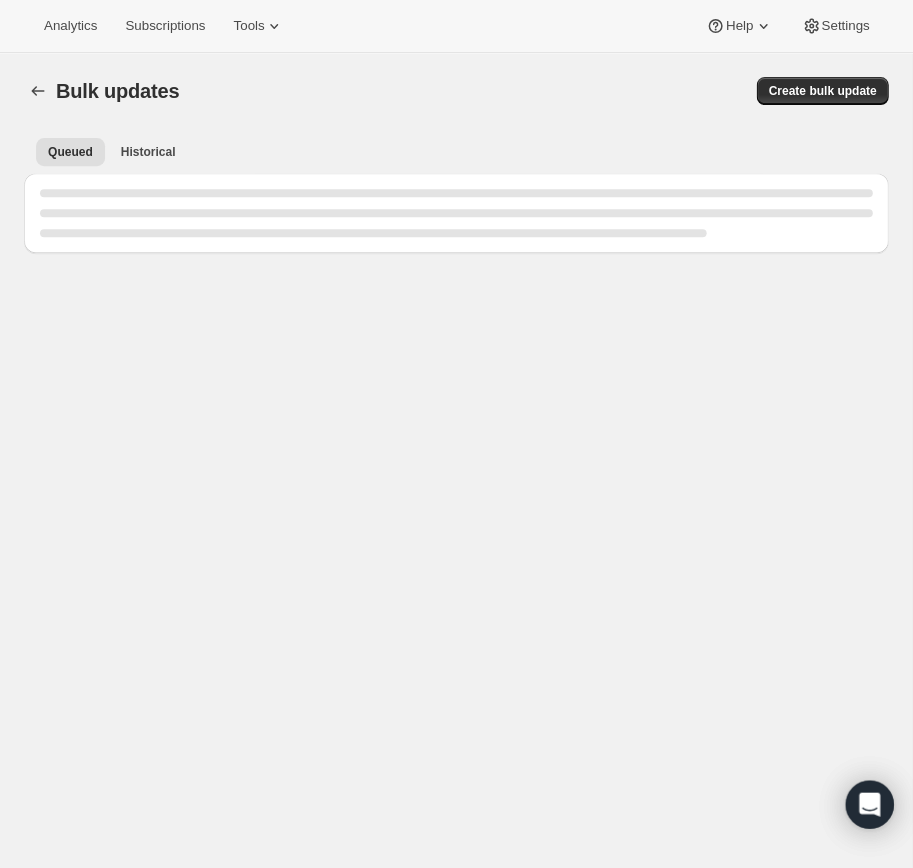 click on "More actions Create bulk update" at bounding box center [545, 91] 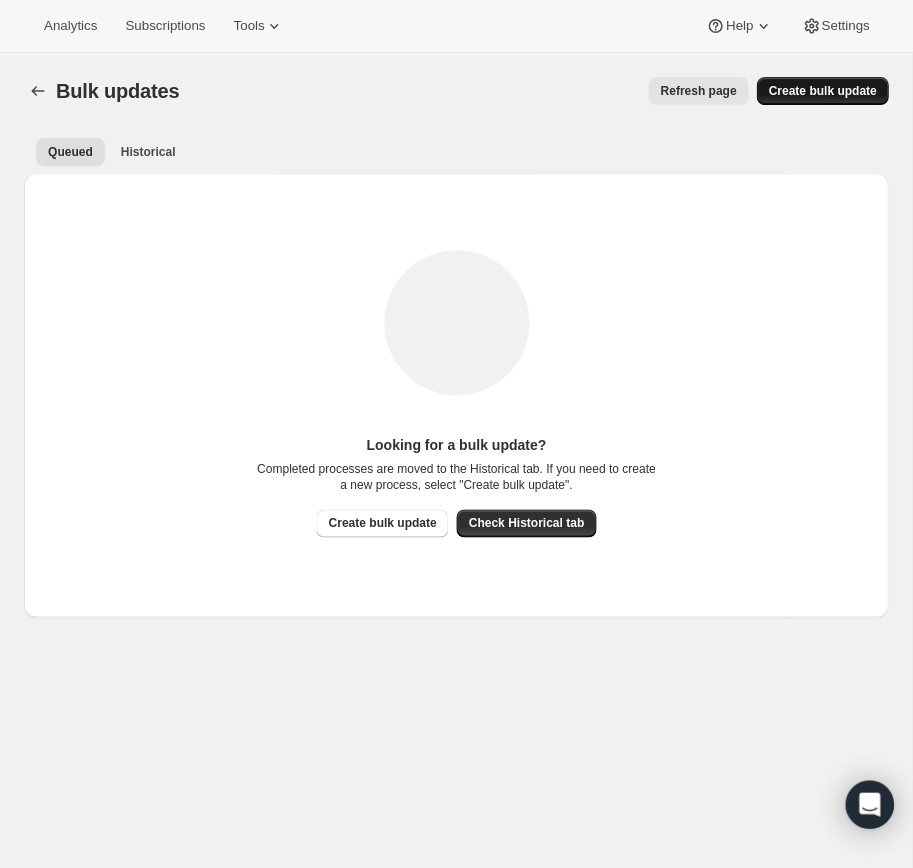 click on "Create bulk update" at bounding box center (822, 91) 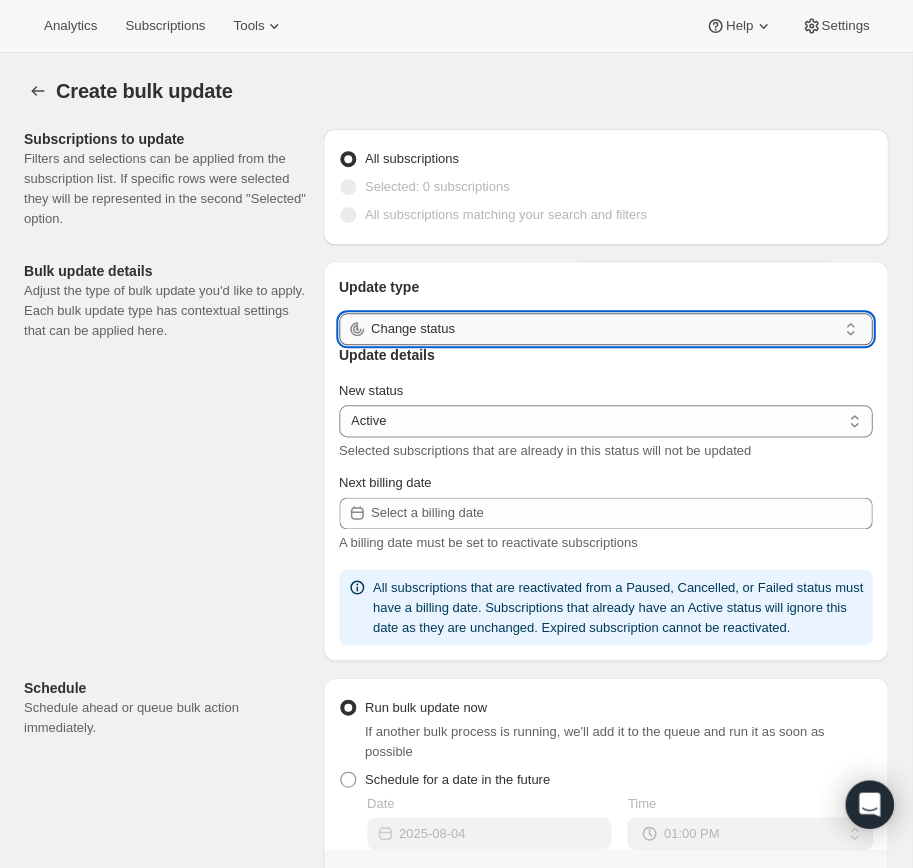 click on "Change status" at bounding box center (603, 329) 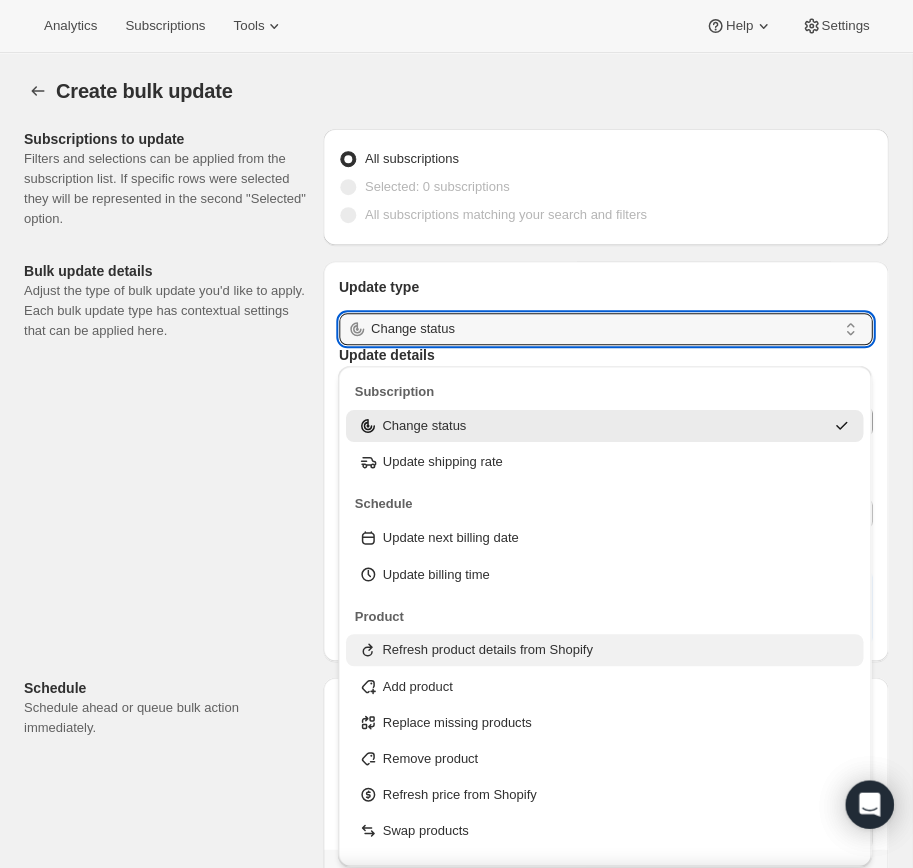 click on "Refresh product details from Shopify" at bounding box center [487, 650] 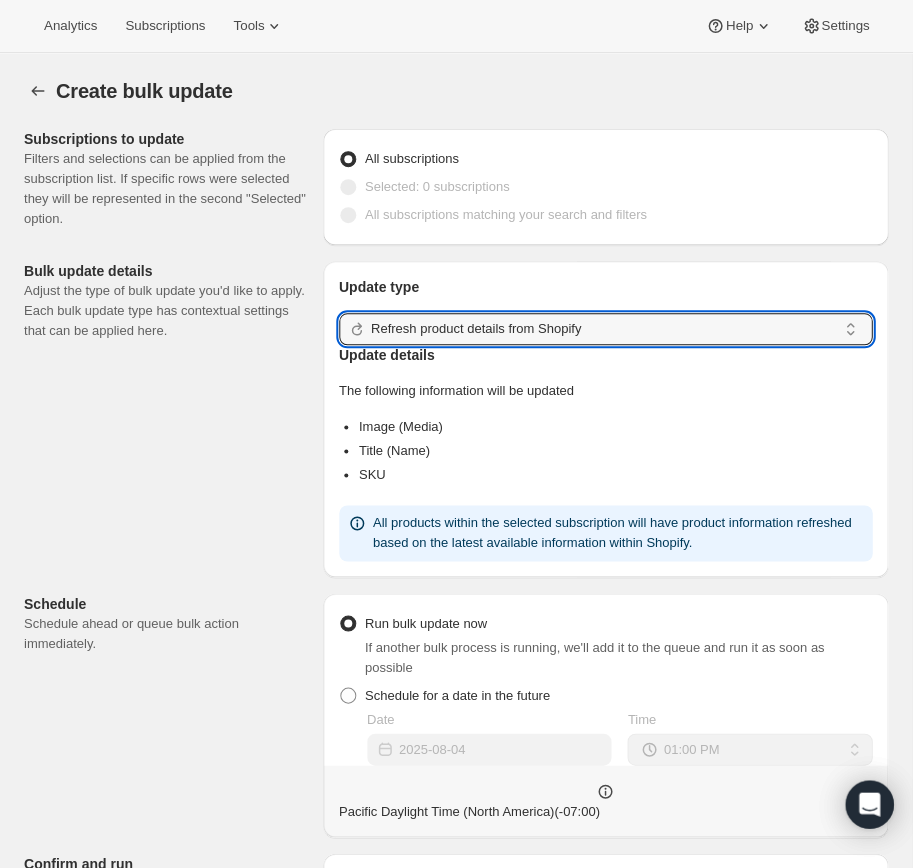 scroll, scrollTop: 0, scrollLeft: 0, axis: both 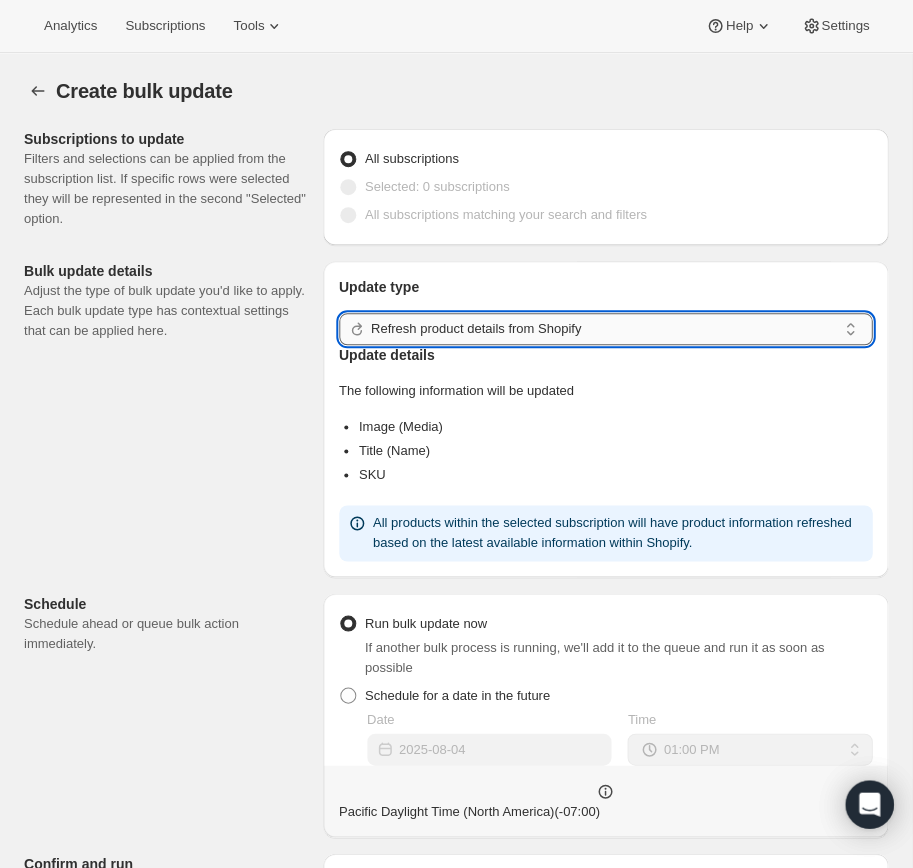 click on "Refresh product details from Shopify" at bounding box center [603, 329] 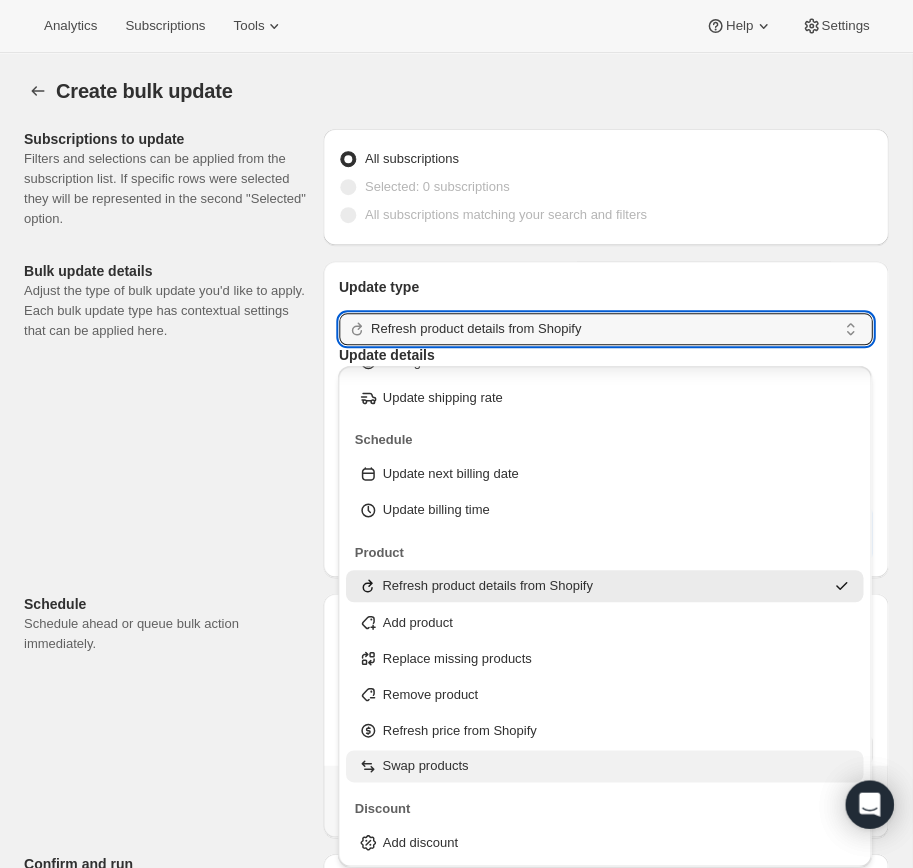 scroll, scrollTop: 64, scrollLeft: 0, axis: vertical 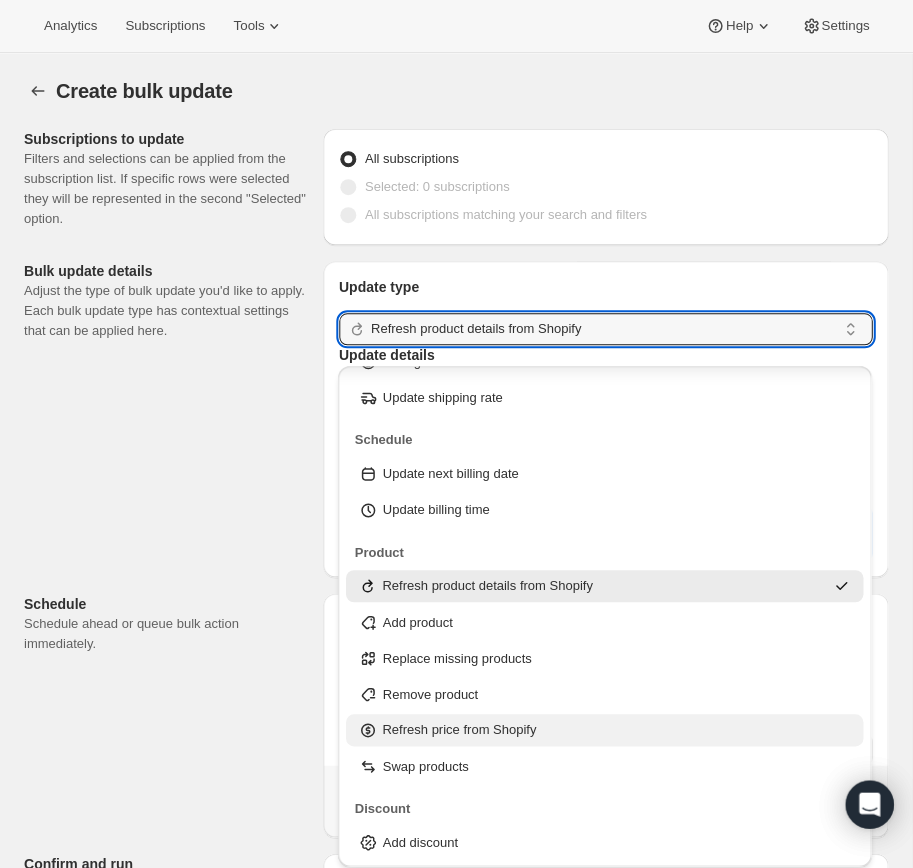 click on "Refresh price from Shopify" at bounding box center (459, 730) 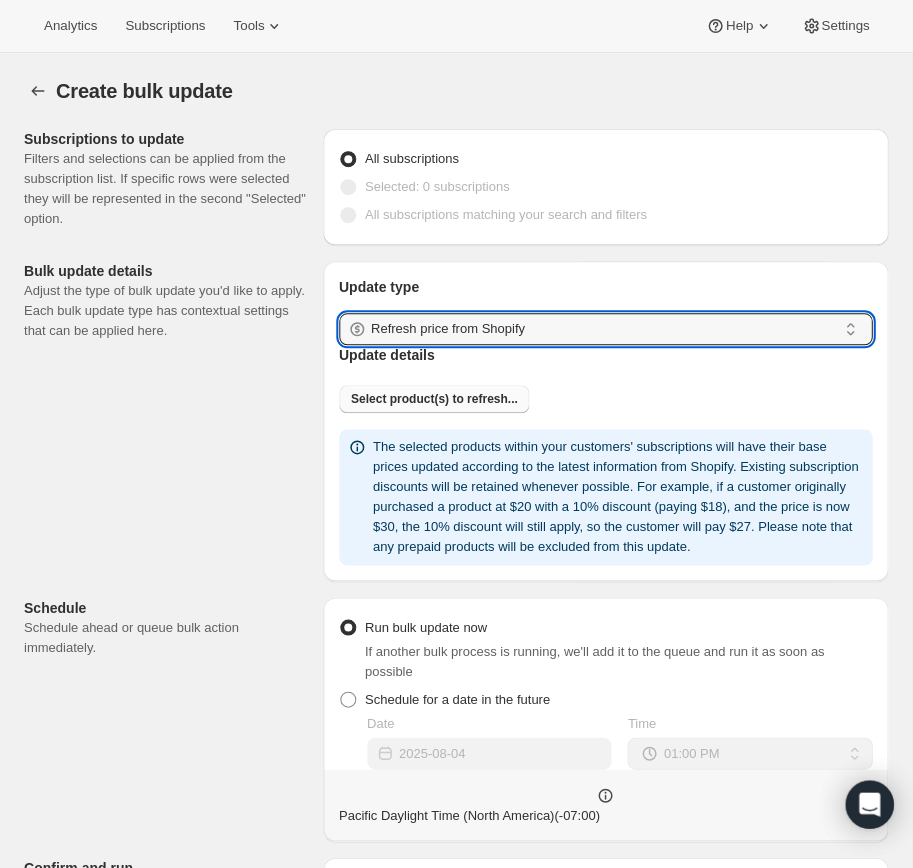 click on "Select product(s) to refresh..." at bounding box center (434, 399) 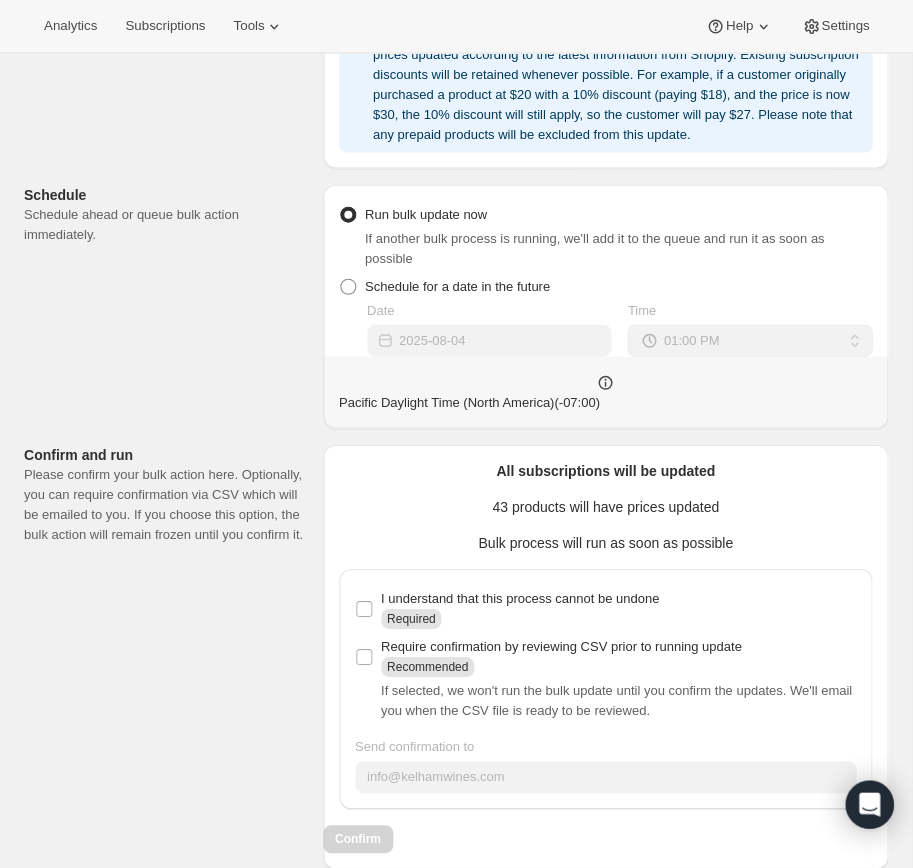 scroll, scrollTop: 5377, scrollLeft: 0, axis: vertical 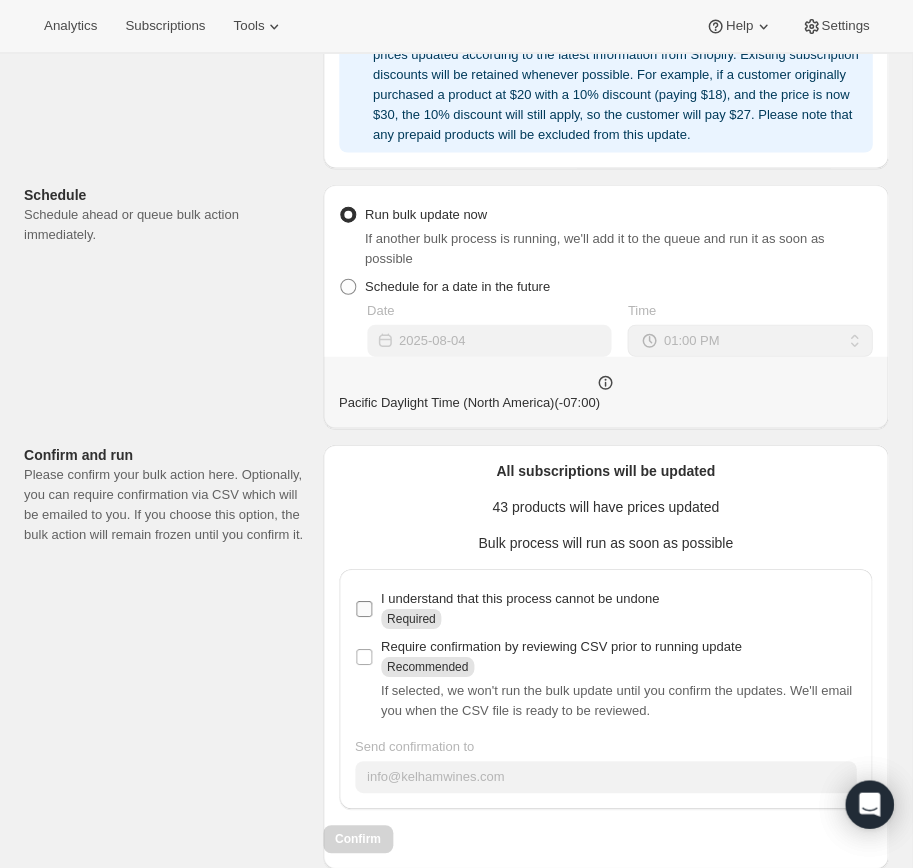 click on "I understand that this process cannot be undone Required" at bounding box center [364, 608] 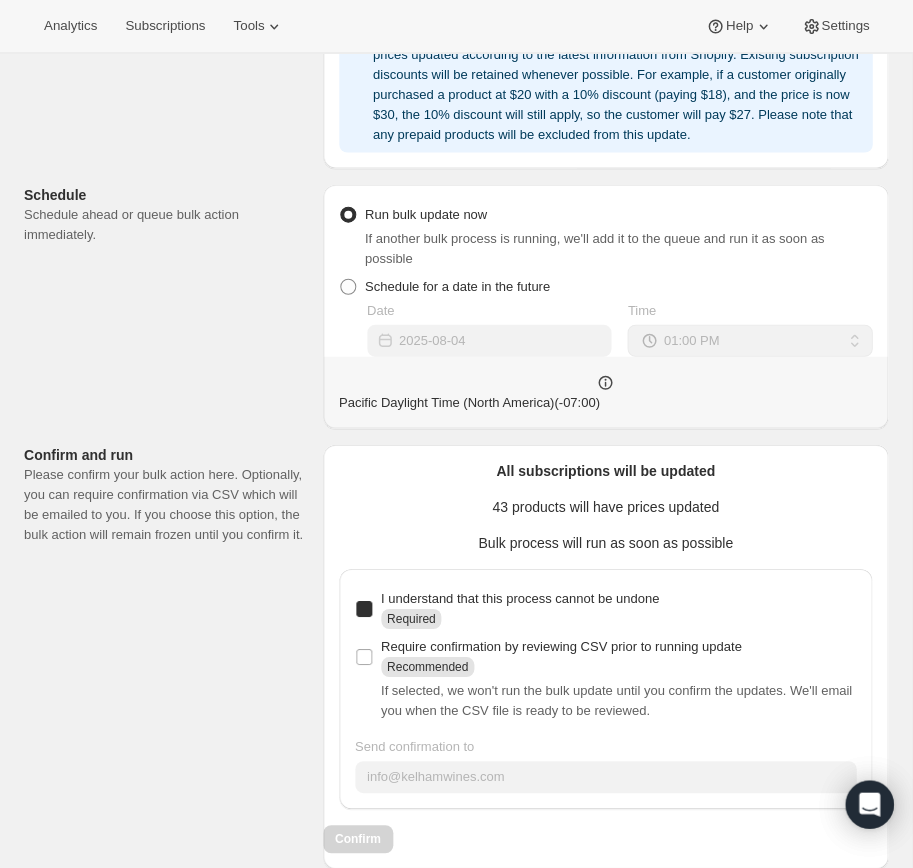 checkbox on "true" 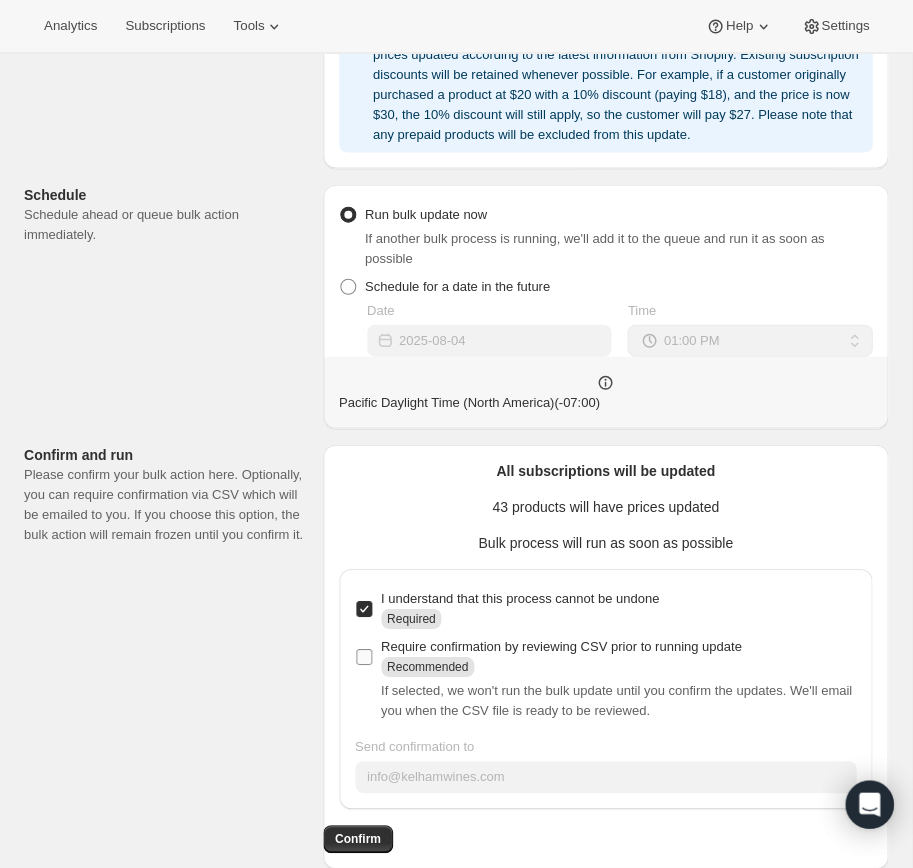 click on "Require confirmation by reviewing CSV prior to running update Recommended" at bounding box center (548, 656) 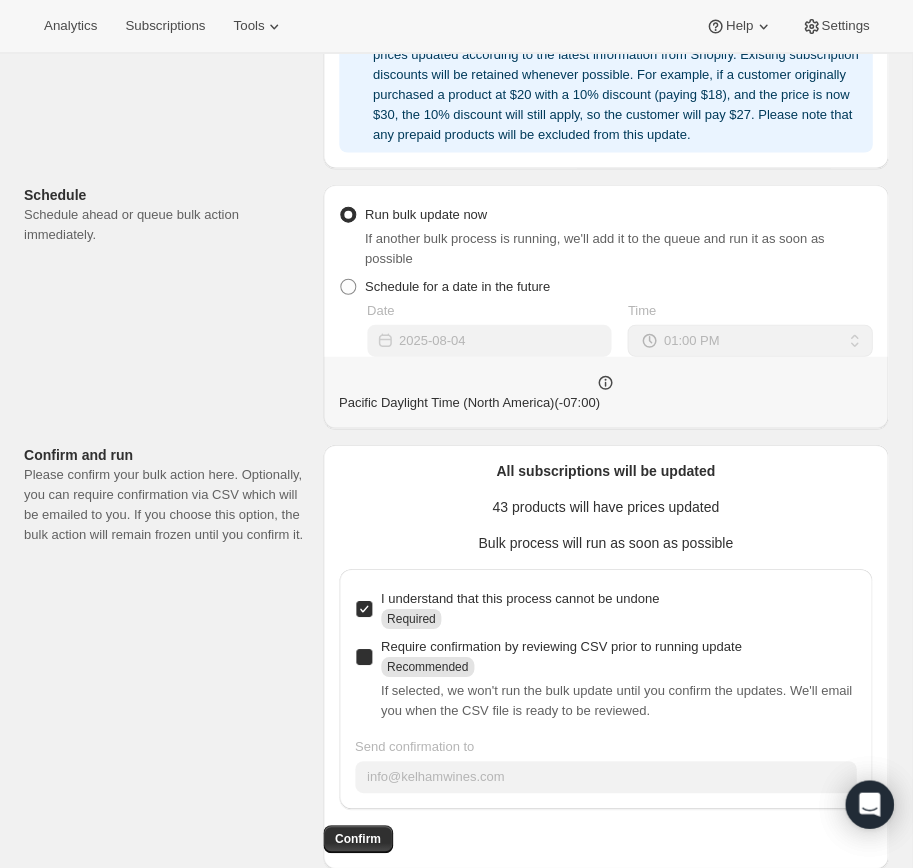 checkbox on "true" 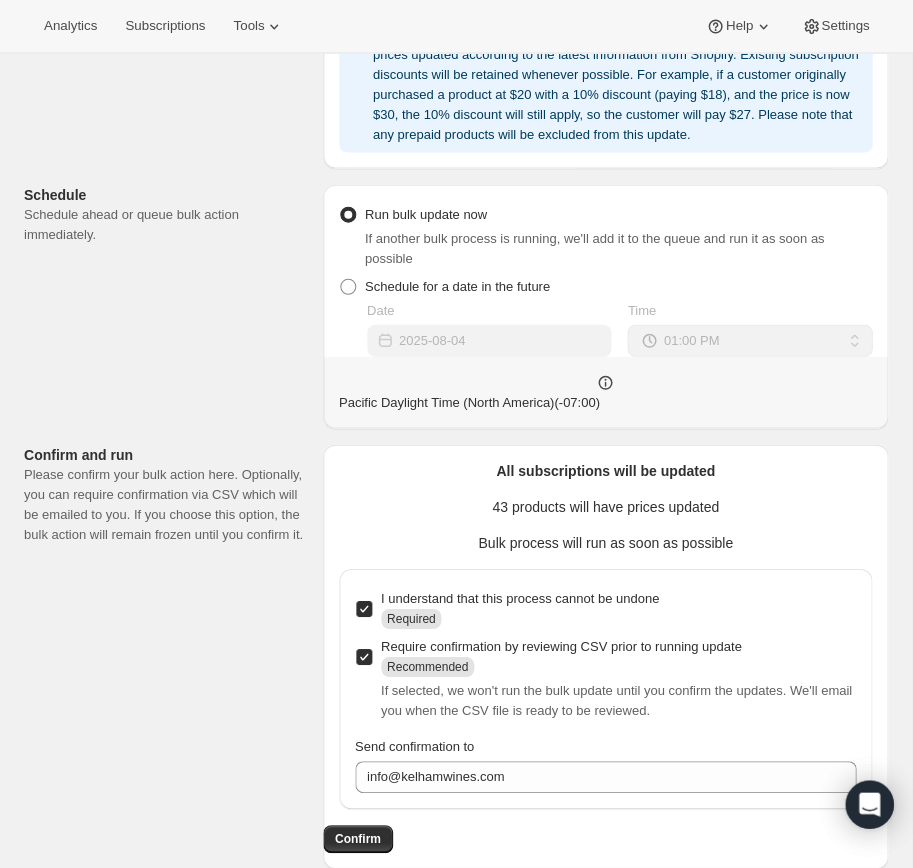 scroll, scrollTop: 5377, scrollLeft: 0, axis: vertical 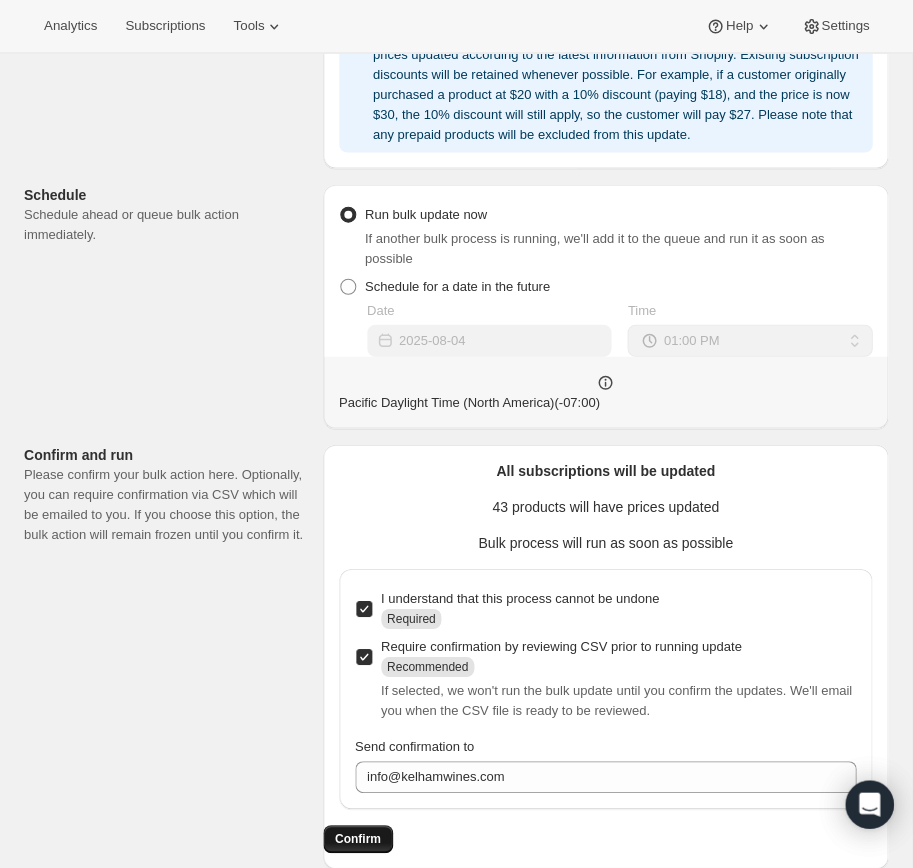click on "Confirm" at bounding box center [358, 838] 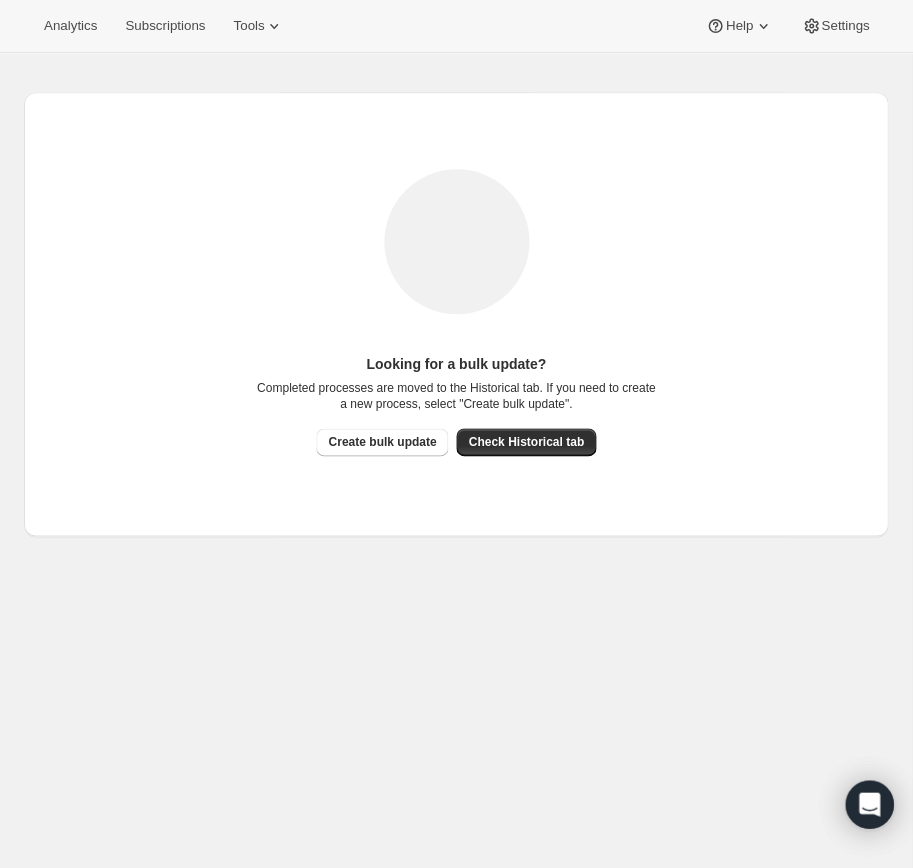scroll, scrollTop: 0, scrollLeft: 0, axis: both 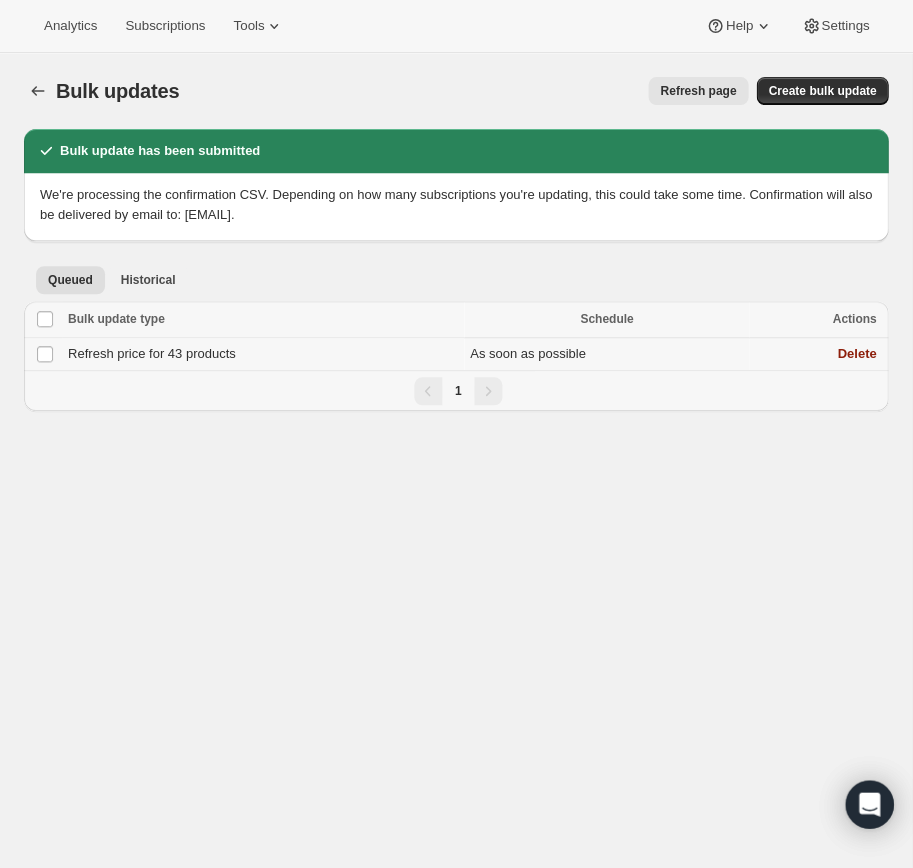 click on "As soon as possible" at bounding box center (606, 354) 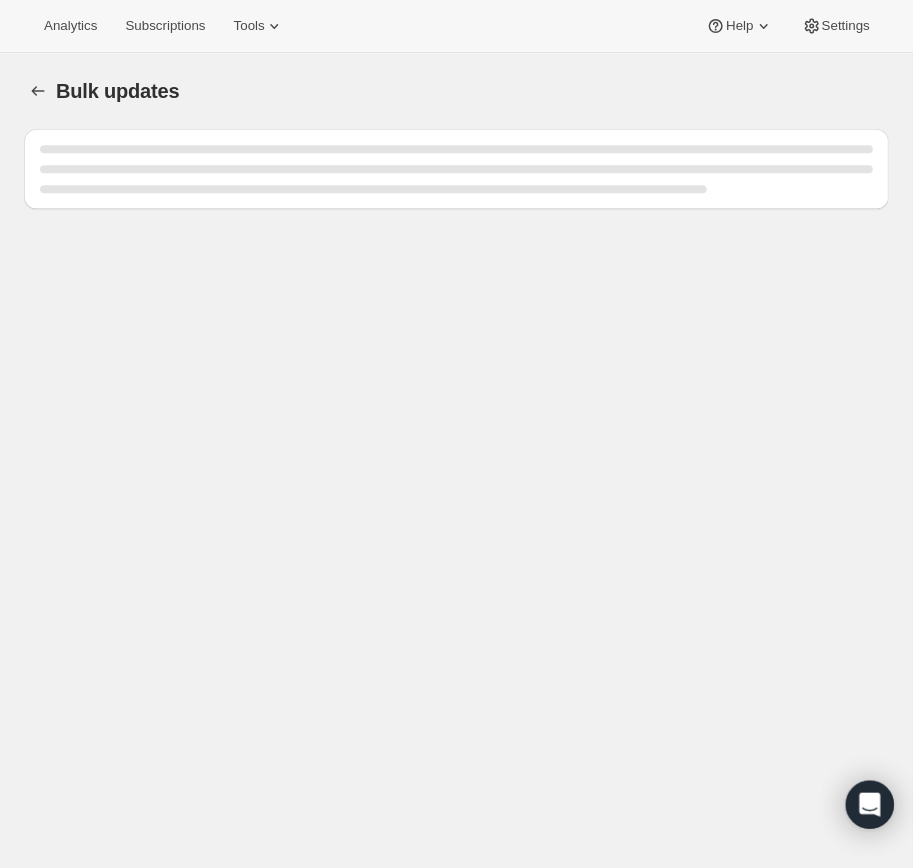 click on "Bulk updates. This page is ready Bulk updates" at bounding box center [456, 487] 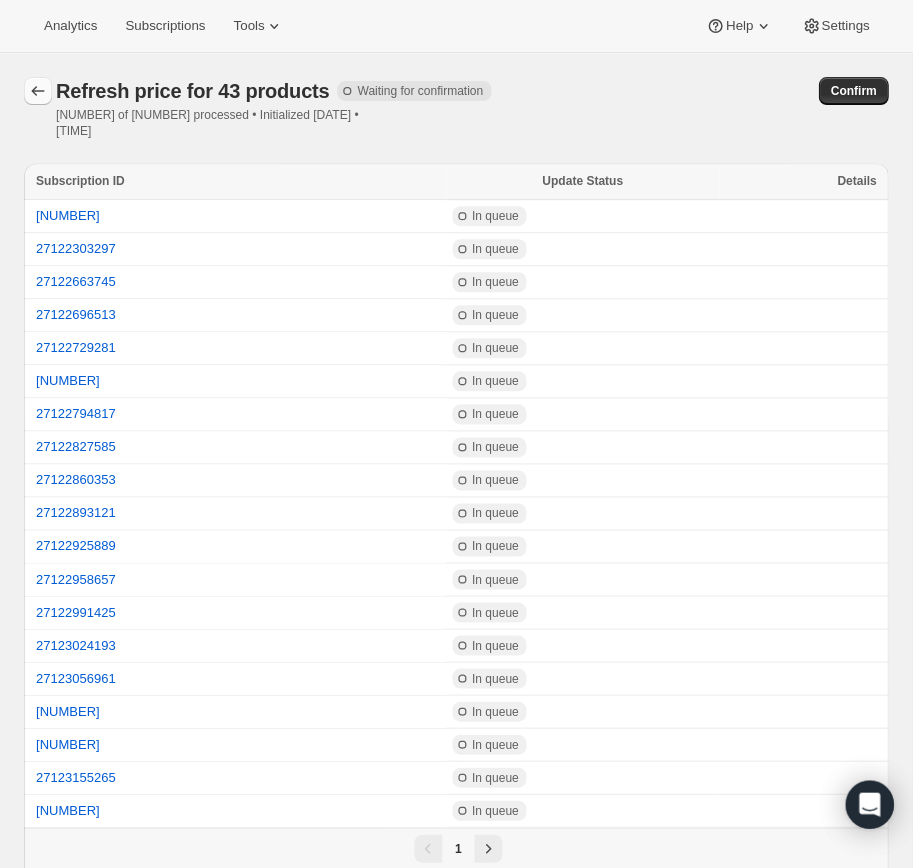 click 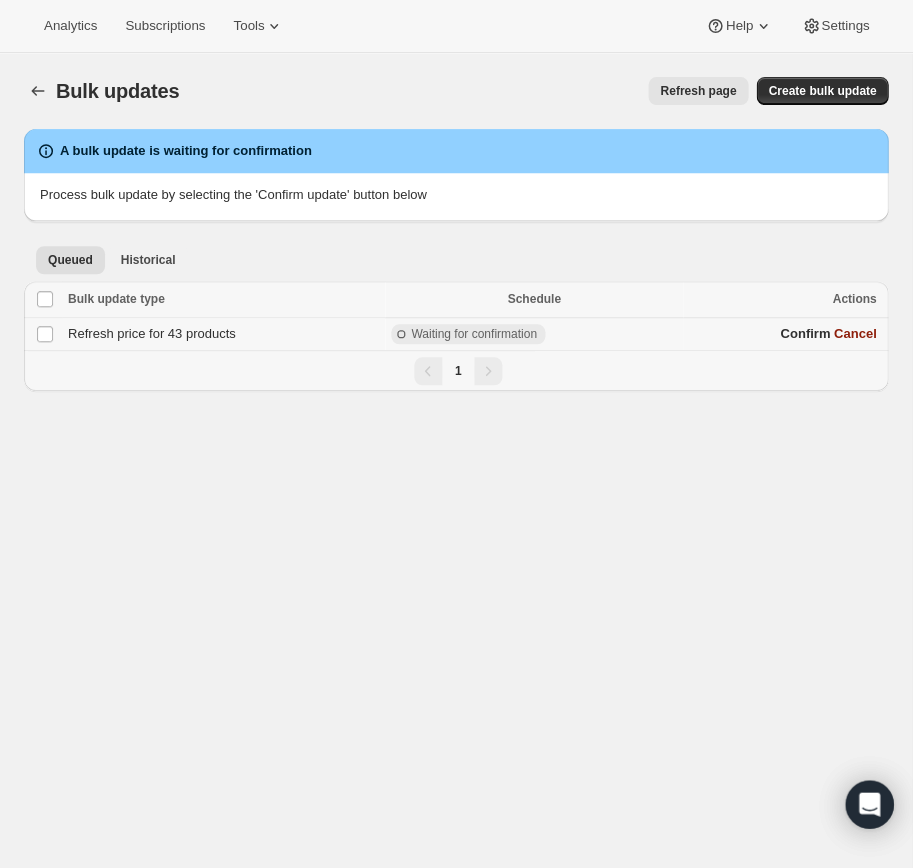 click on "Waiting for confirmation" at bounding box center [474, 334] 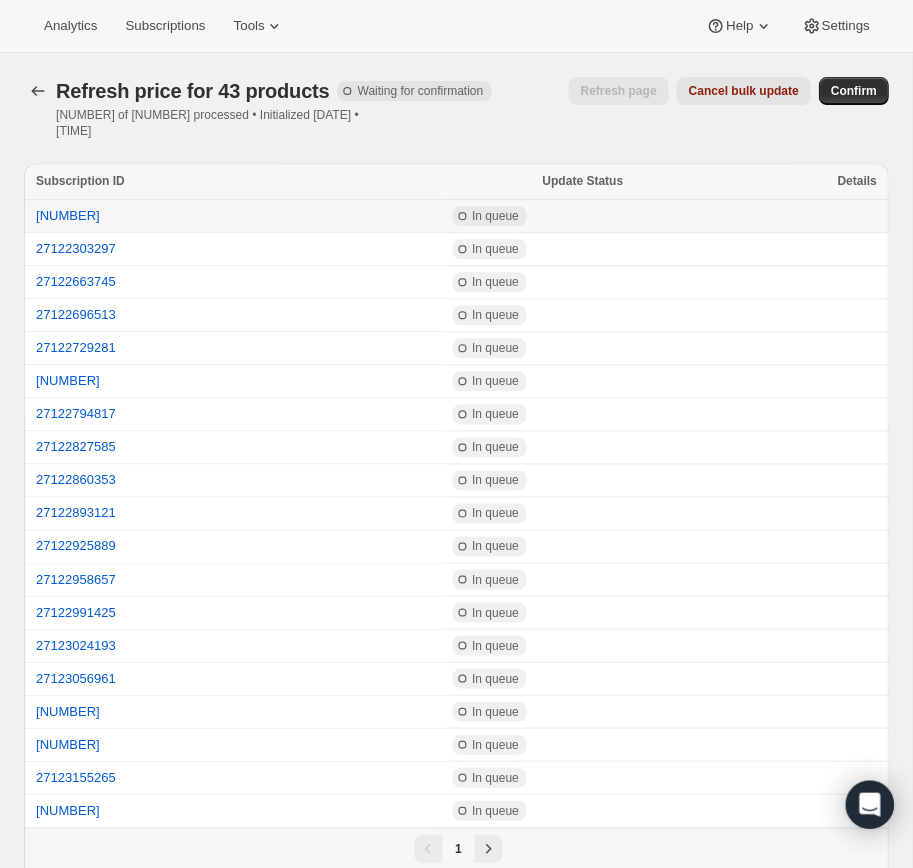drag, startPoint x: 854, startPoint y: 100, endPoint x: 639, endPoint y: 271, distance: 274.71075 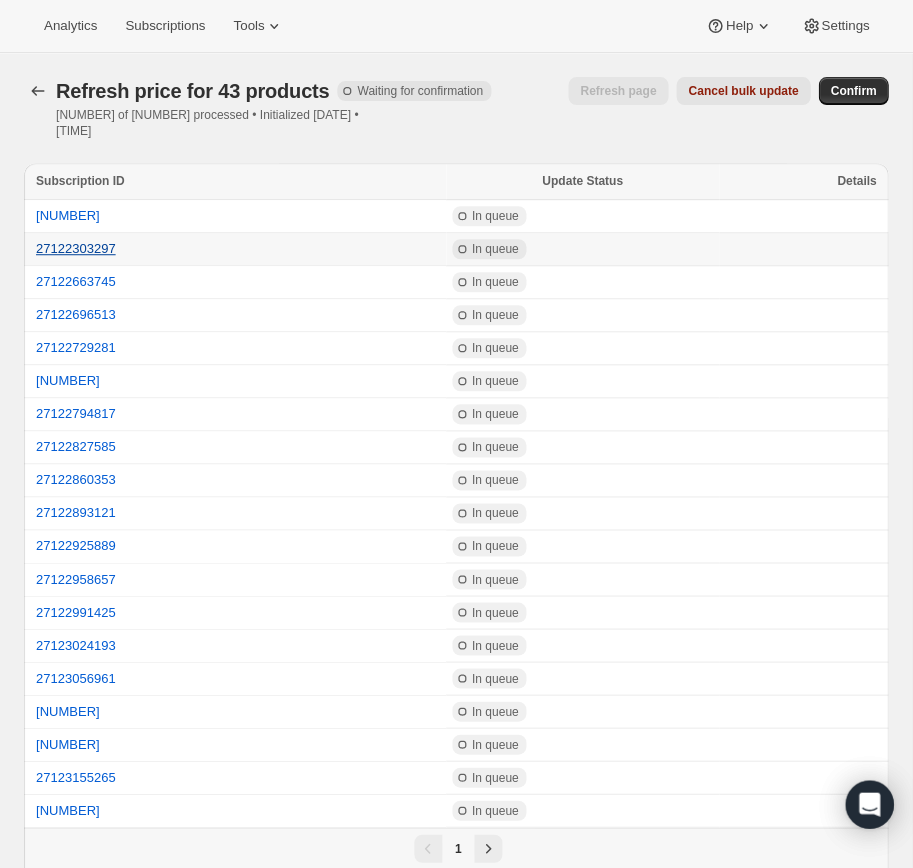 click on "27122303297" at bounding box center [76, 248] 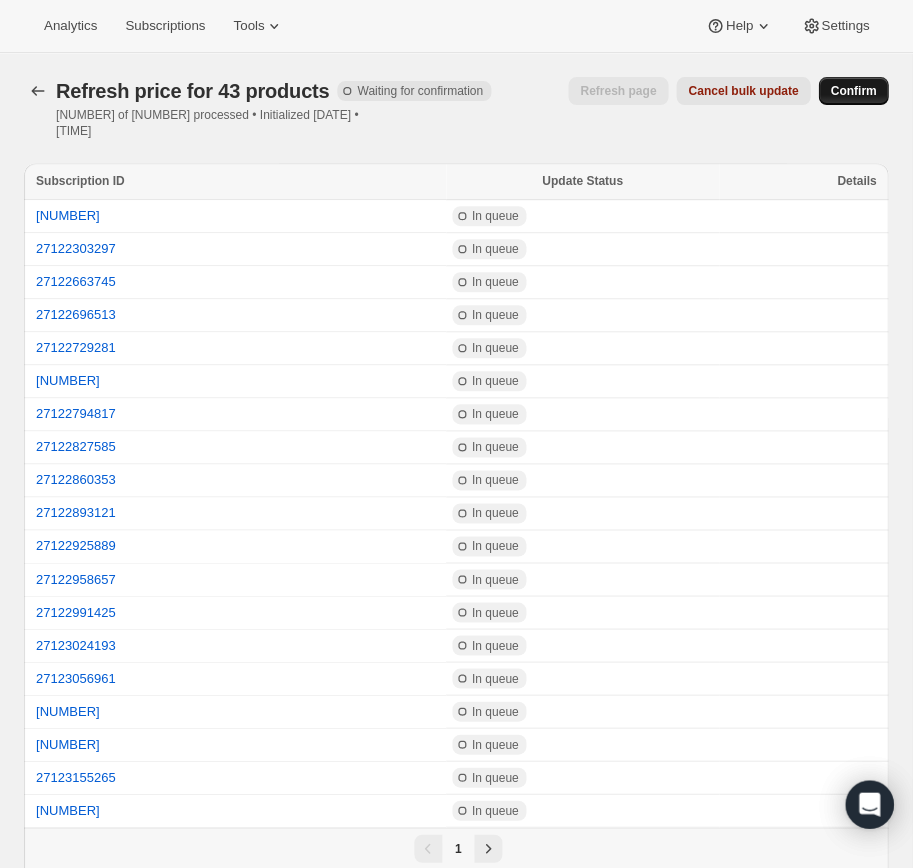 click on "Confirm" at bounding box center (853, 91) 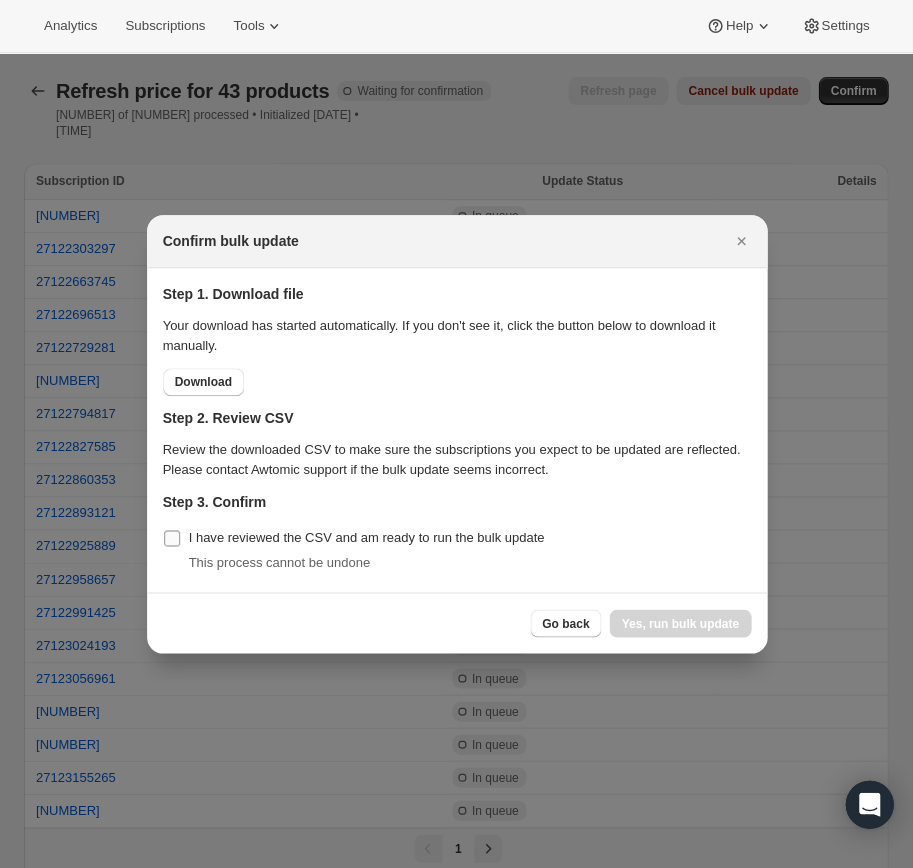 click on "I have reviewed the CSV and am ready to run the bulk update" at bounding box center [354, 538] 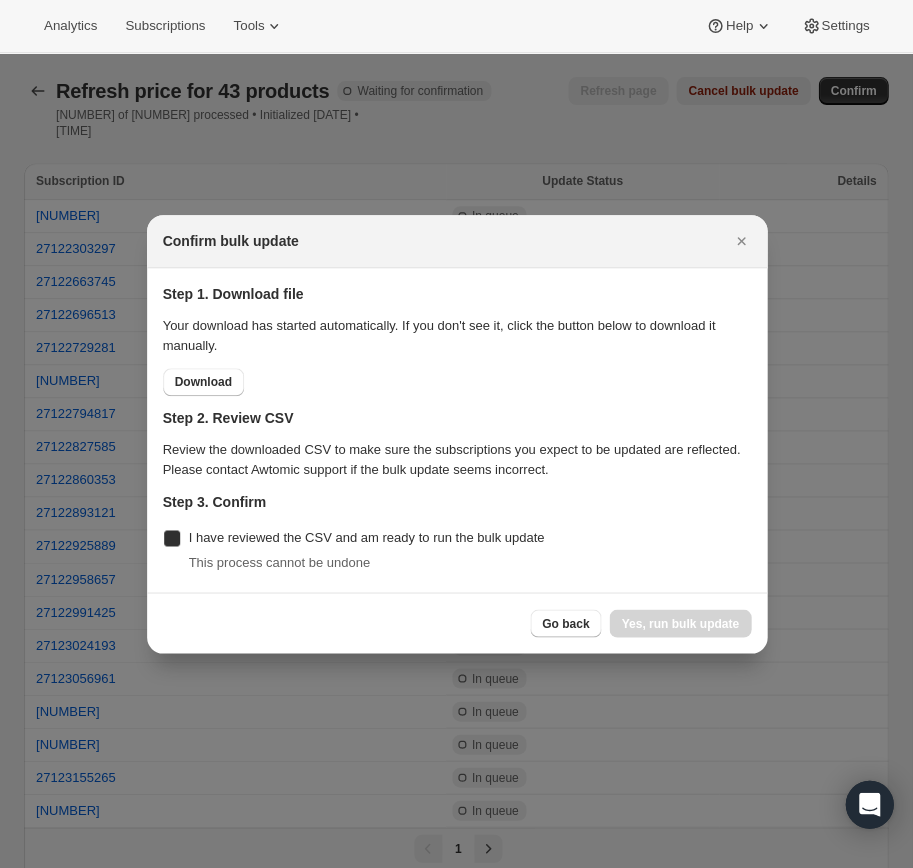 checkbox on "true" 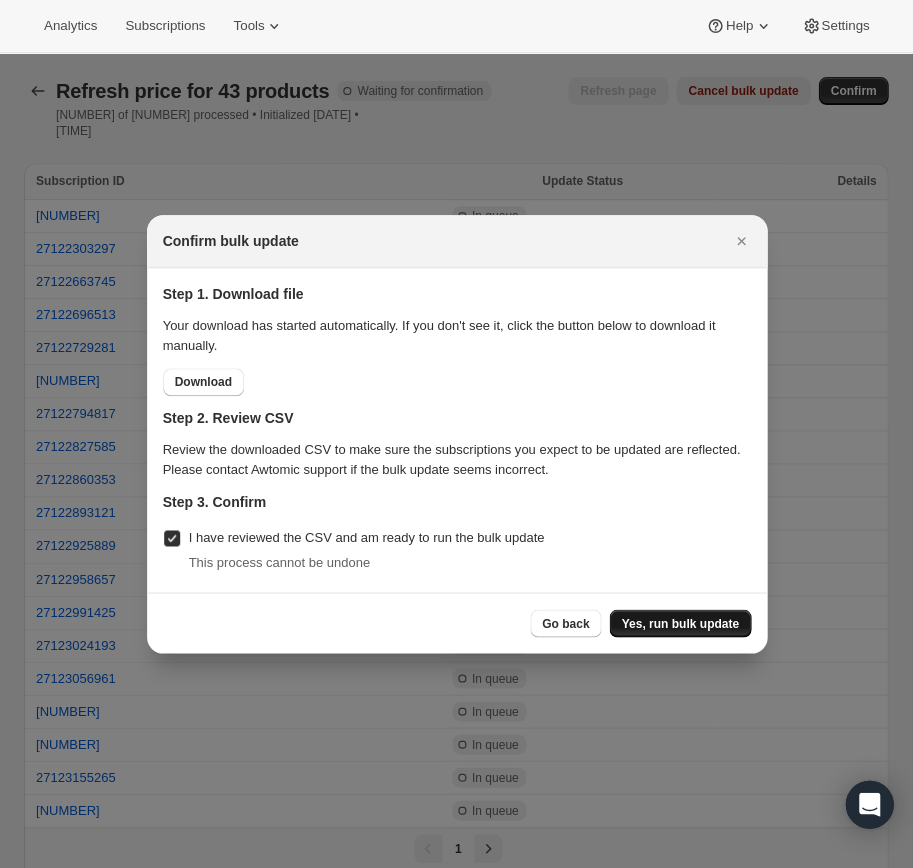 click on "Yes, run bulk update" at bounding box center [679, 623] 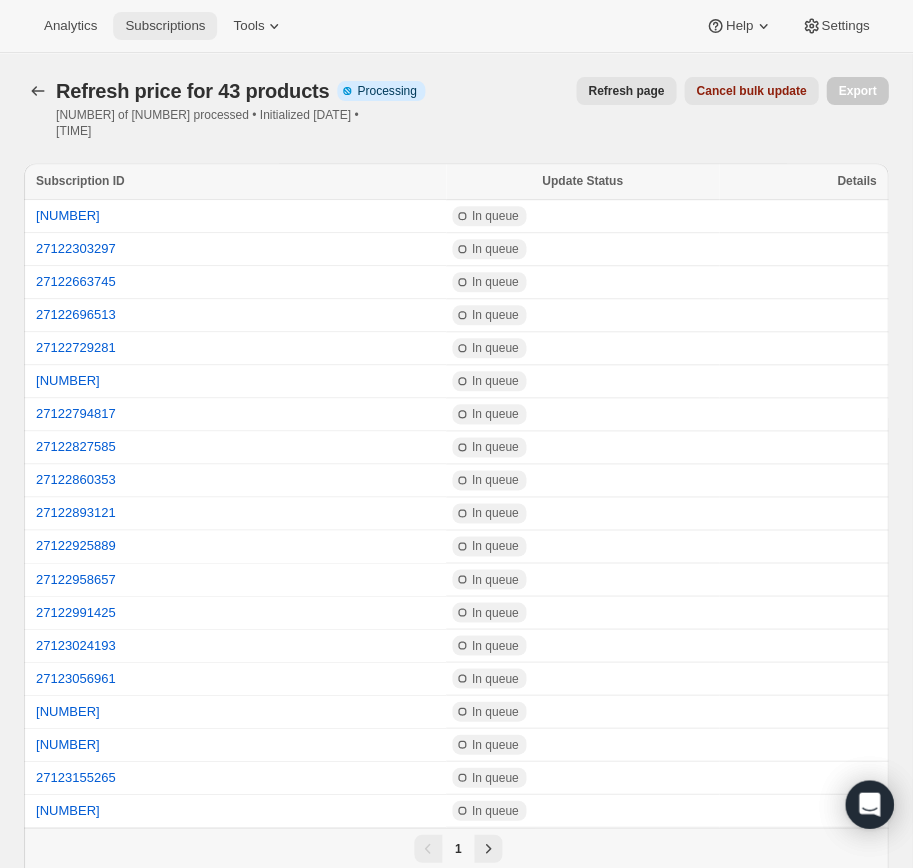 click on "Subscriptions" at bounding box center [165, 26] 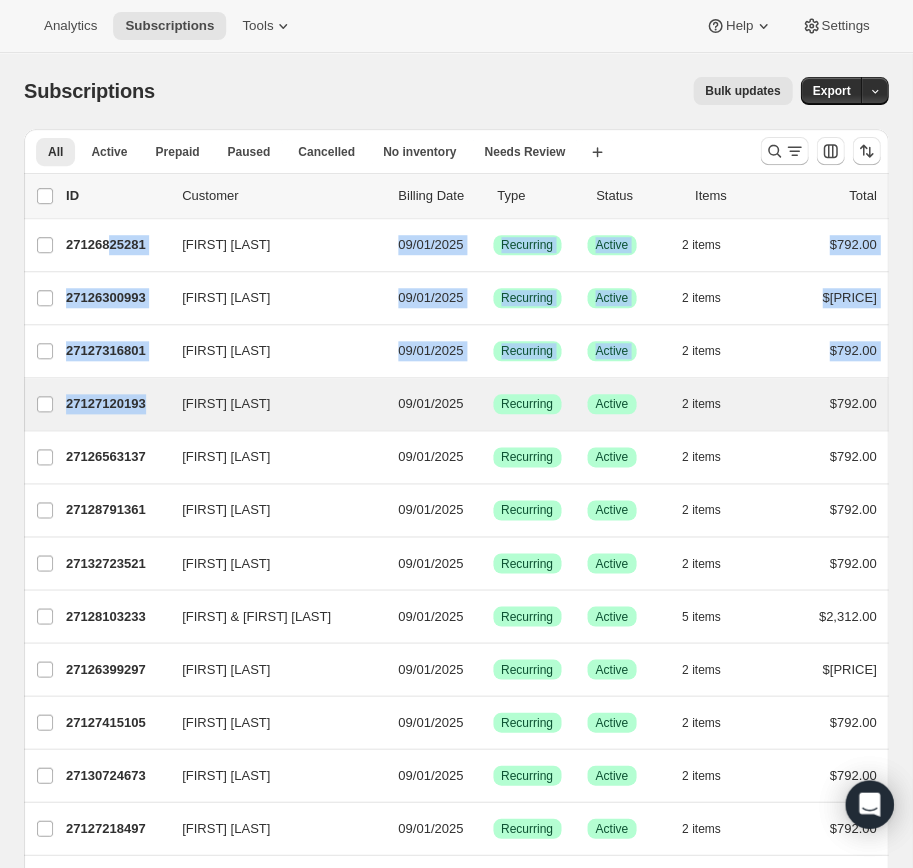 drag, startPoint x: 117, startPoint y: 242, endPoint x: 170, endPoint y: 424, distance: 189.56001 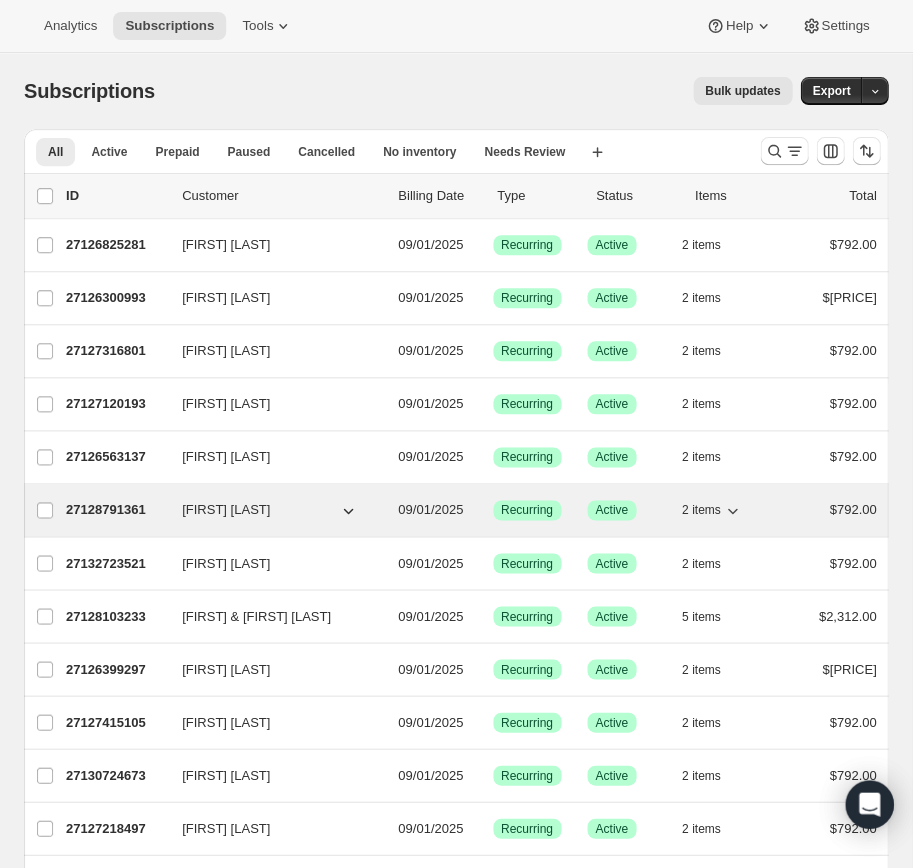 click on "27128791361" at bounding box center (116, 510) 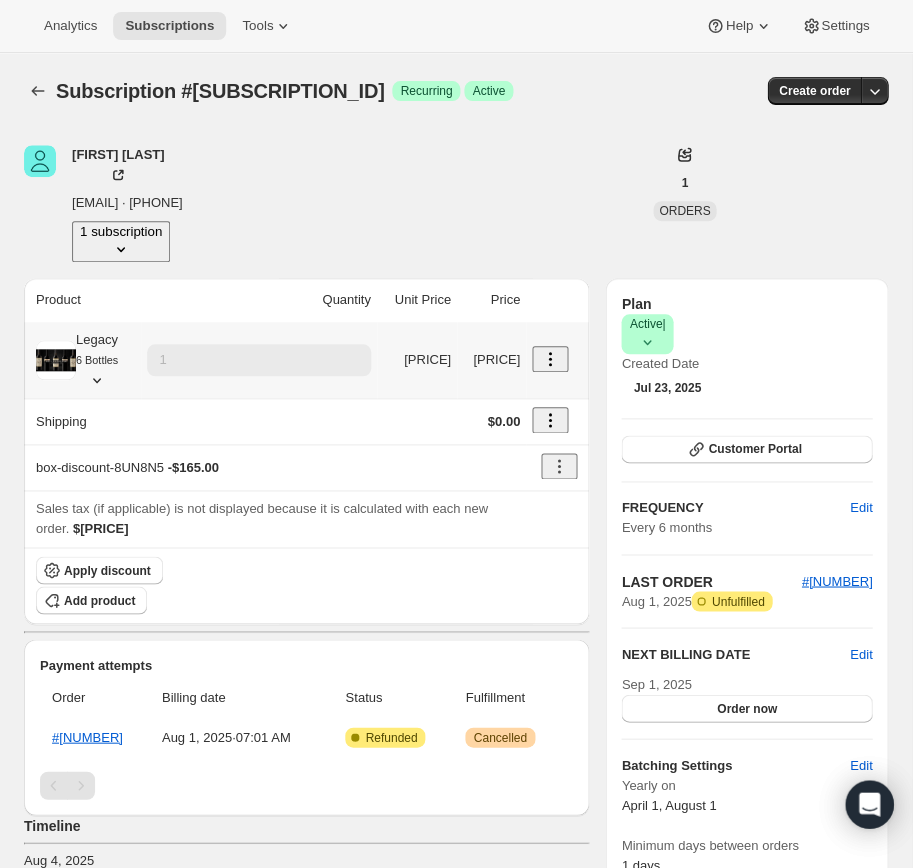 click 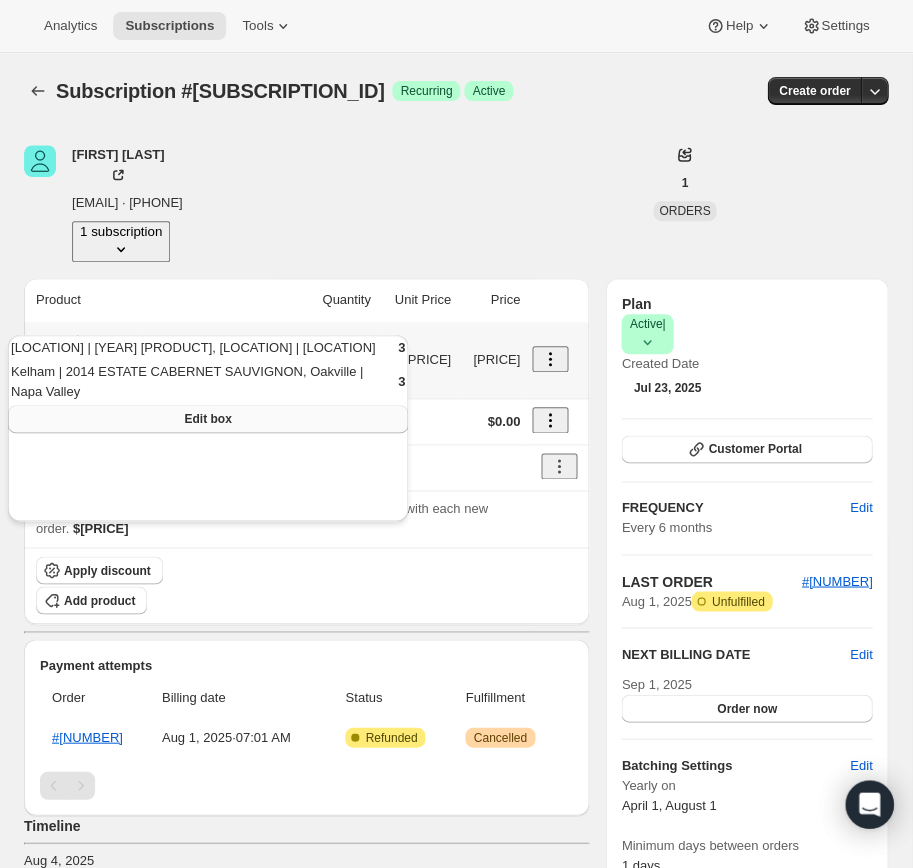 click on "Edit box" at bounding box center [207, 419] 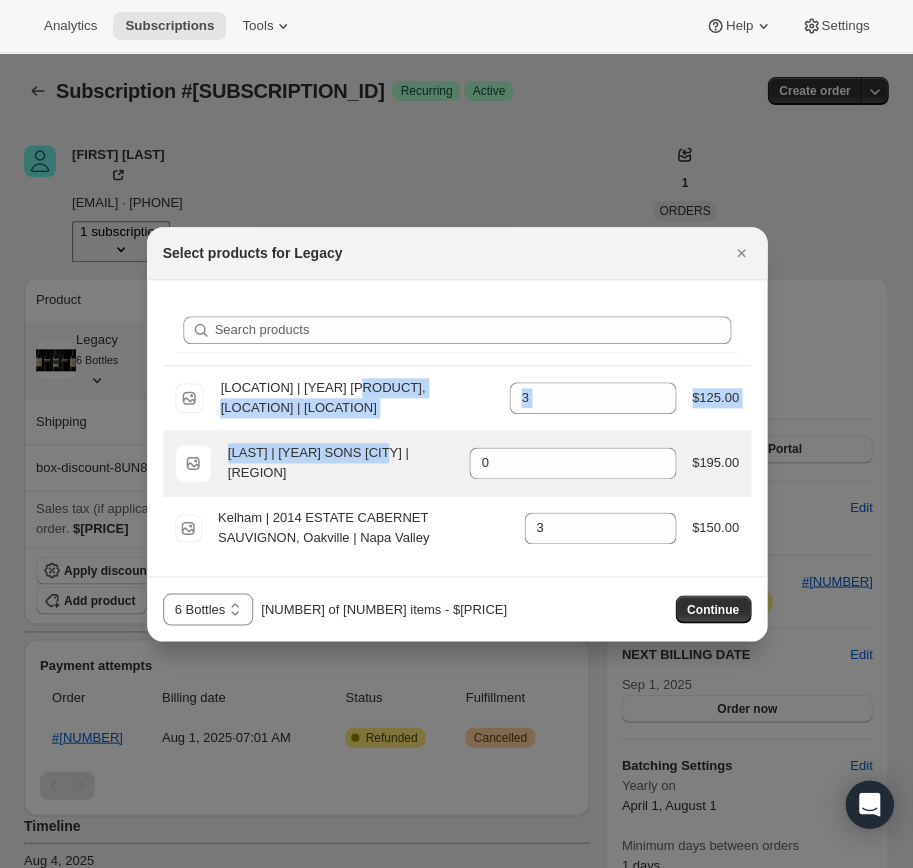 drag, startPoint x: 374, startPoint y: 401, endPoint x: 393, endPoint y: 469, distance: 70.60453 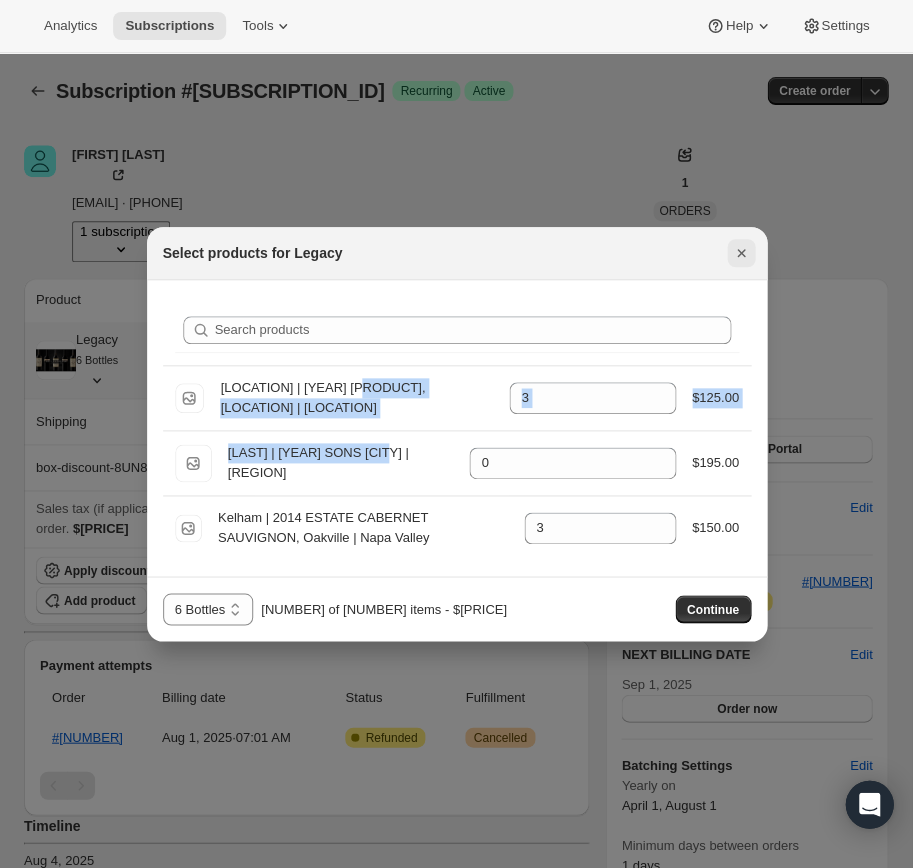 click 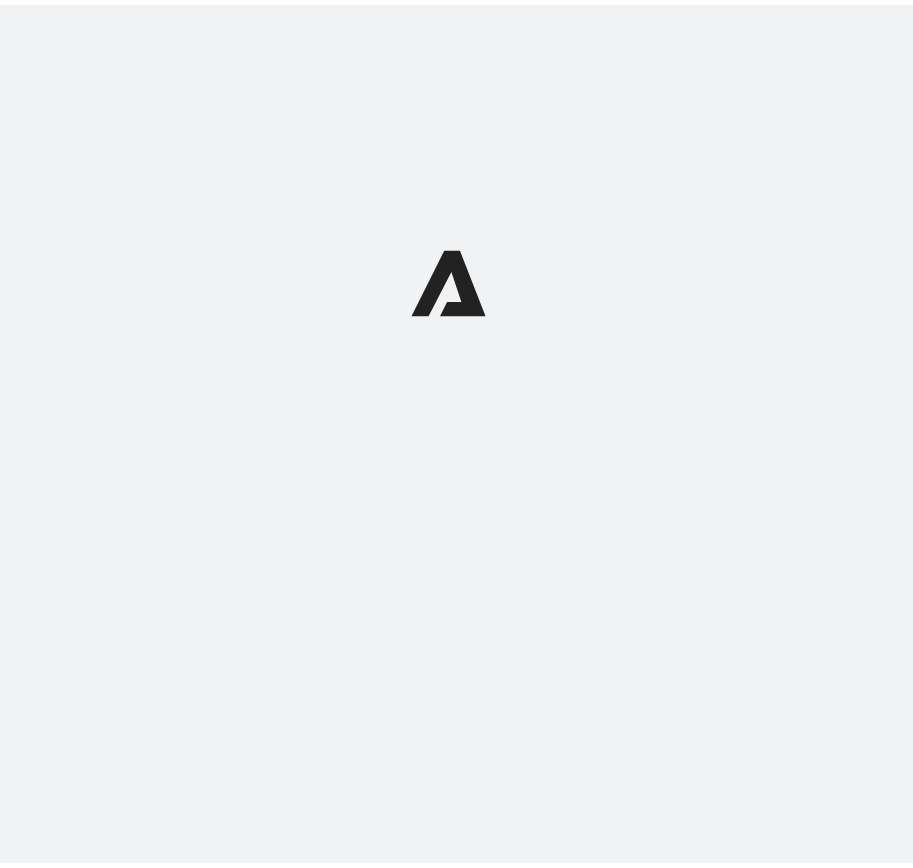 scroll, scrollTop: 0, scrollLeft: 0, axis: both 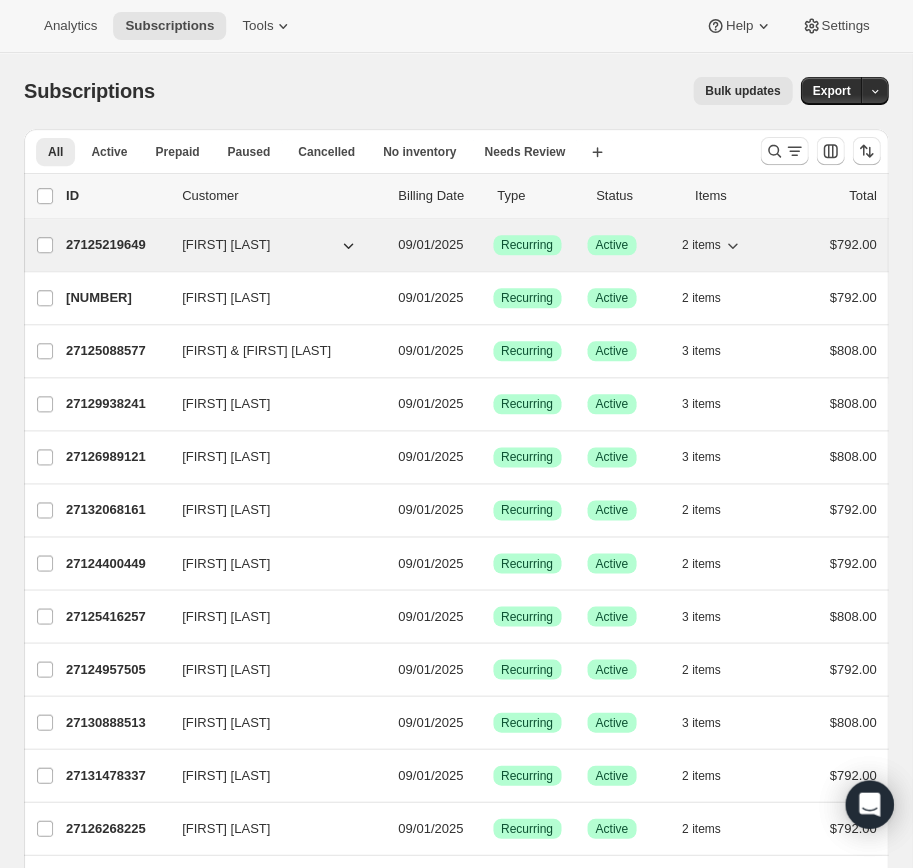 click on "27125219649" at bounding box center [116, 245] 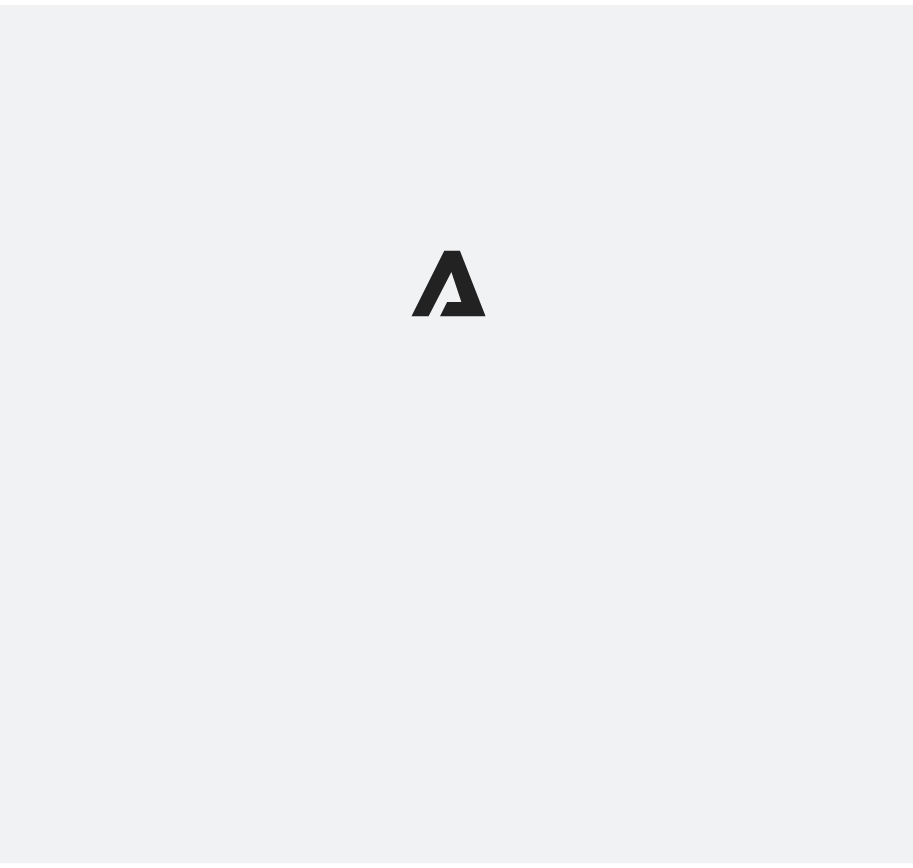 scroll, scrollTop: 0, scrollLeft: 0, axis: both 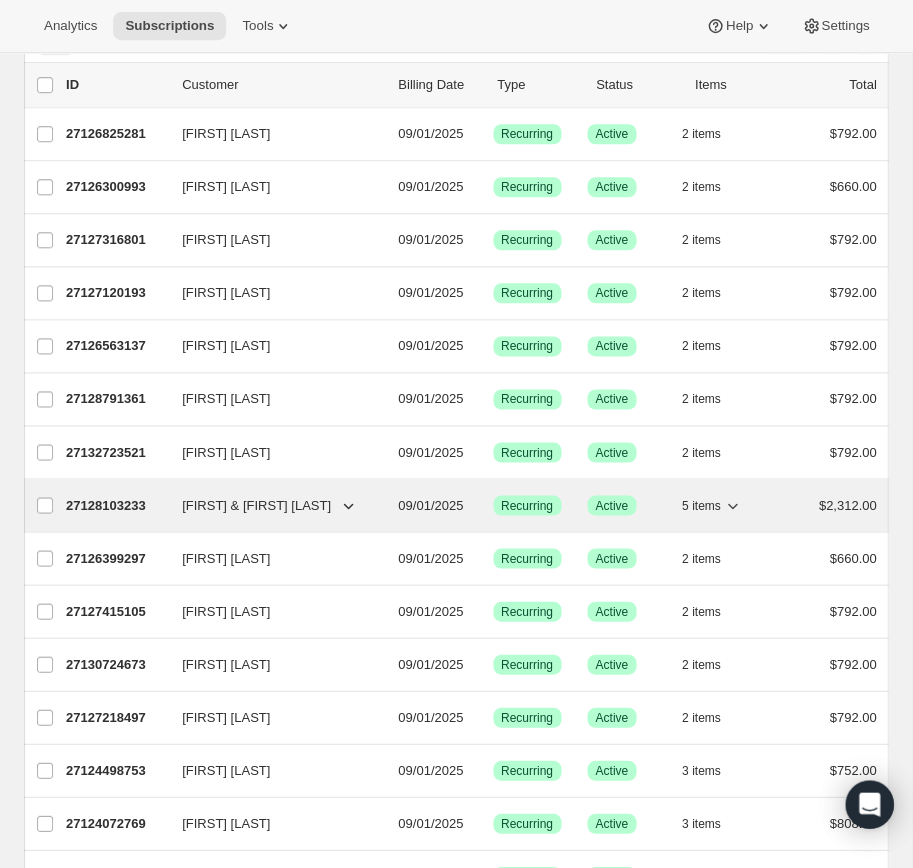 click on "27128103233" at bounding box center [116, 505] 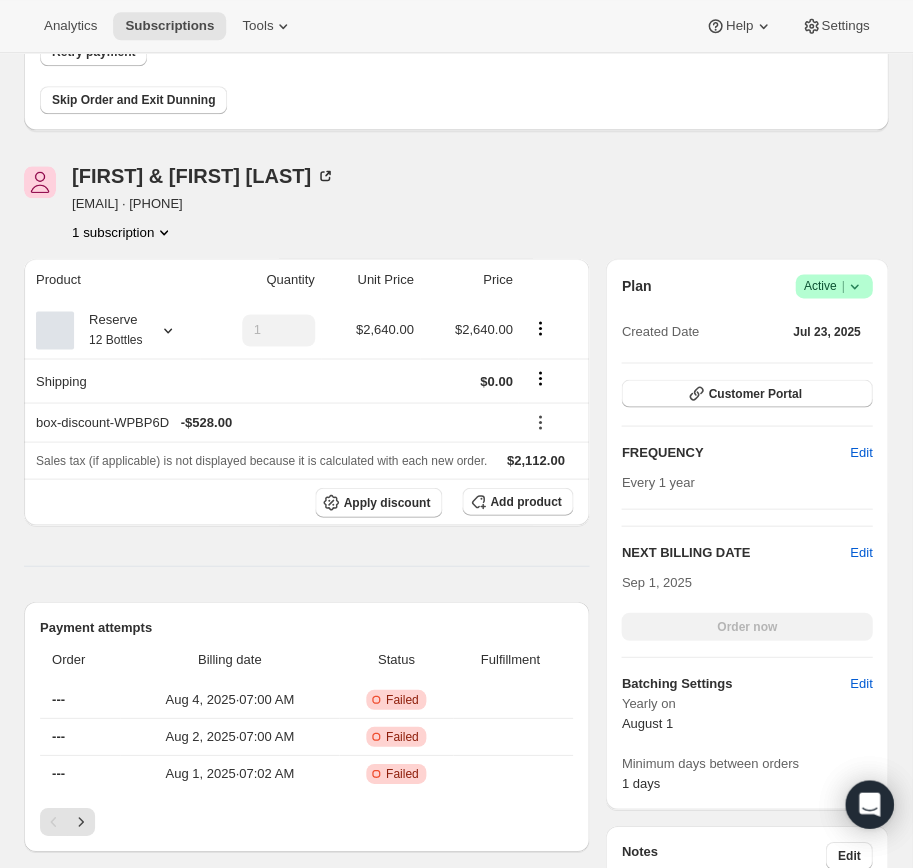 scroll, scrollTop: 209, scrollLeft: 0, axis: vertical 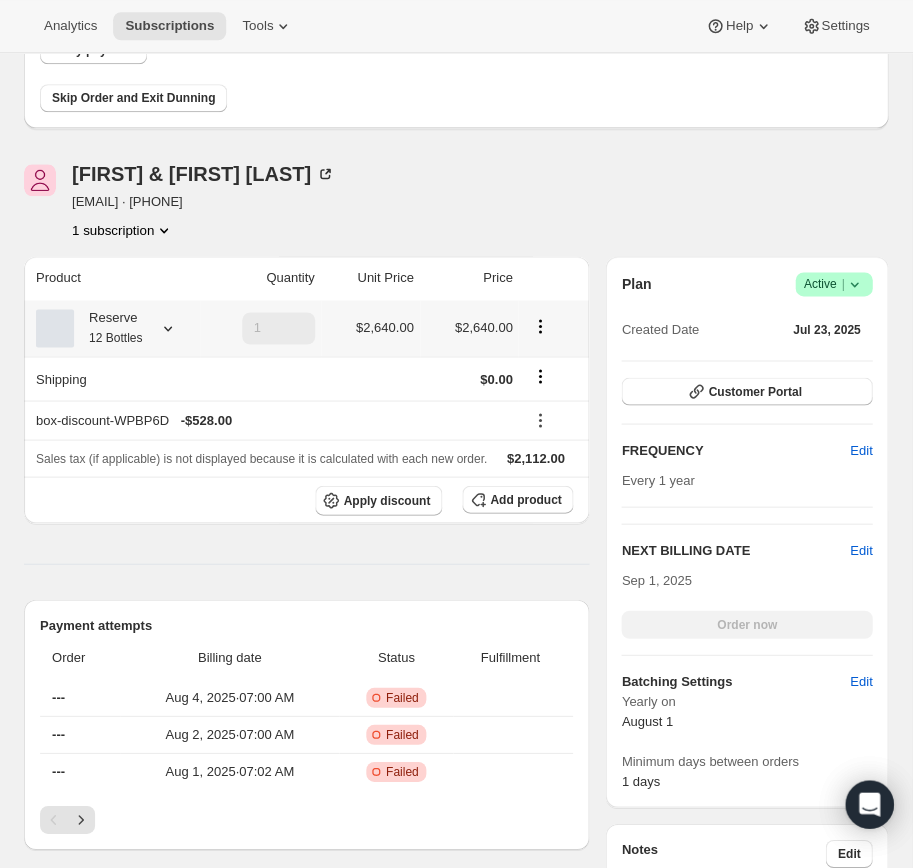 click 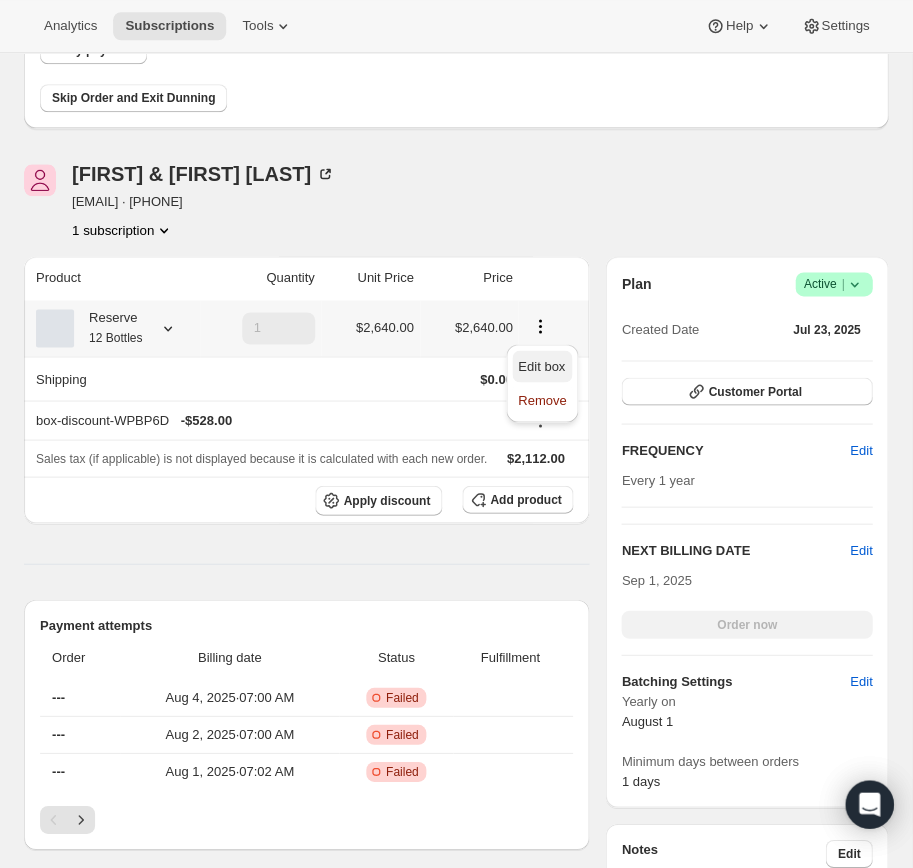 drag, startPoint x: 537, startPoint y: 391, endPoint x: 533, endPoint y: 357, distance: 34.234486 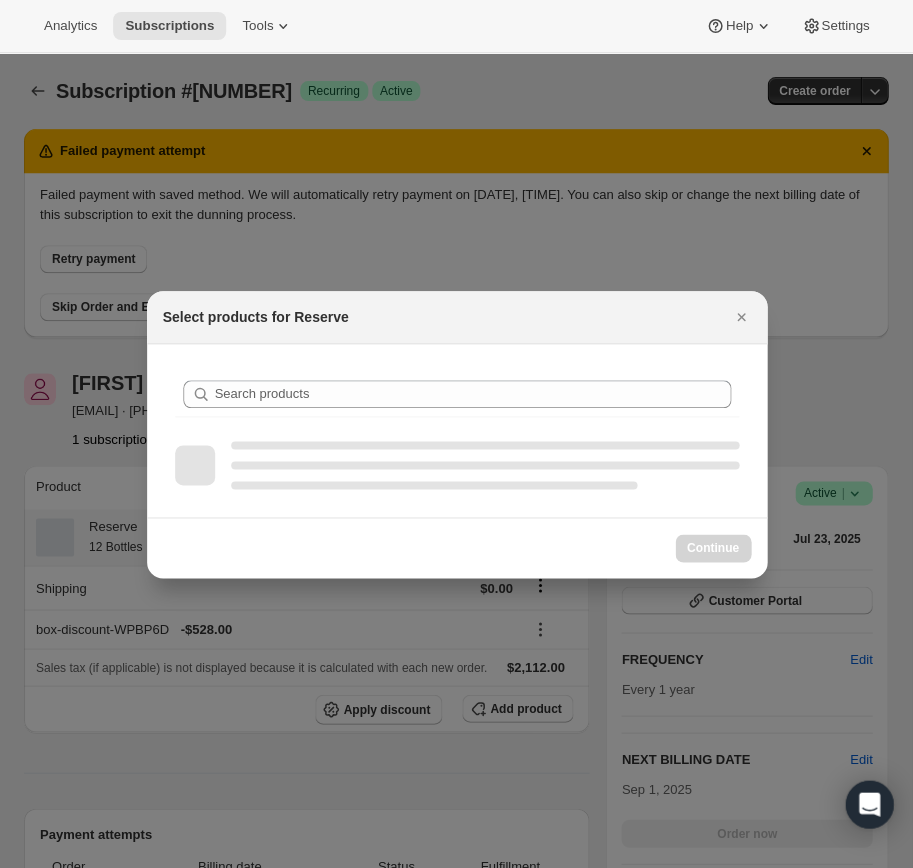 scroll, scrollTop: 0, scrollLeft: 0, axis: both 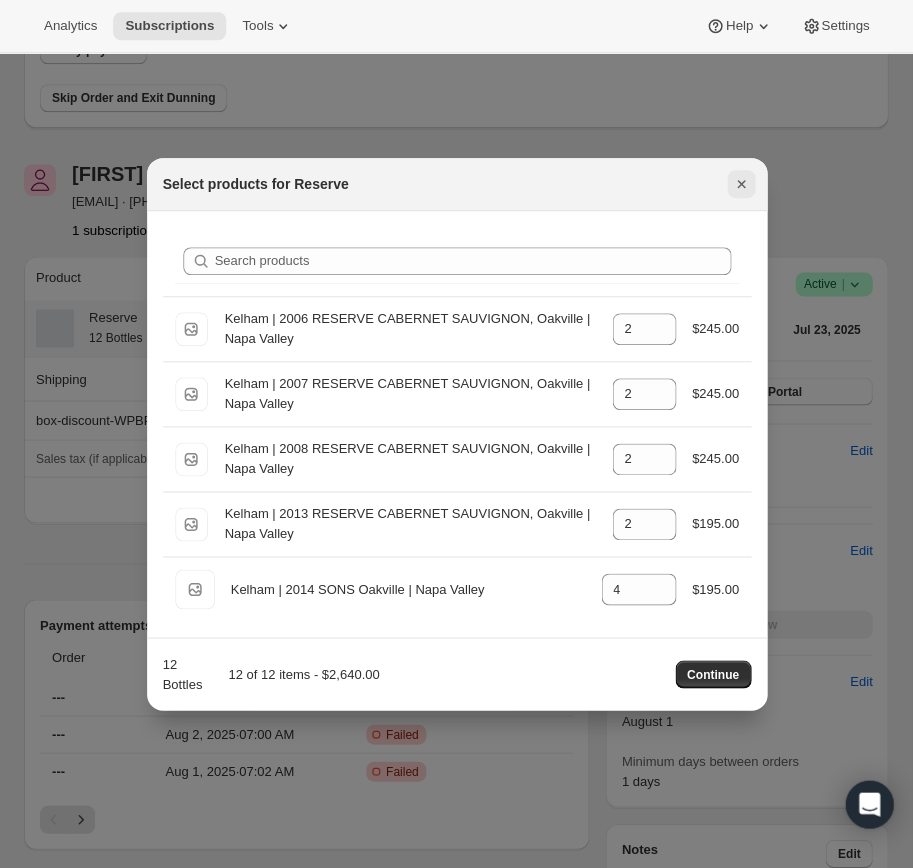 click 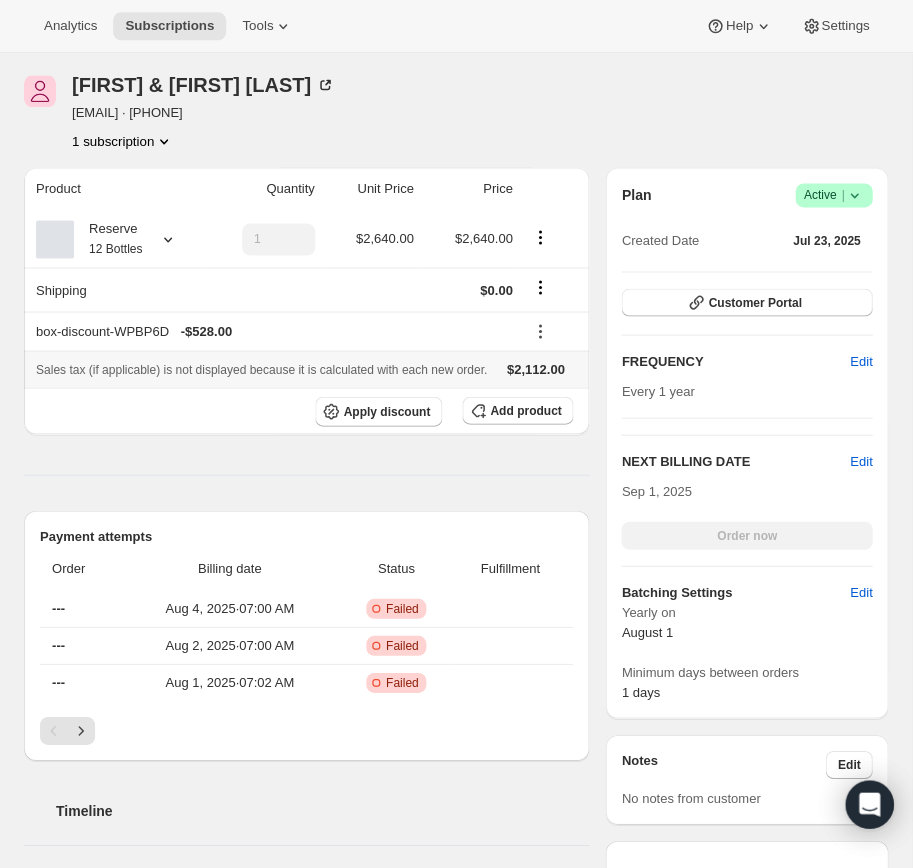 scroll, scrollTop: 299, scrollLeft: 0, axis: vertical 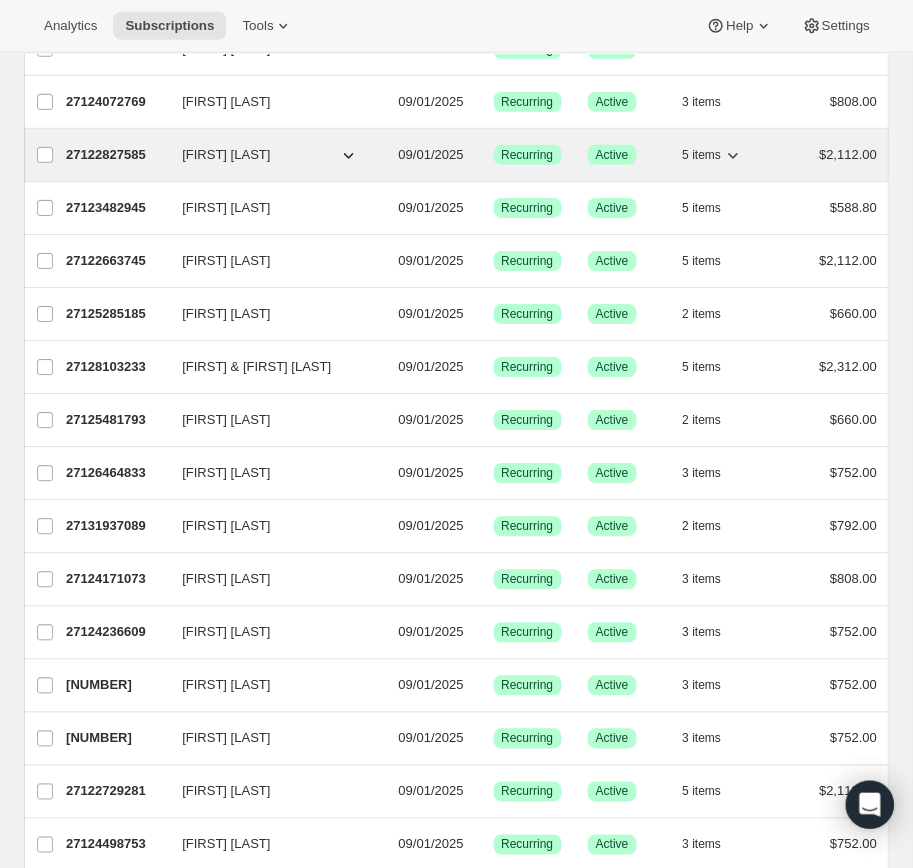 click on "27122827585" at bounding box center [116, 155] 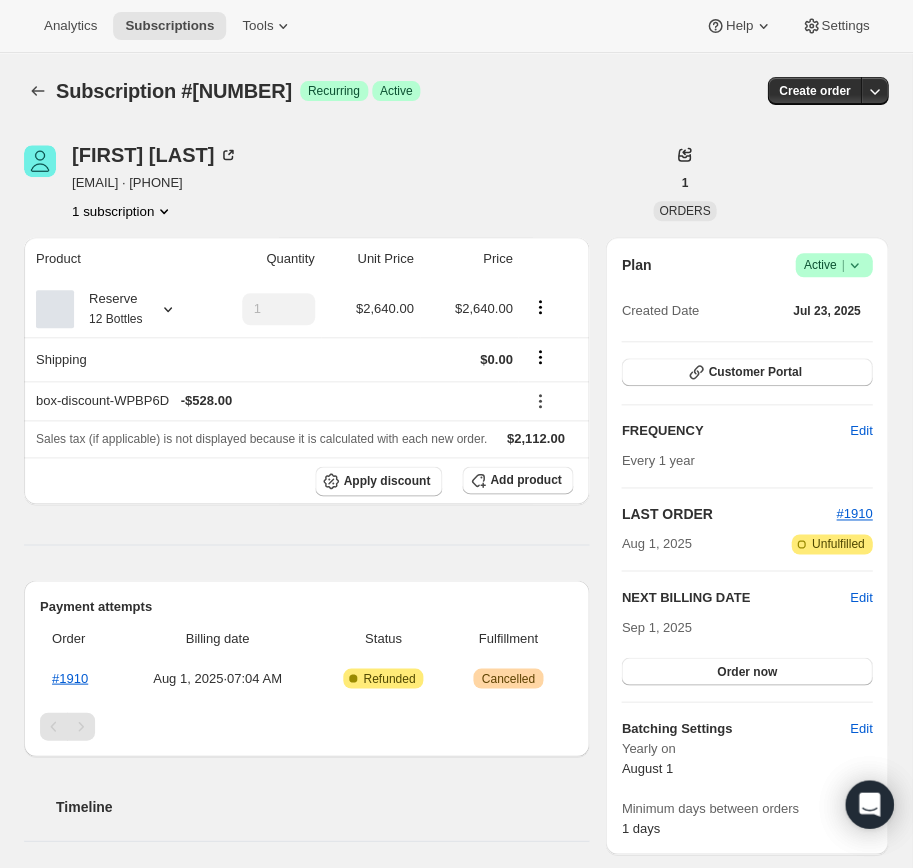 scroll, scrollTop: 65, scrollLeft: 0, axis: vertical 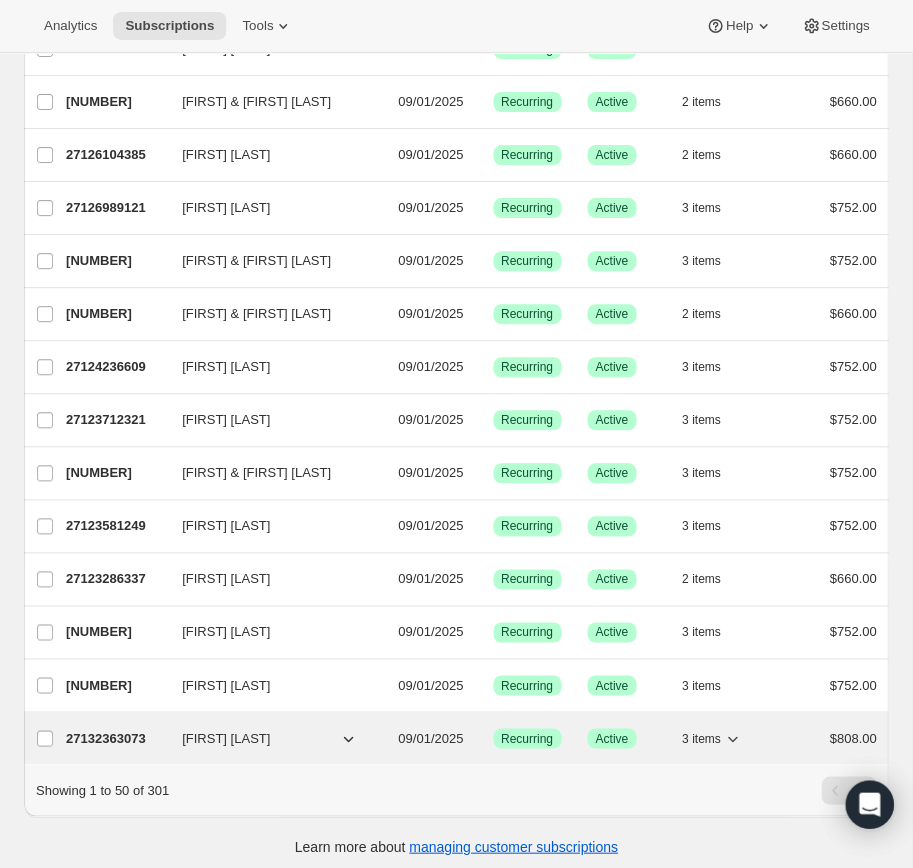 click on "27132363073" at bounding box center (116, 738) 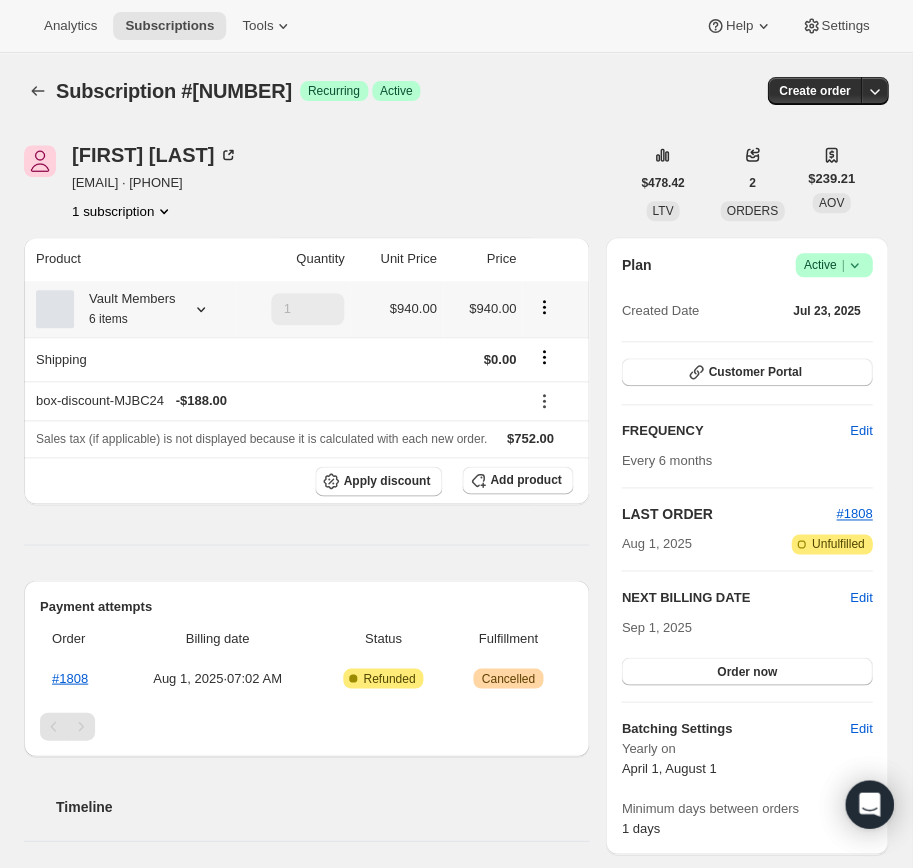 click 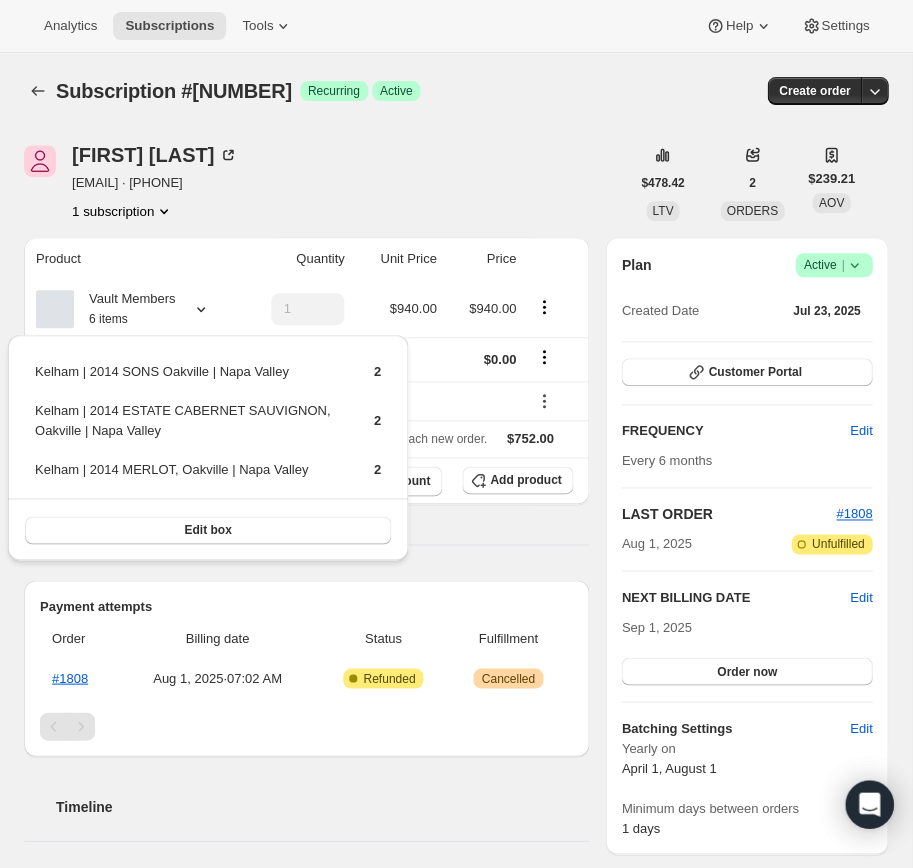 drag, startPoint x: 174, startPoint y: 526, endPoint x: 290, endPoint y: 242, distance: 306.7768 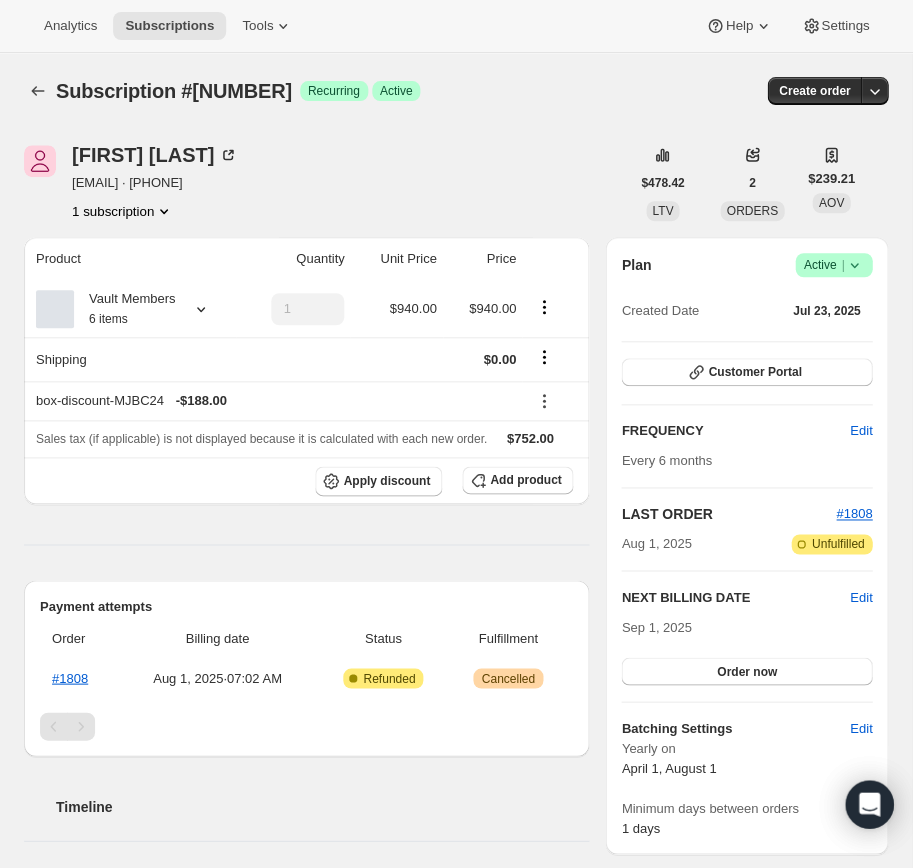 click on "Taylor   Winkler tawebe@gmail.com · +18324076861 1 subscription" at bounding box center [326, 183] 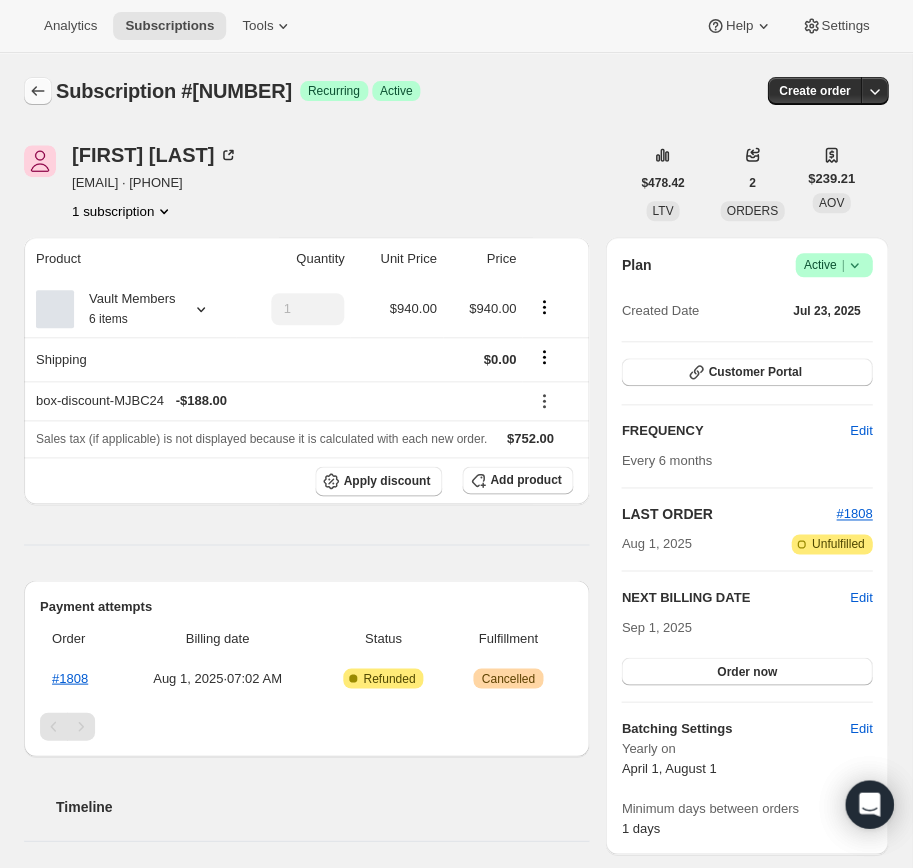 click 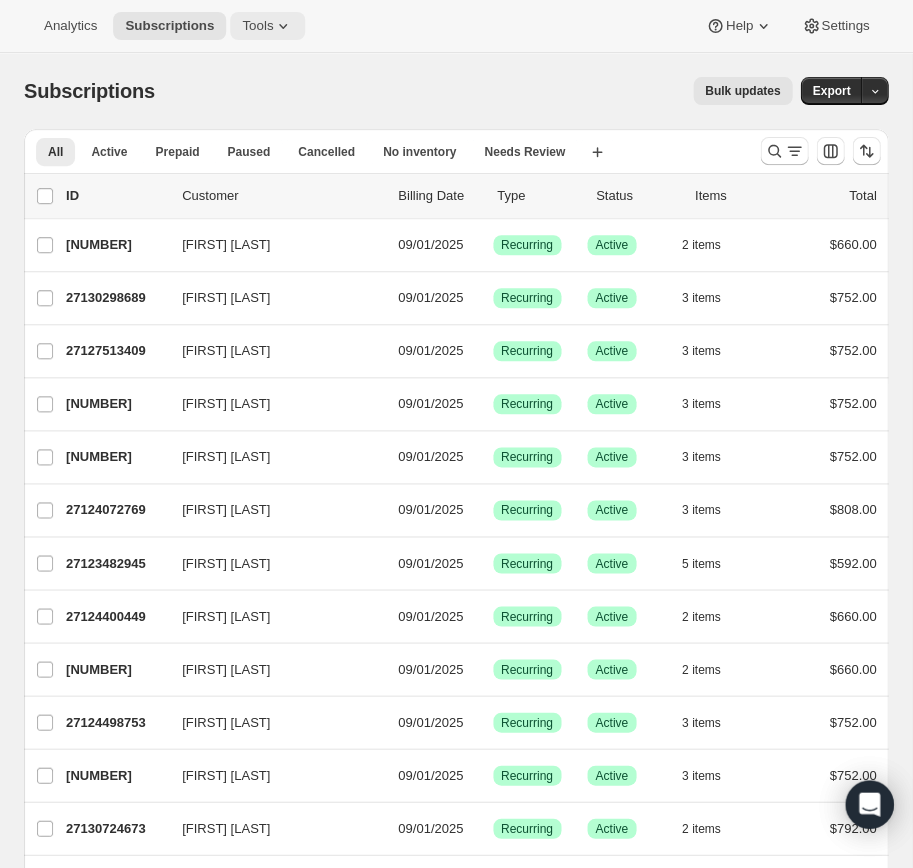 click on "Tools" at bounding box center (257, 26) 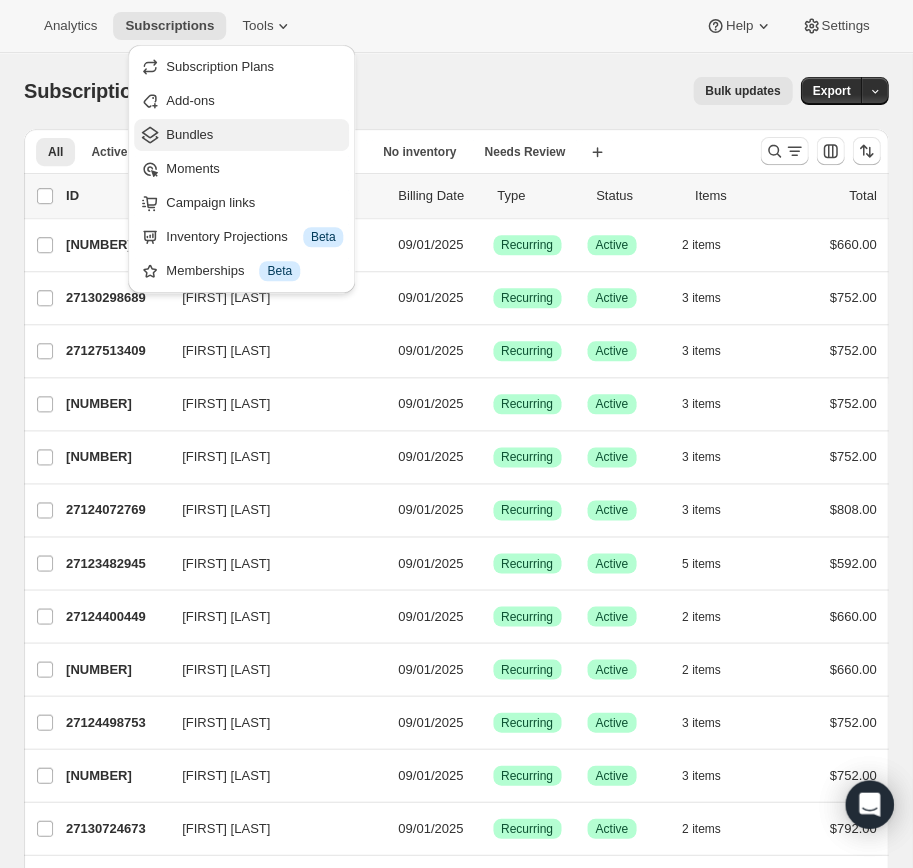click on "Bundles" at bounding box center (189, 134) 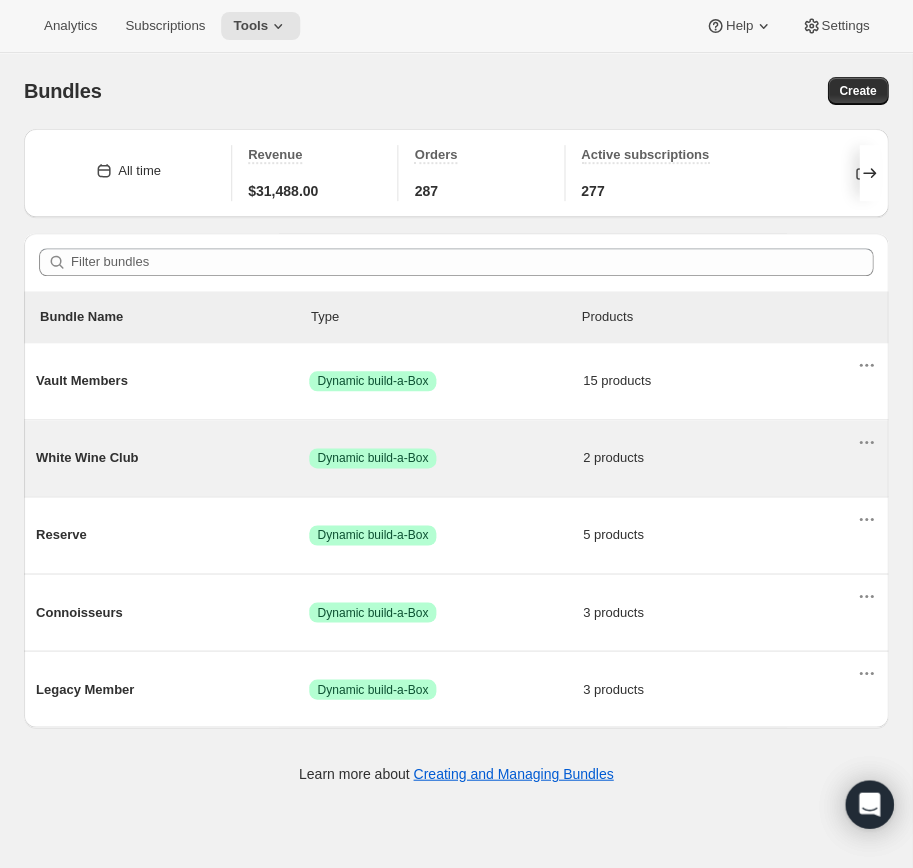 click on "White Wine Club" at bounding box center [172, 458] 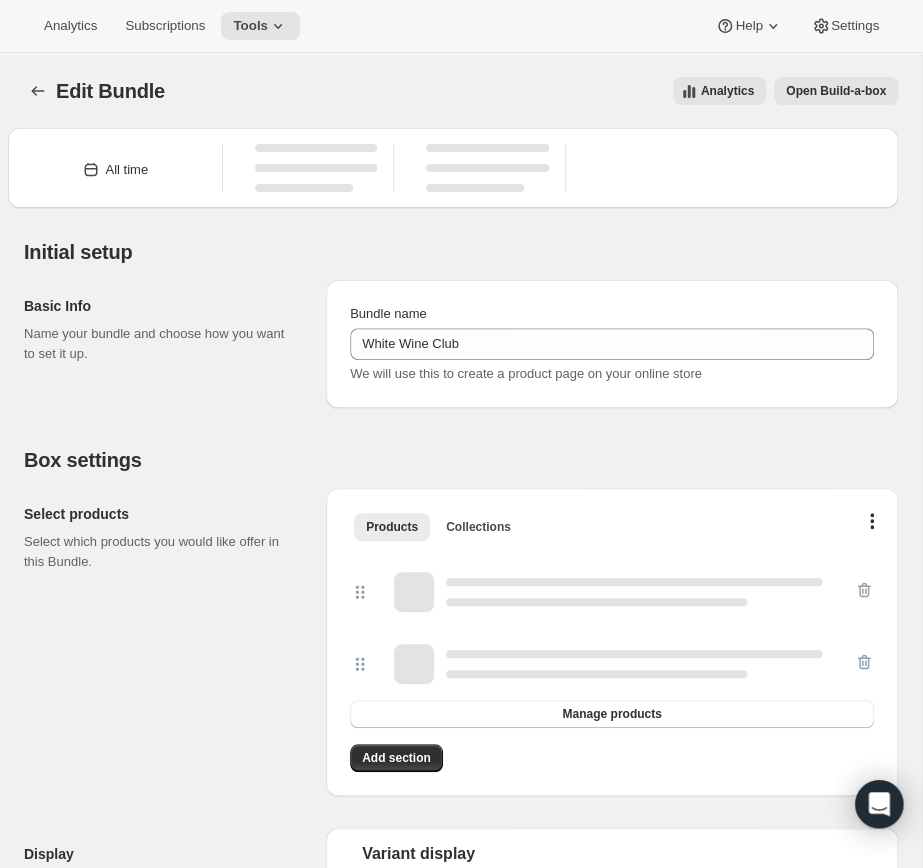 type on "White Wine Club" 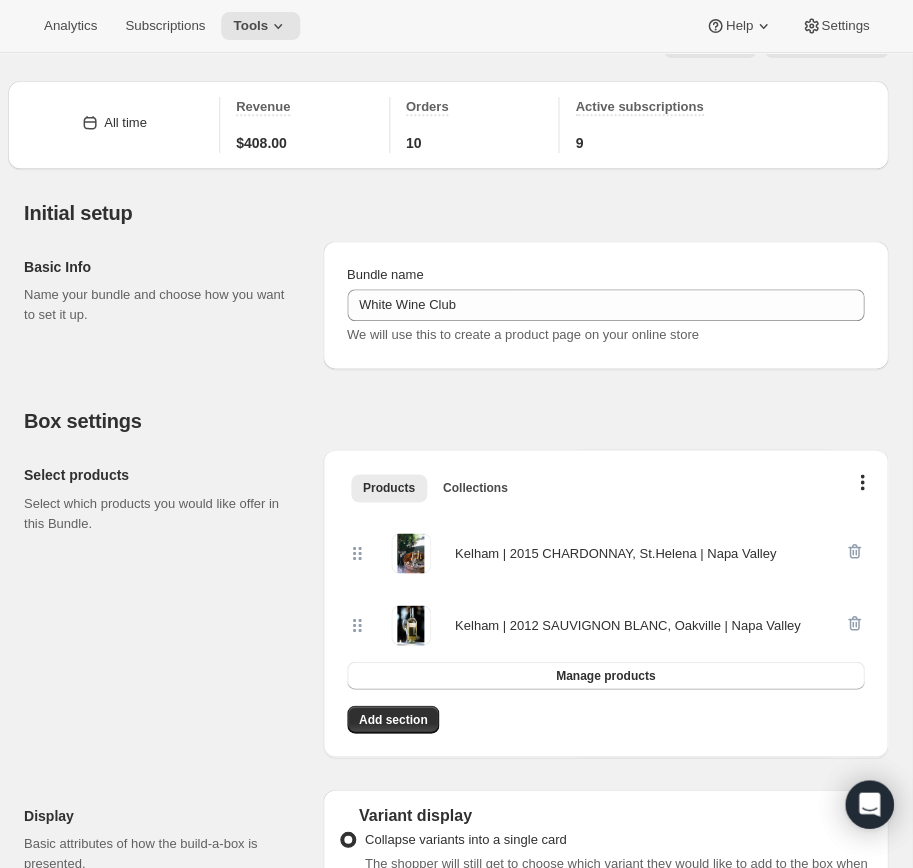 scroll, scrollTop: 0, scrollLeft: 0, axis: both 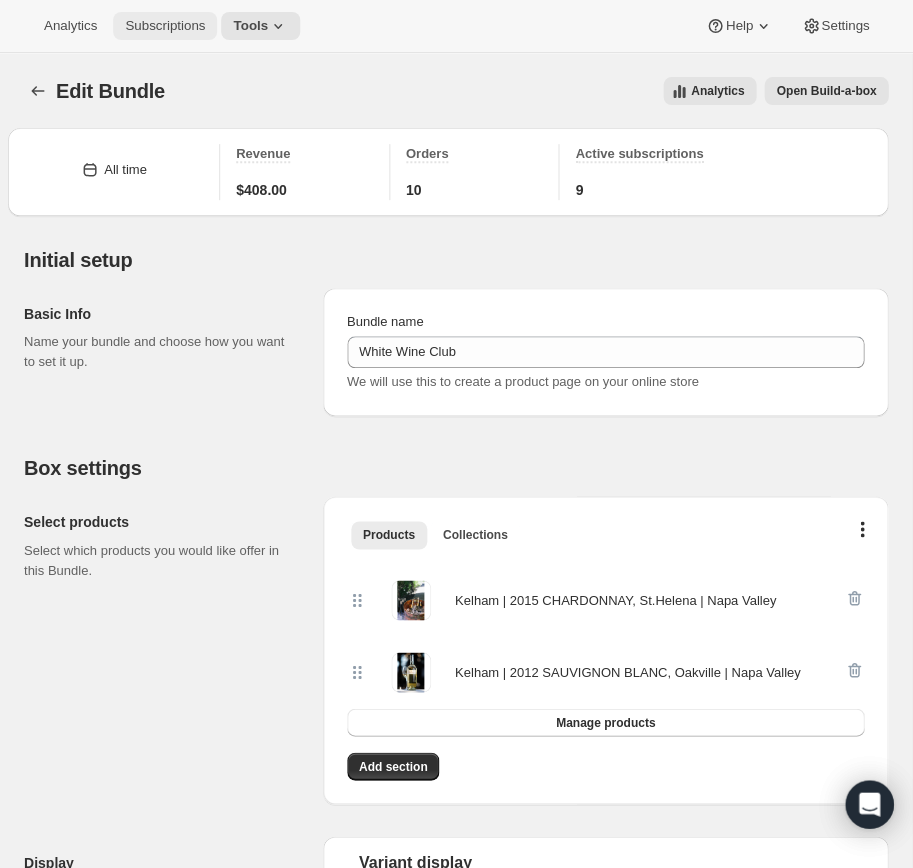 click on "Subscriptions" at bounding box center (165, 26) 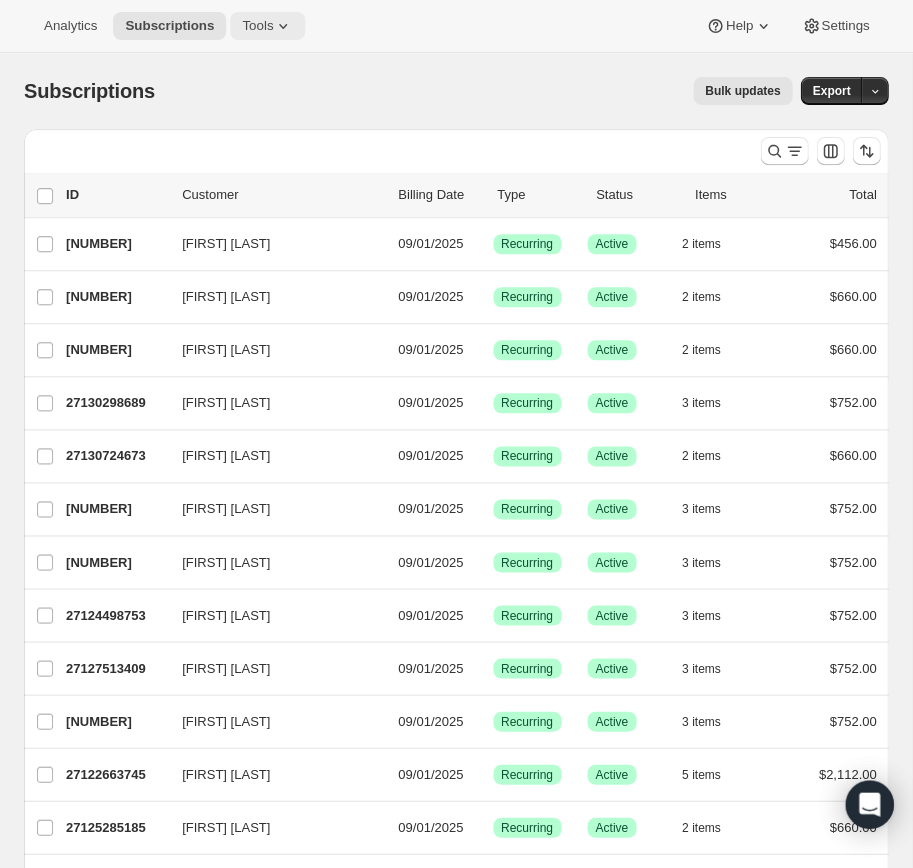 click on "Tools" at bounding box center [267, 26] 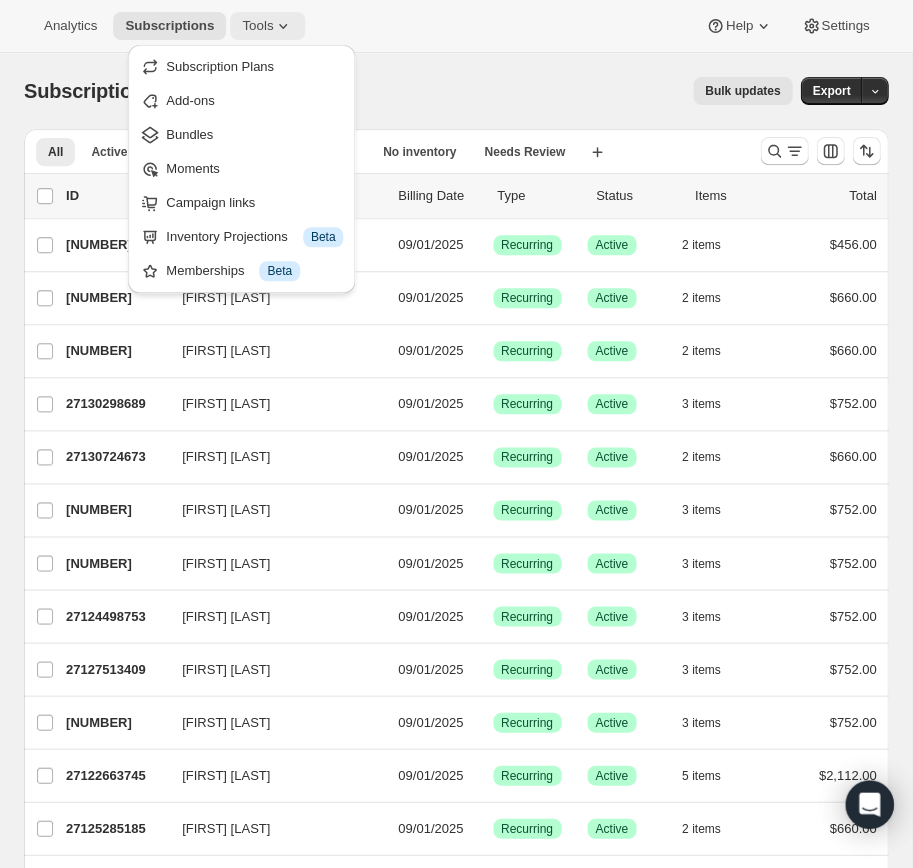 click on "Tools" at bounding box center [257, 26] 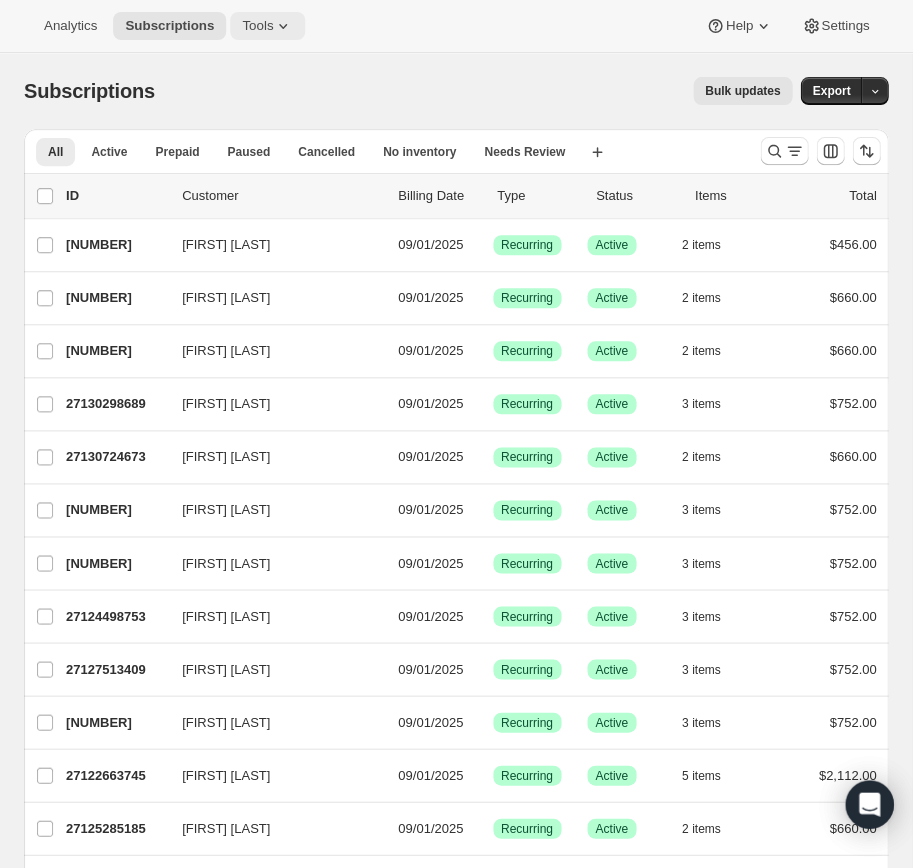 click on "Tools" at bounding box center (257, 26) 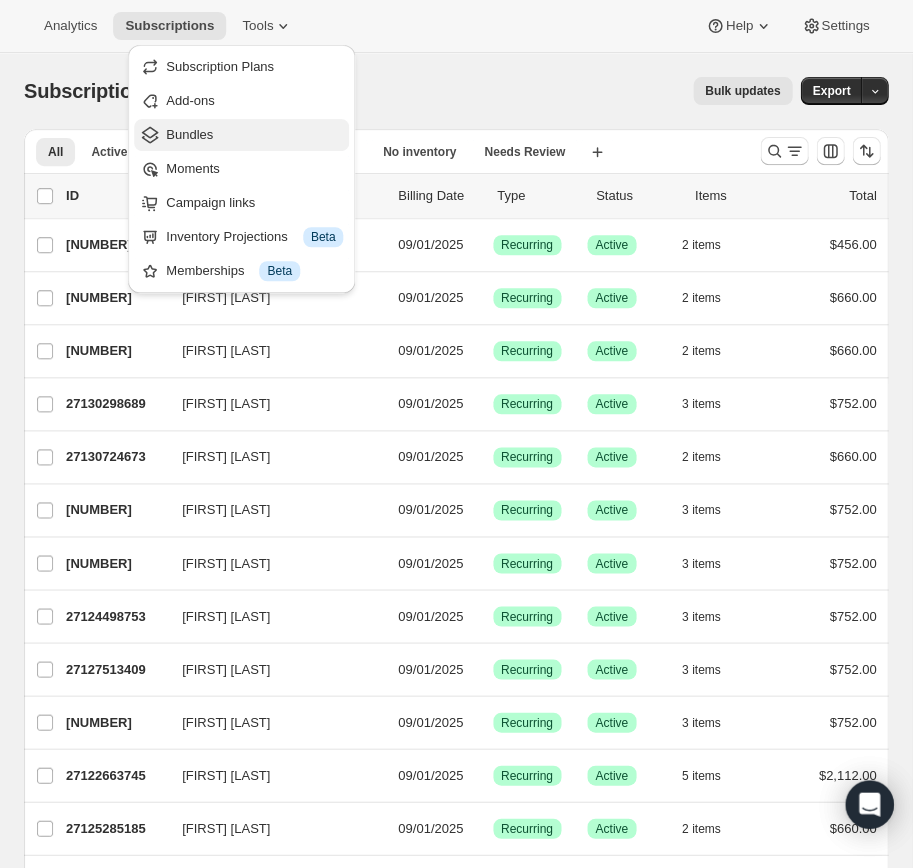 click on "Bundles" at bounding box center (254, 135) 